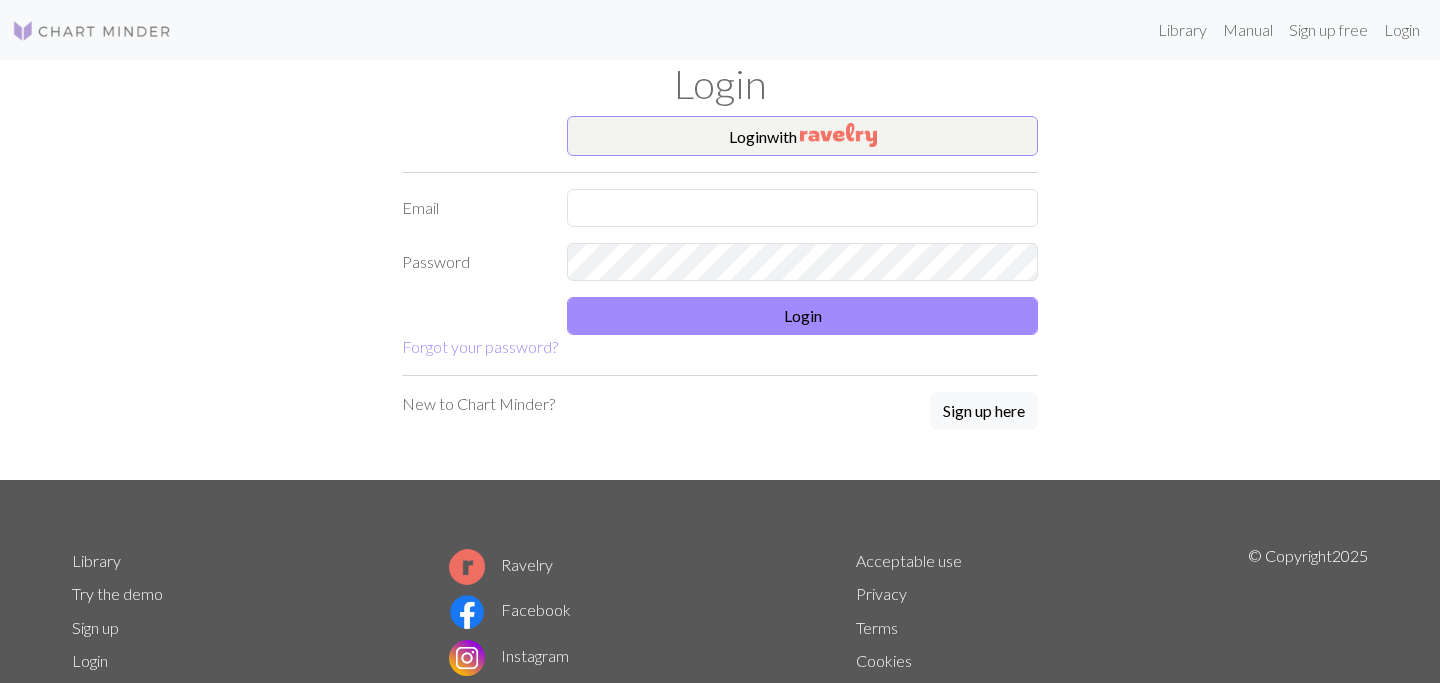 scroll, scrollTop: 0, scrollLeft: 0, axis: both 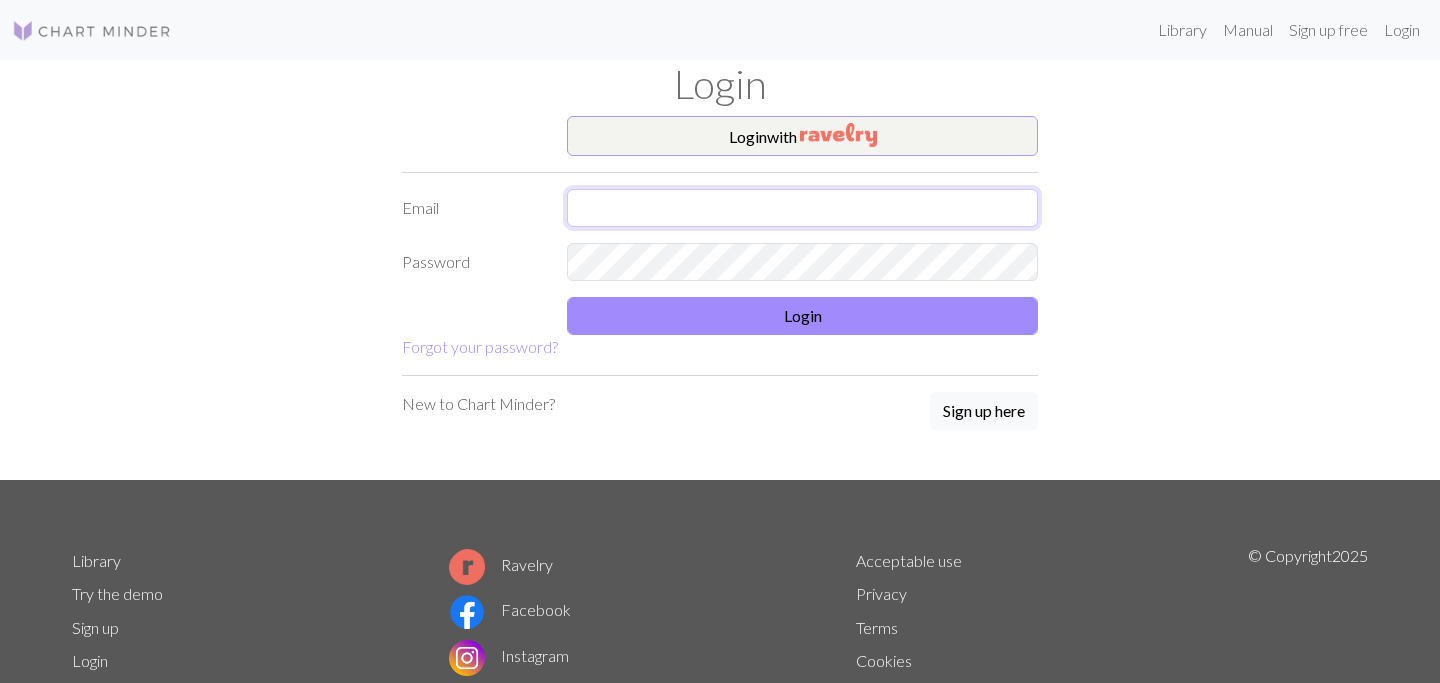 type on "[EMAIL_ADDRESS][DOMAIN_NAME]" 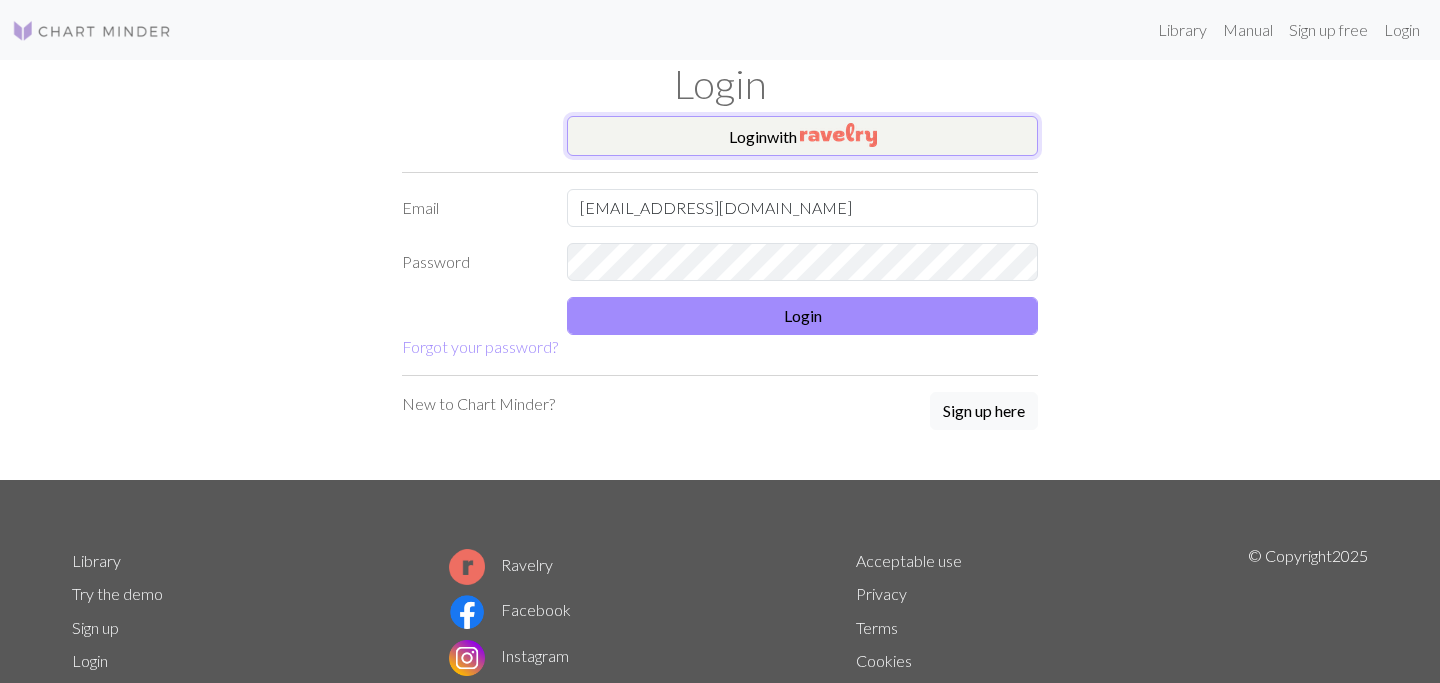 click on "Login  with" at bounding box center (802, 136) 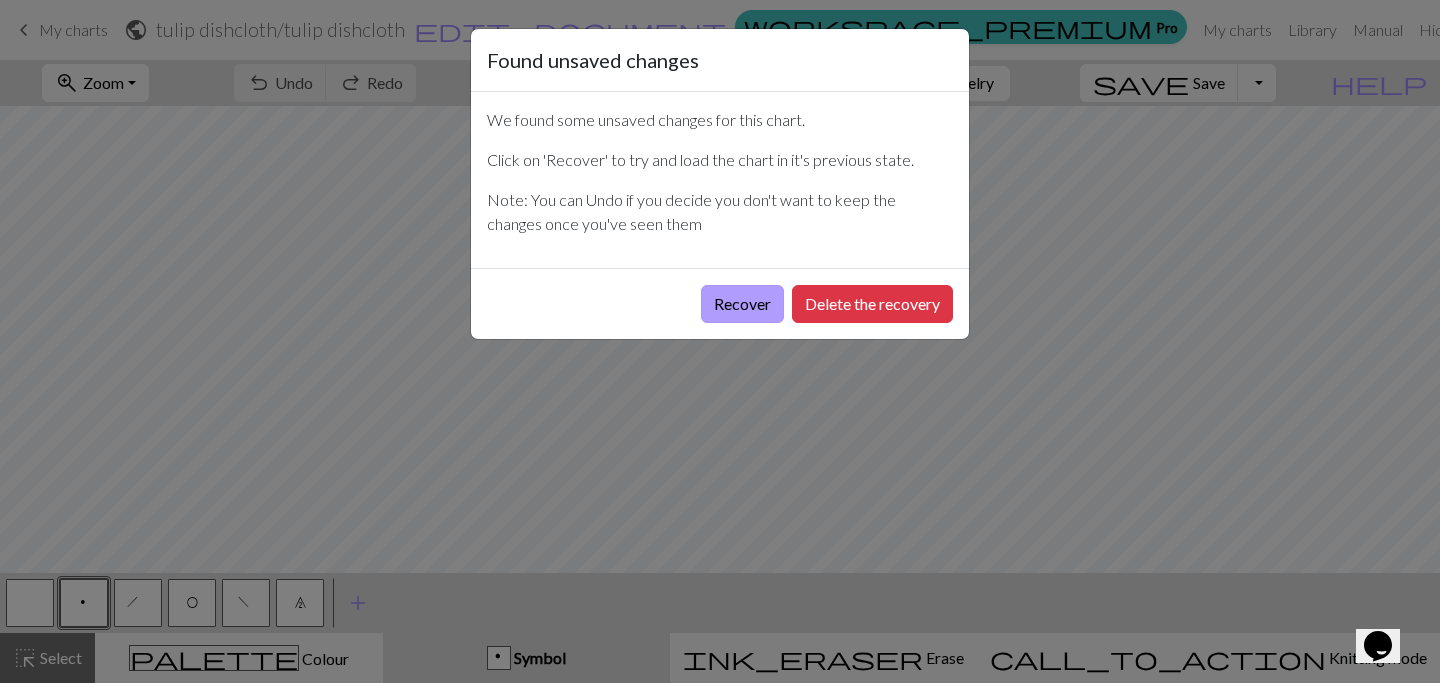 click on "Recover" at bounding box center (742, 304) 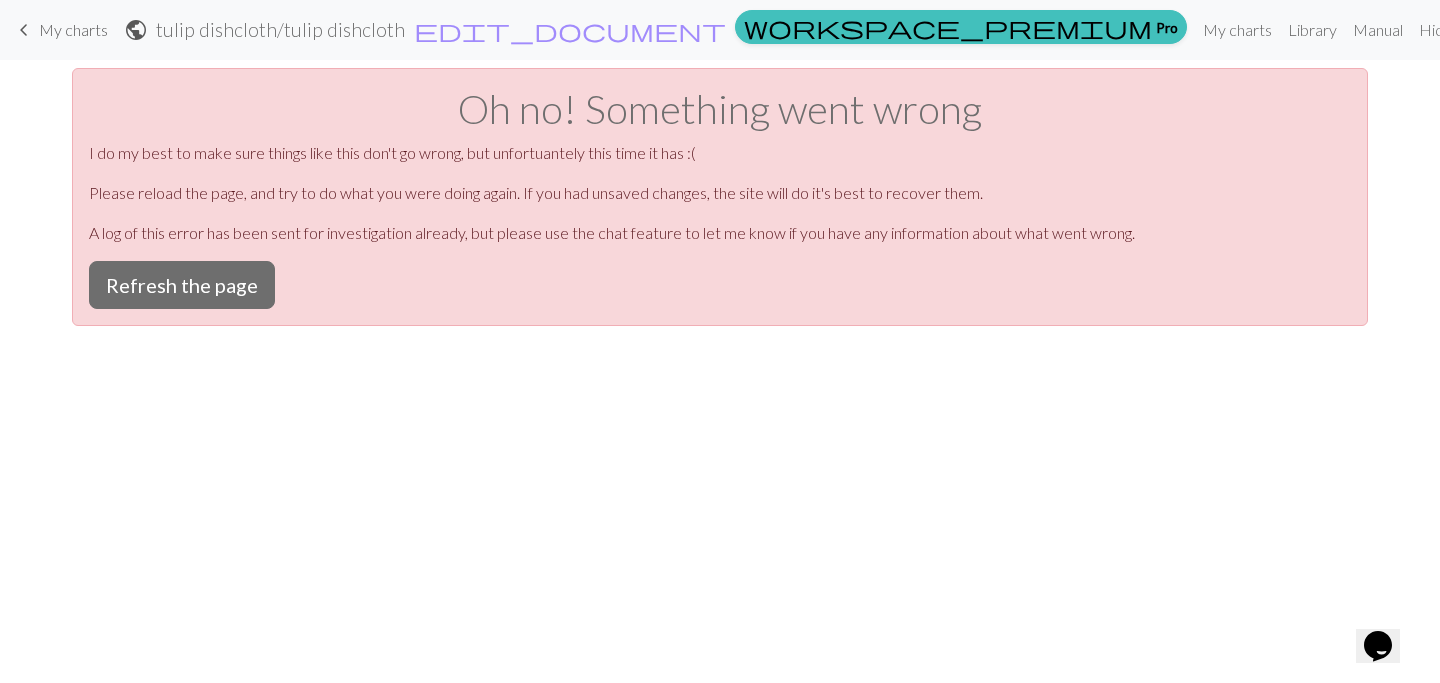 click on "tulip dishcloth  /  tulip dishcloth" at bounding box center (280, 29) 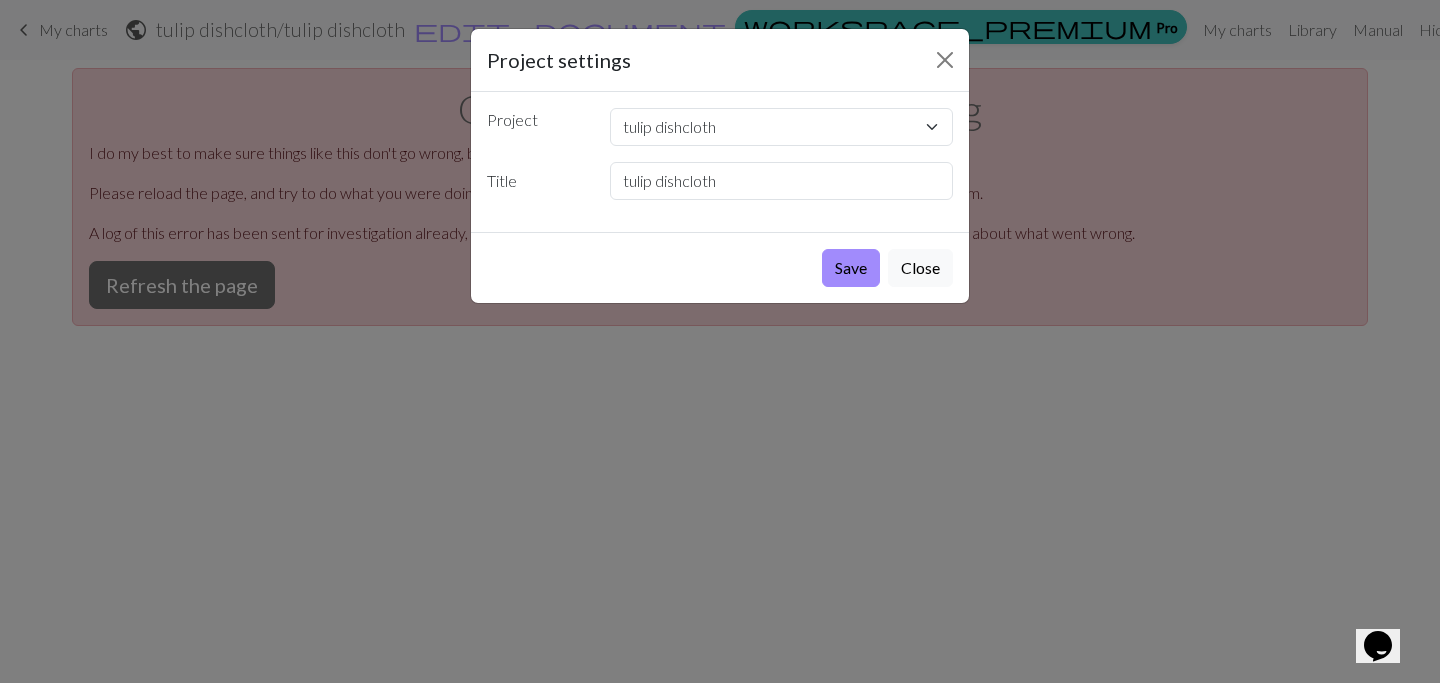click on "Project settings Project iris dishcloth tulip dishcloth Title tulip dishcloth Save Close" at bounding box center (720, 341) 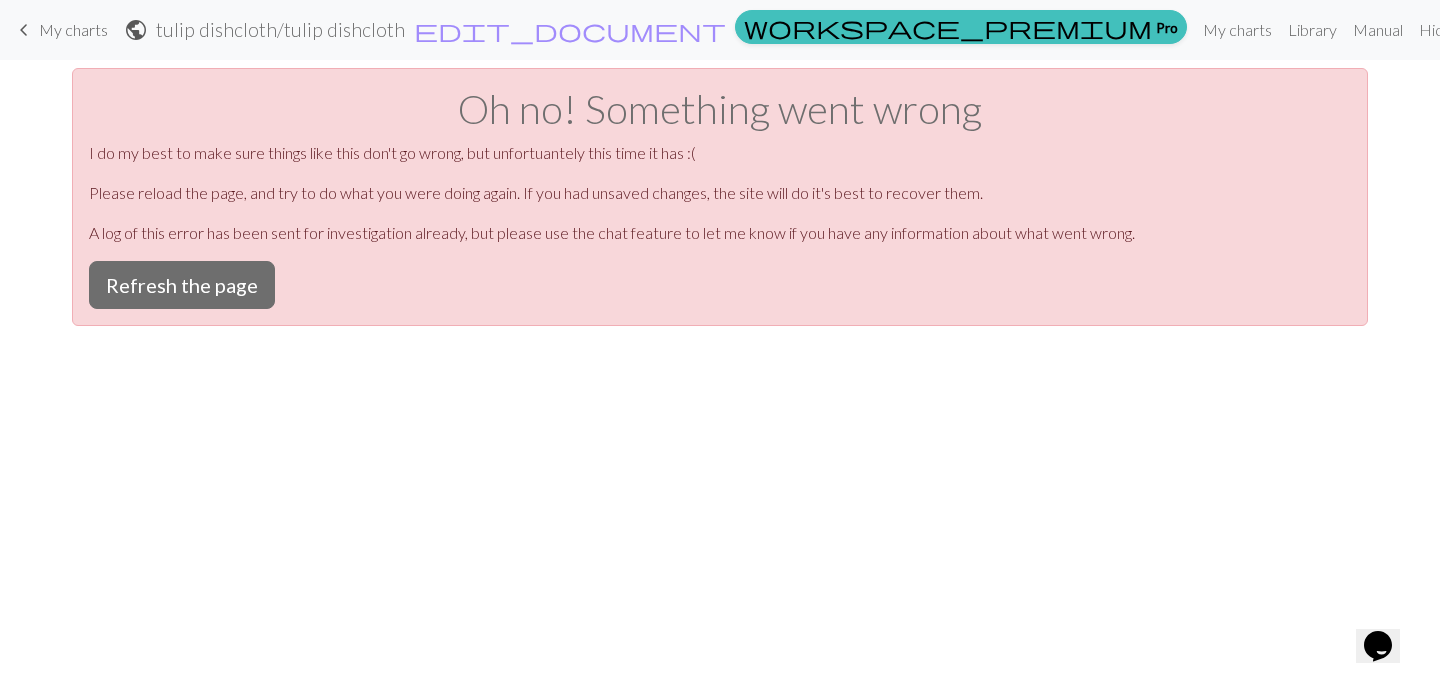 click on "My charts" at bounding box center (73, 29) 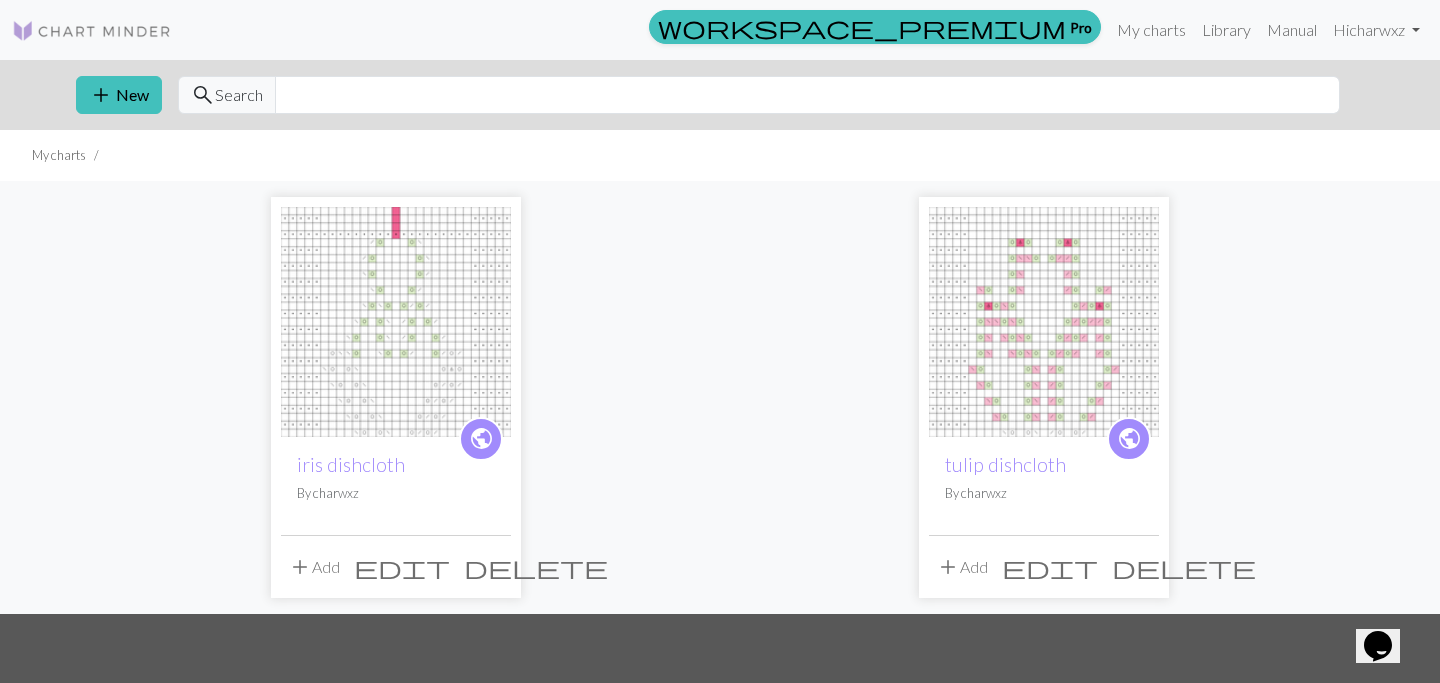 click at bounding box center (396, 322) 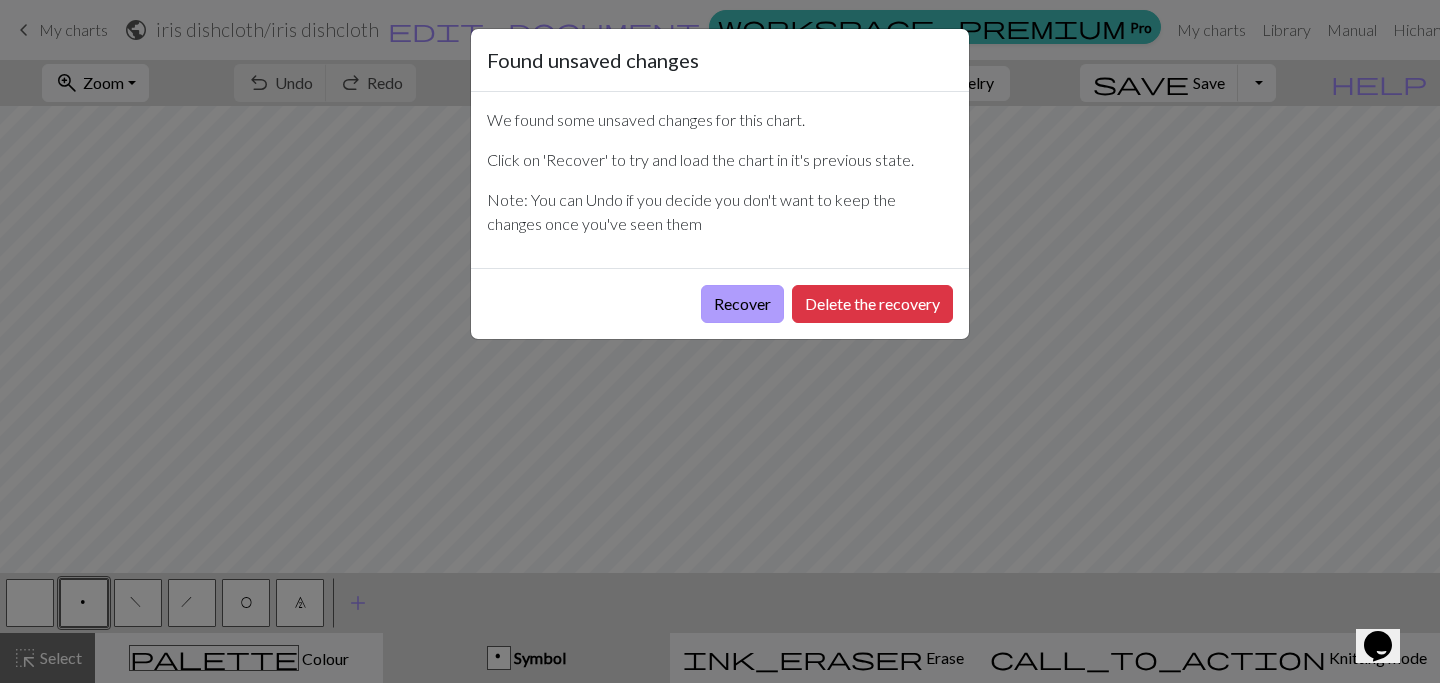 click on "Recover" at bounding box center (742, 304) 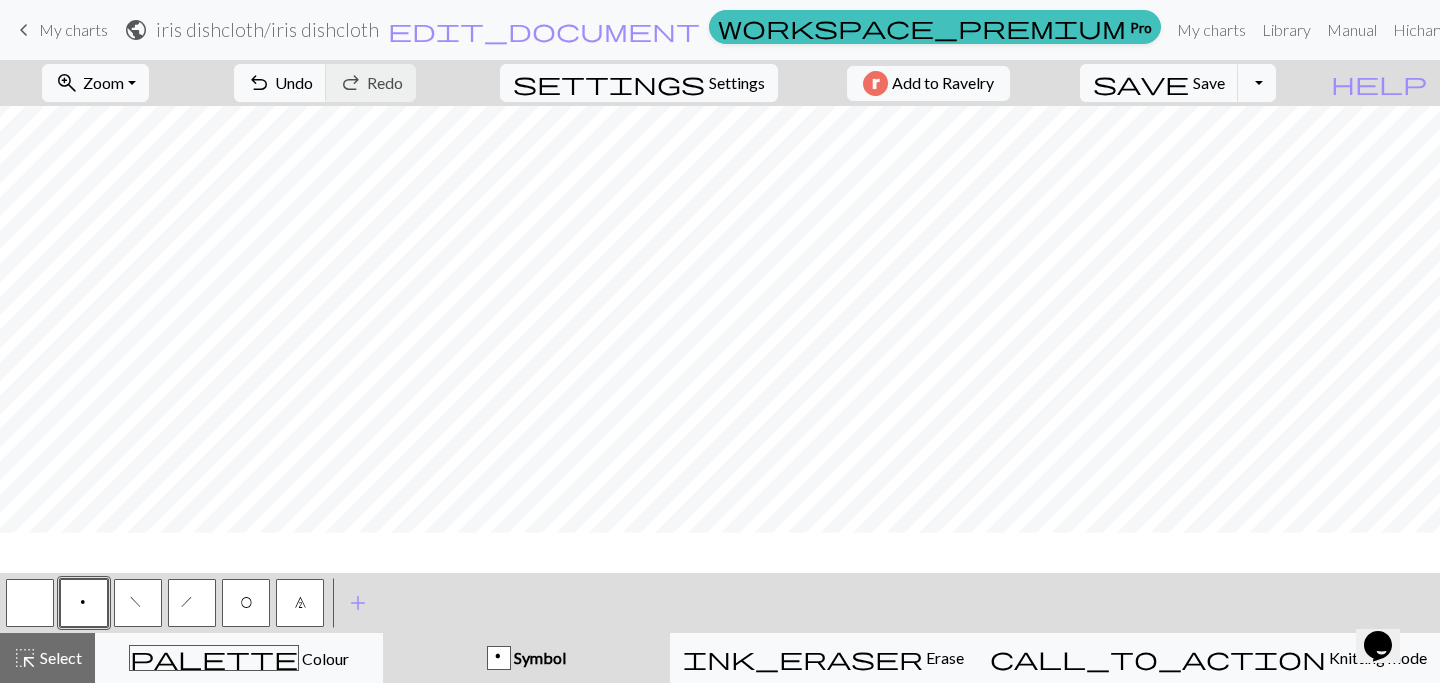 scroll, scrollTop: 14, scrollLeft: 0, axis: vertical 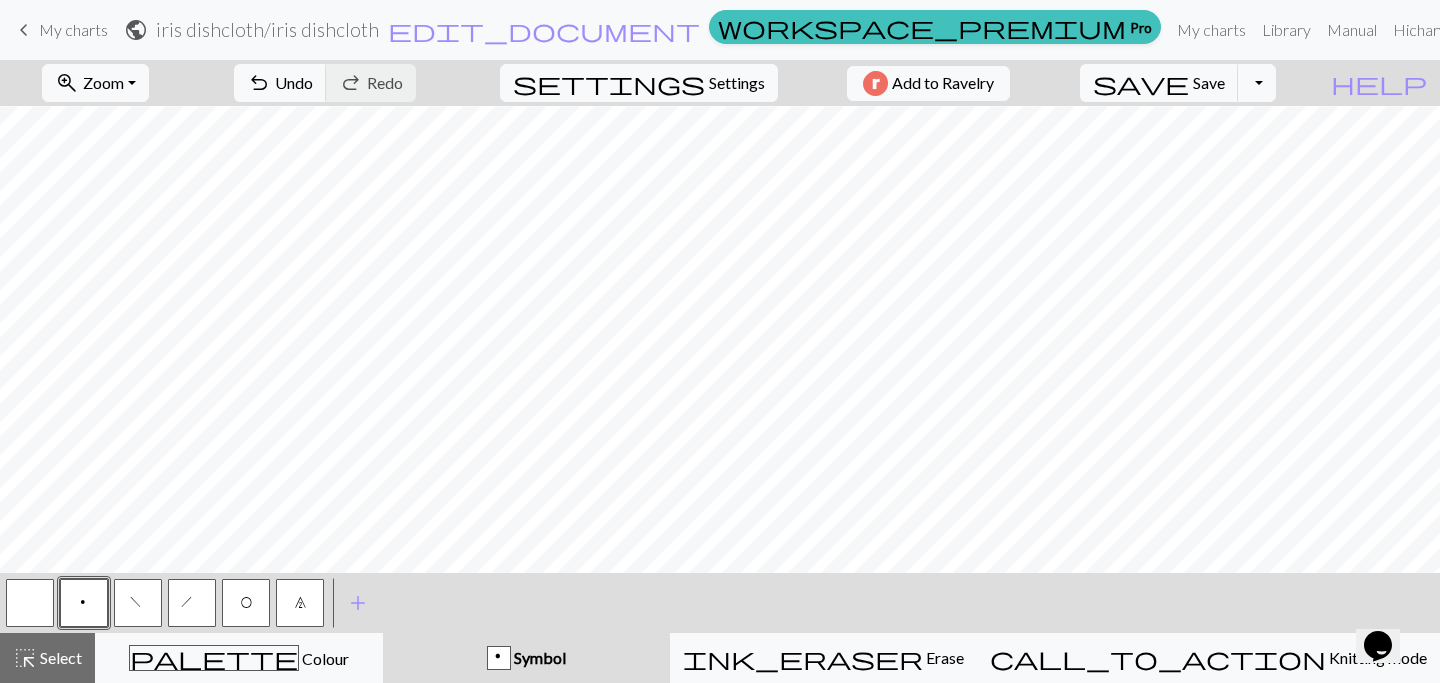 click on "O" at bounding box center [246, 603] 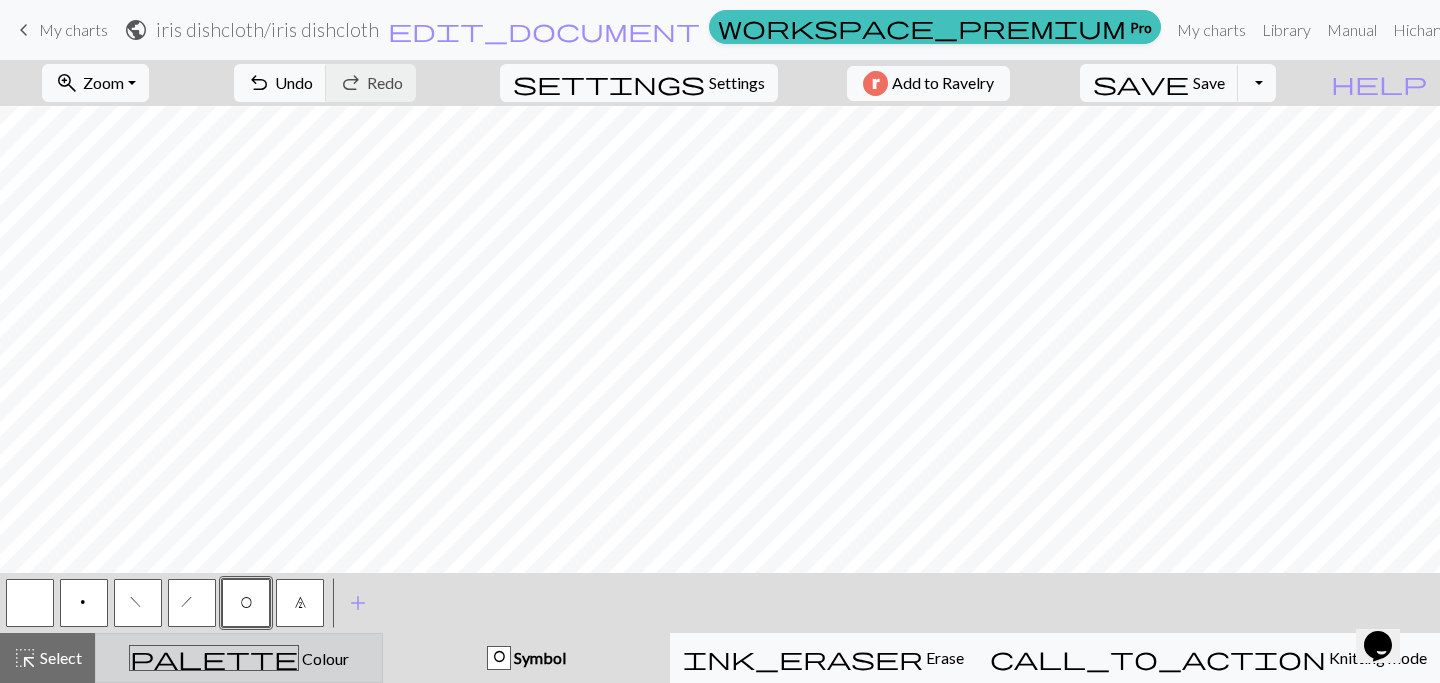 click on "palette   Colour   Colour" at bounding box center [239, 658] 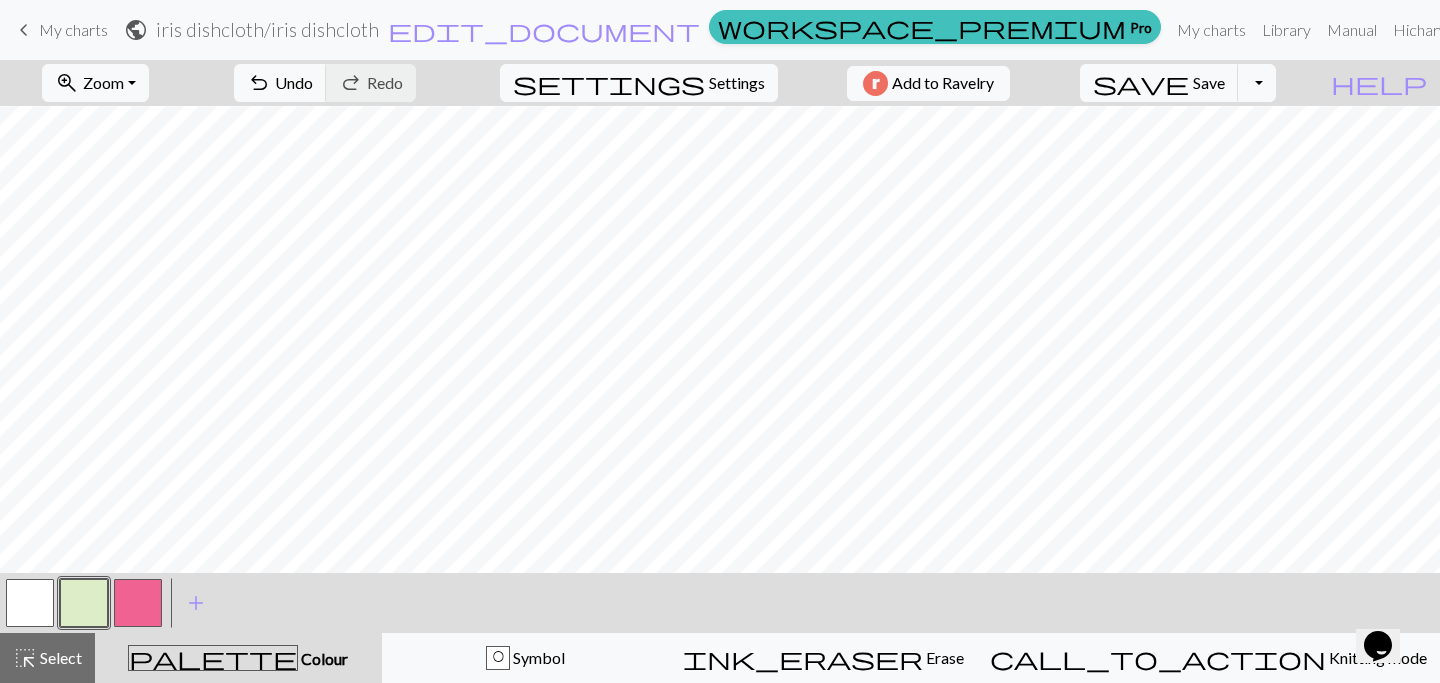 click at bounding box center (138, 603) 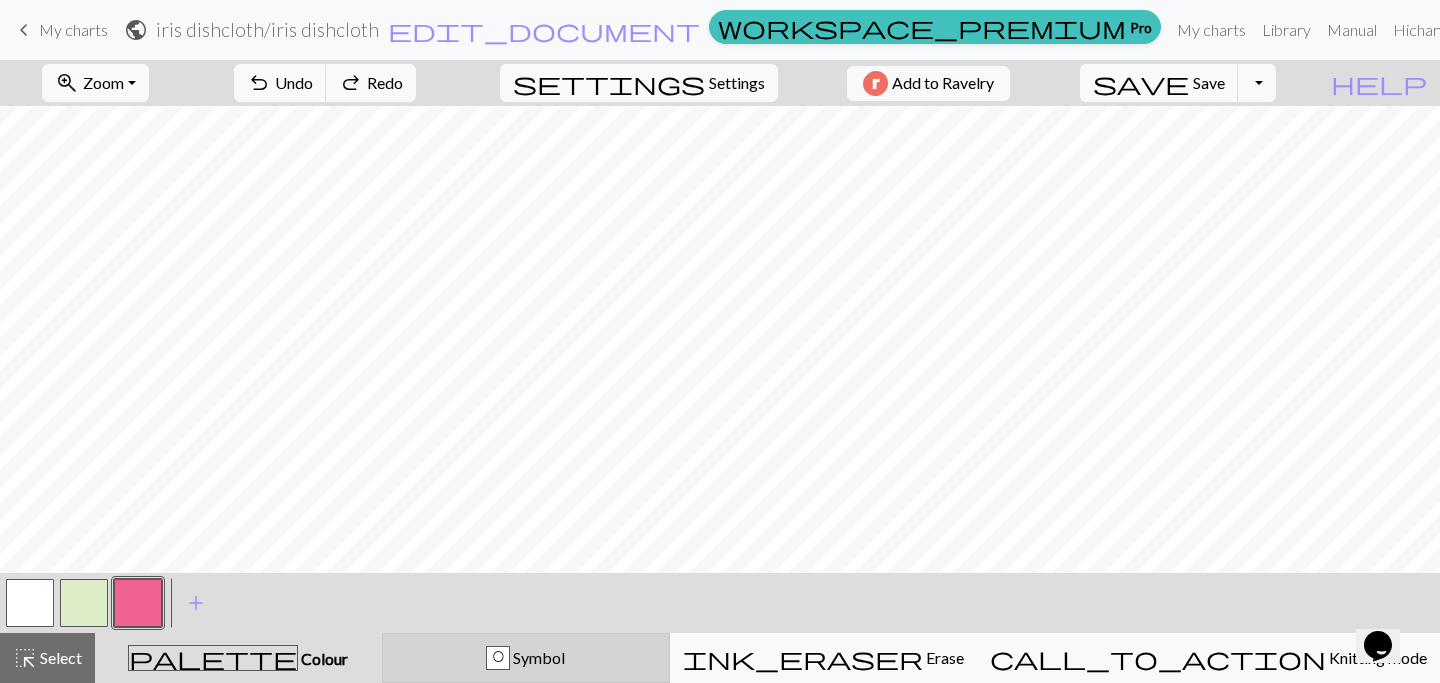 click on "O   Symbol" at bounding box center [526, 658] 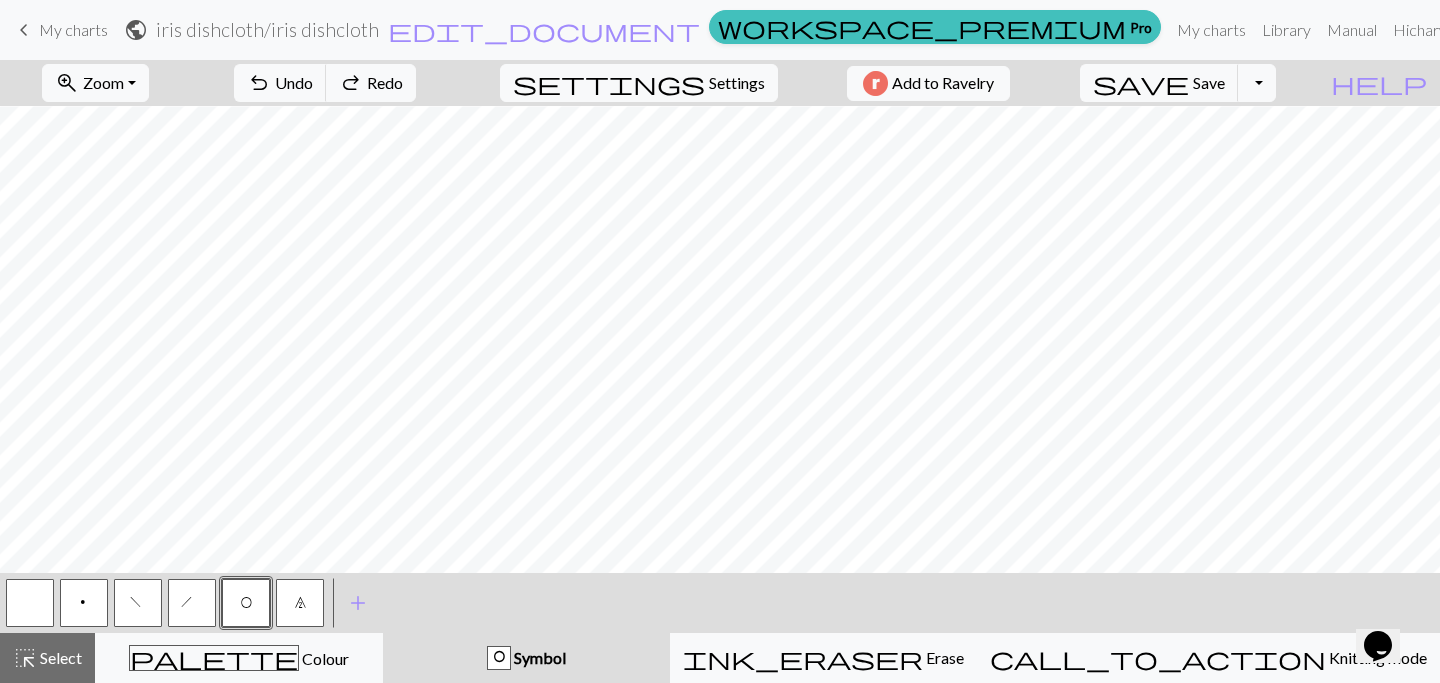 type 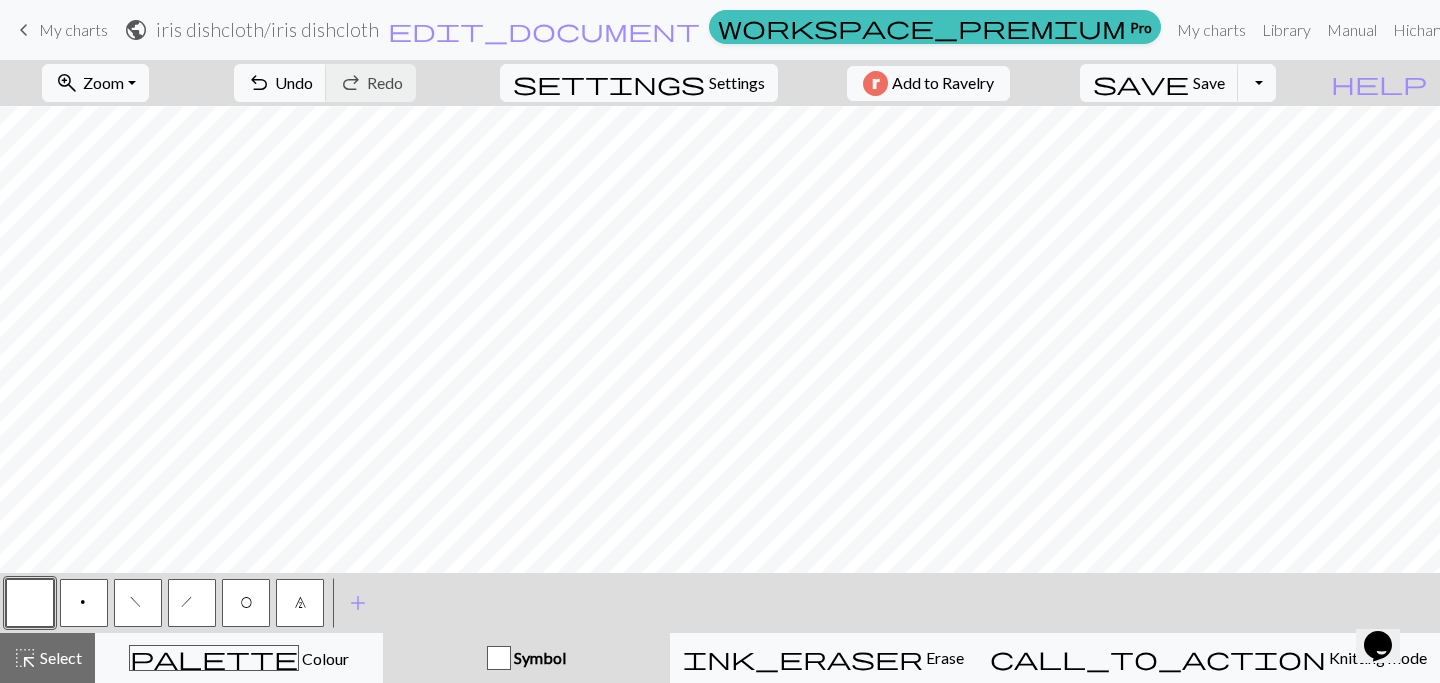 scroll, scrollTop: 54, scrollLeft: 0, axis: vertical 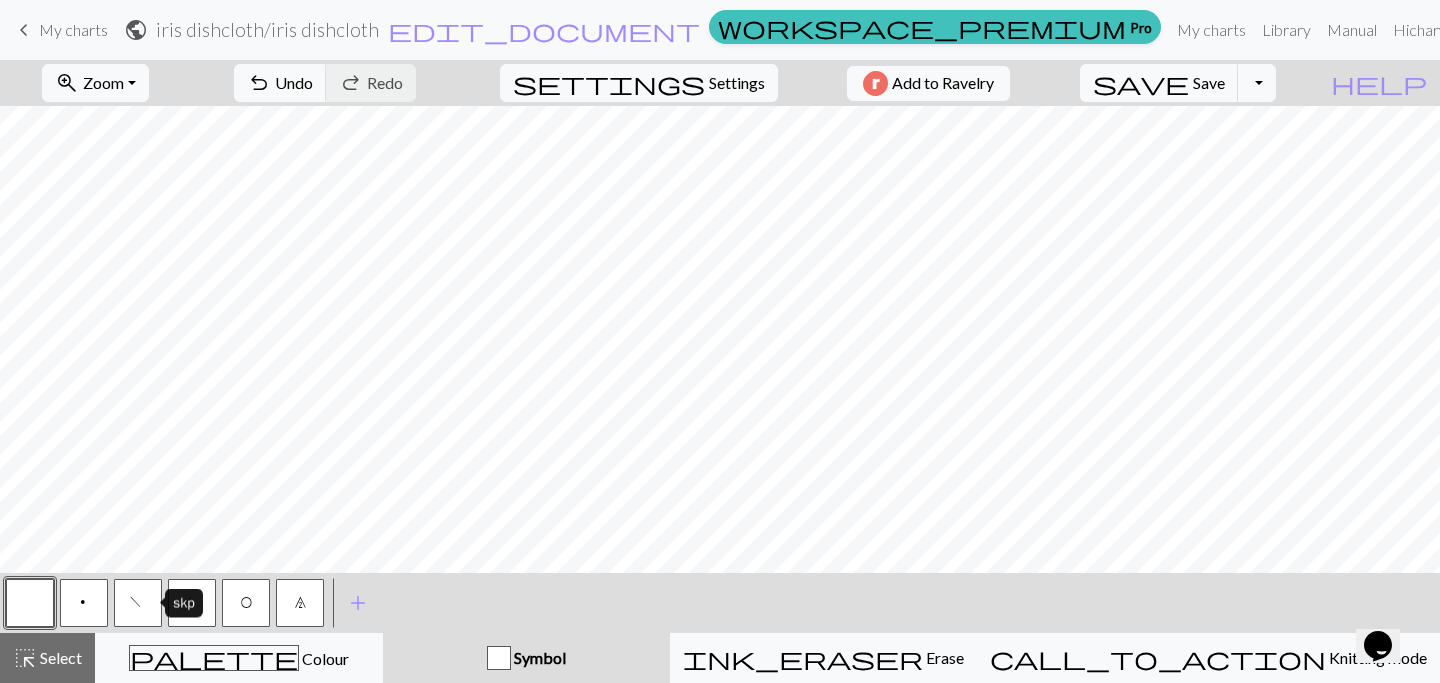 click on "f" at bounding box center (138, 603) 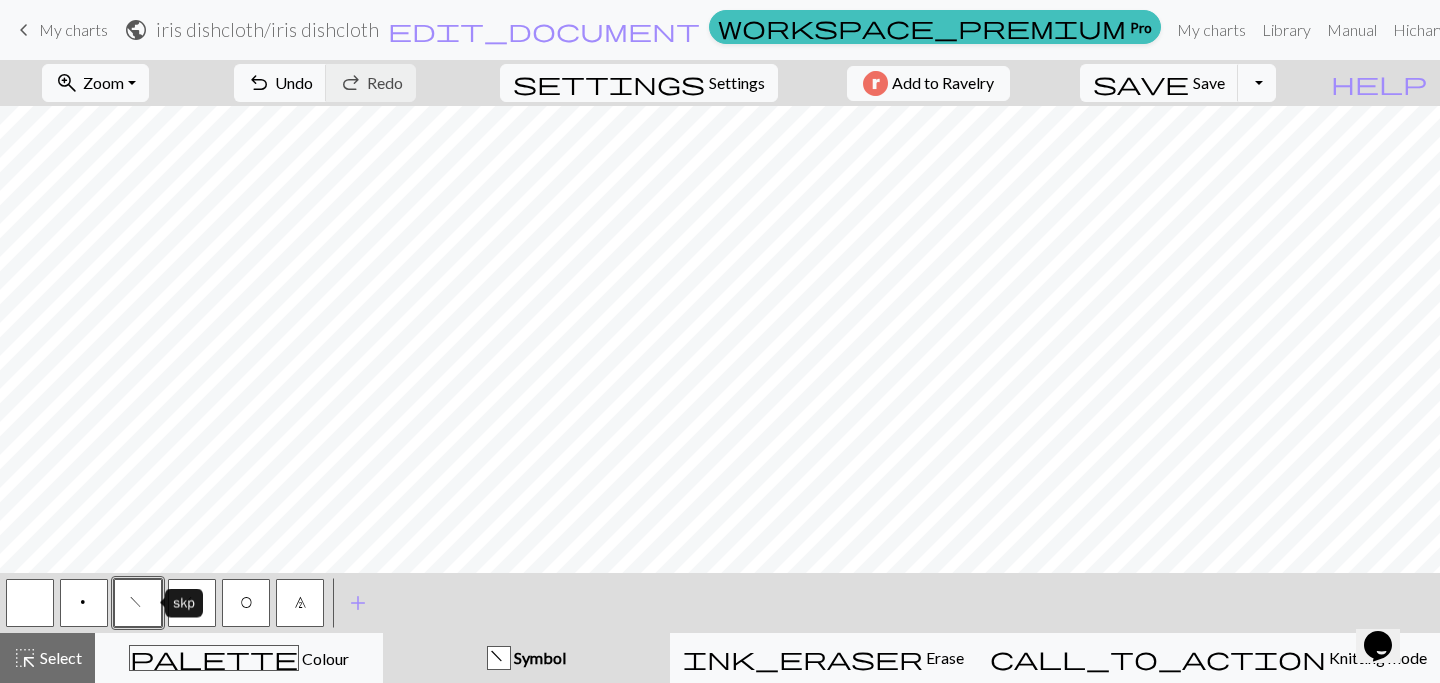 click on "f" at bounding box center (138, 603) 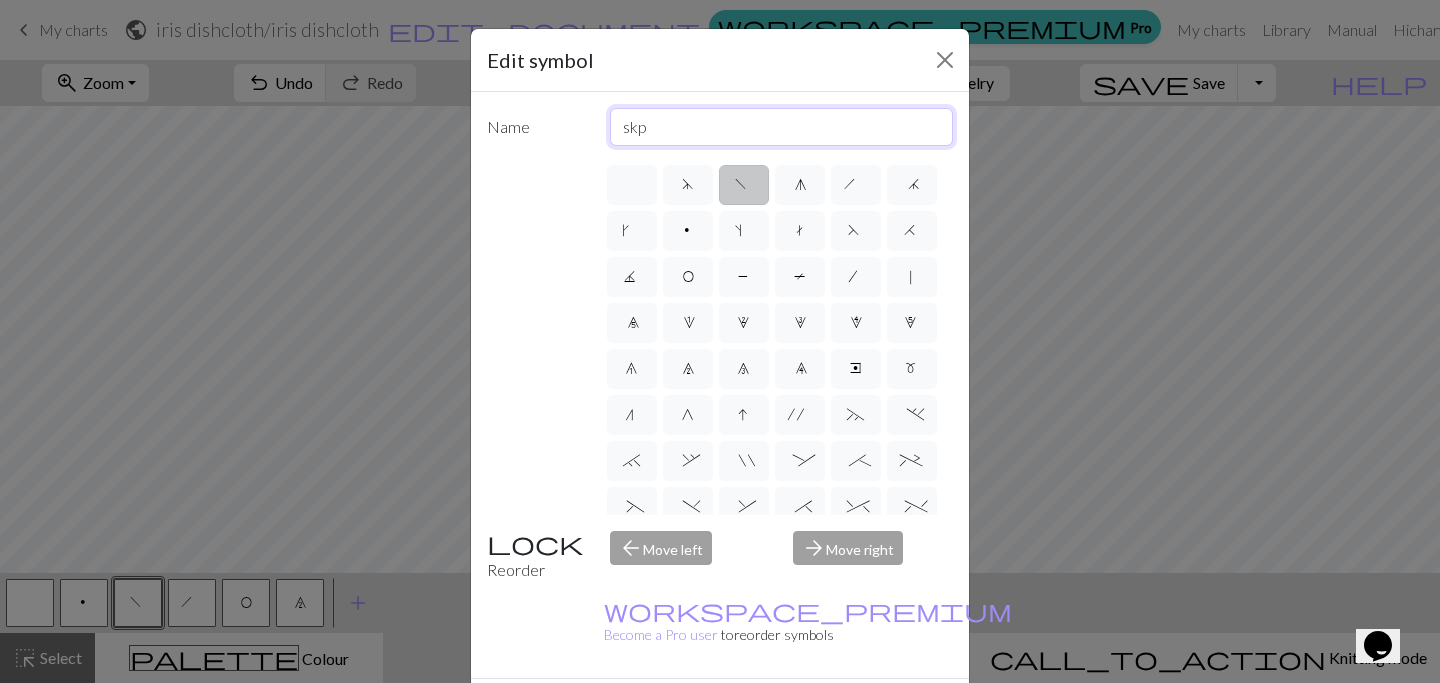 click on "skp" at bounding box center [782, 127] 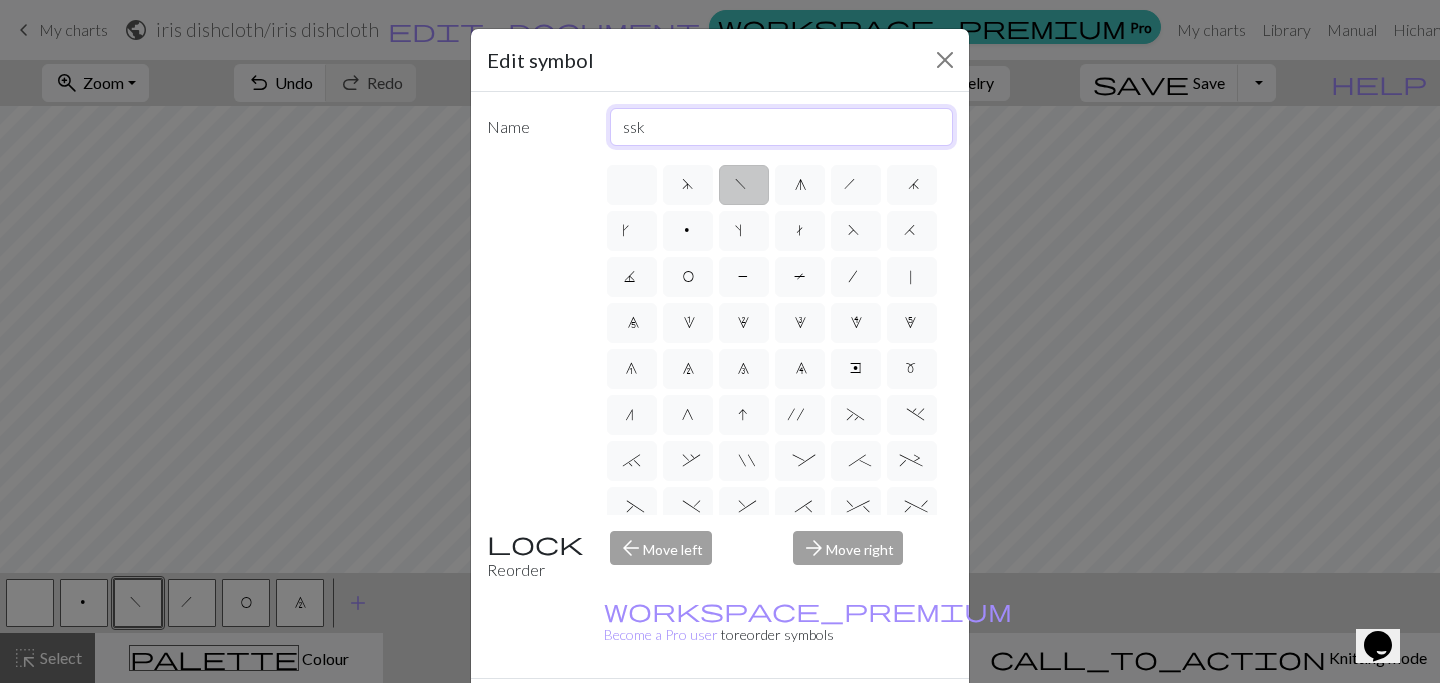 type on "ssk" 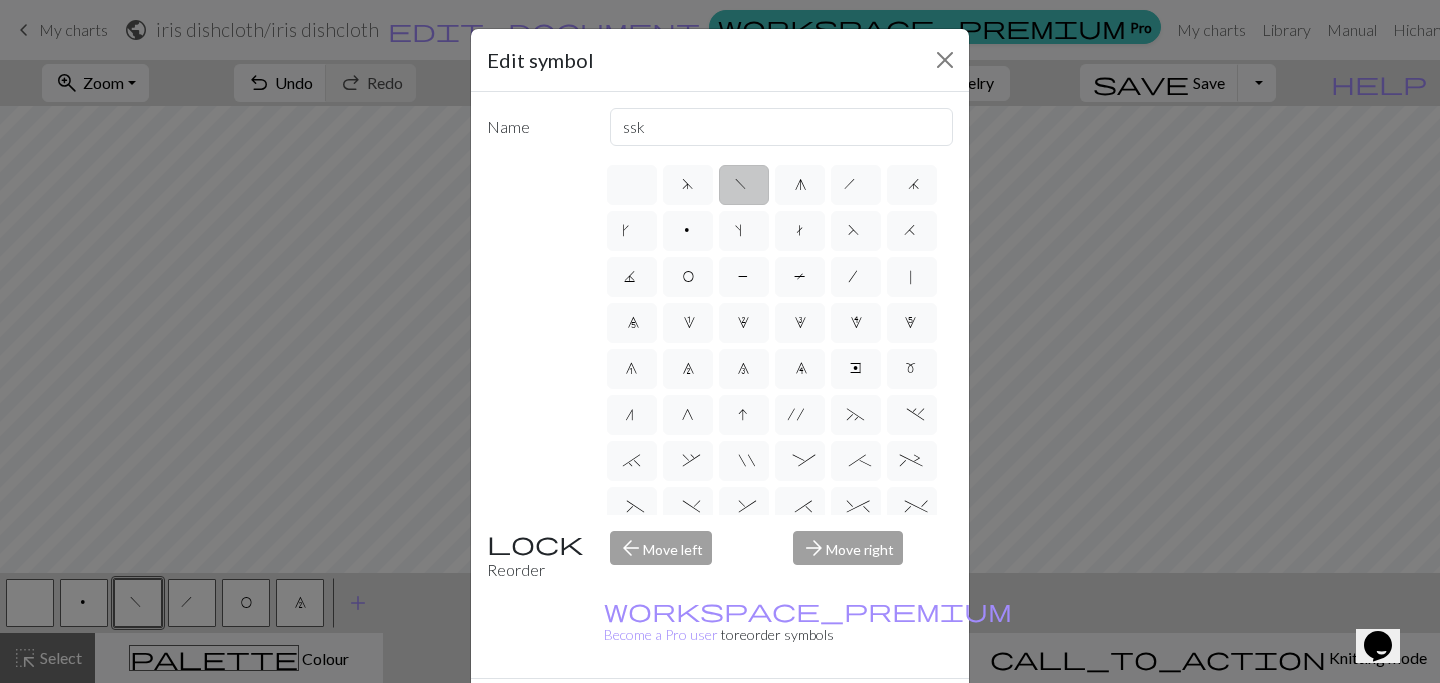 click on "Done" at bounding box center (840, 714) 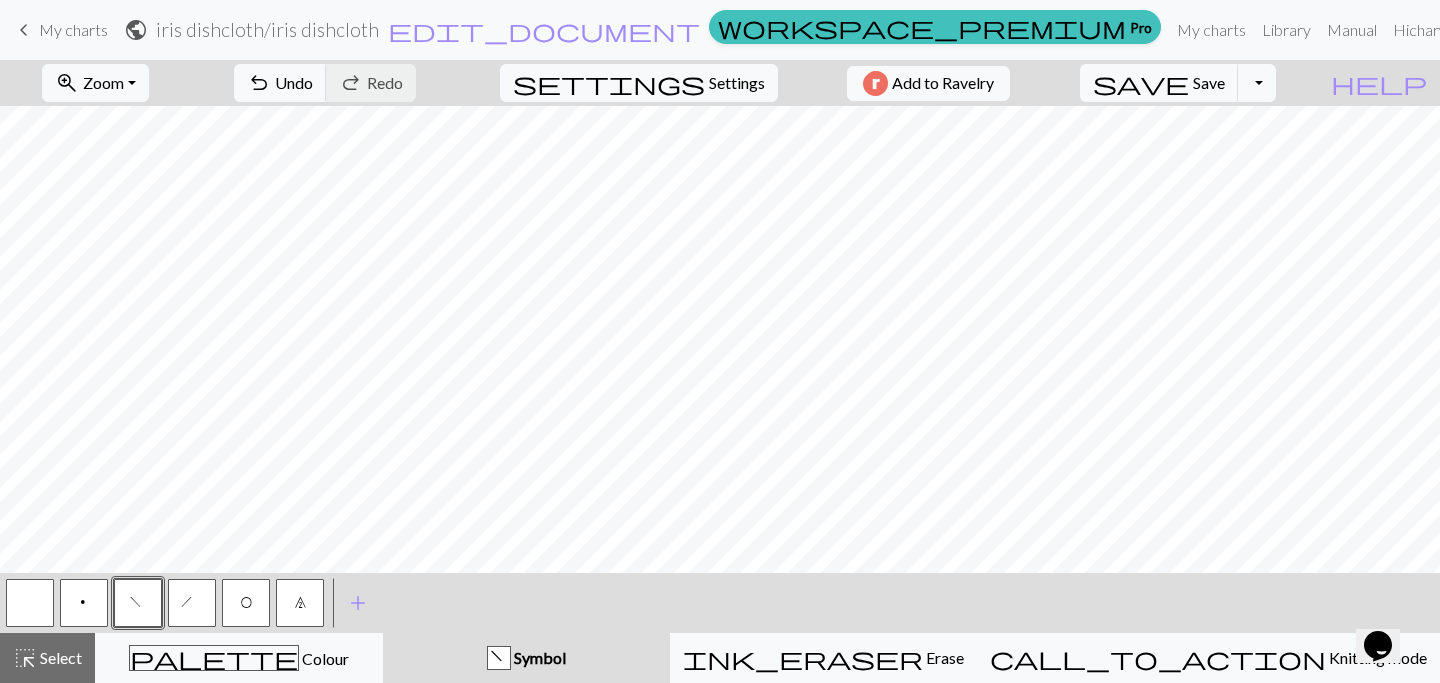 scroll, scrollTop: 0, scrollLeft: 0, axis: both 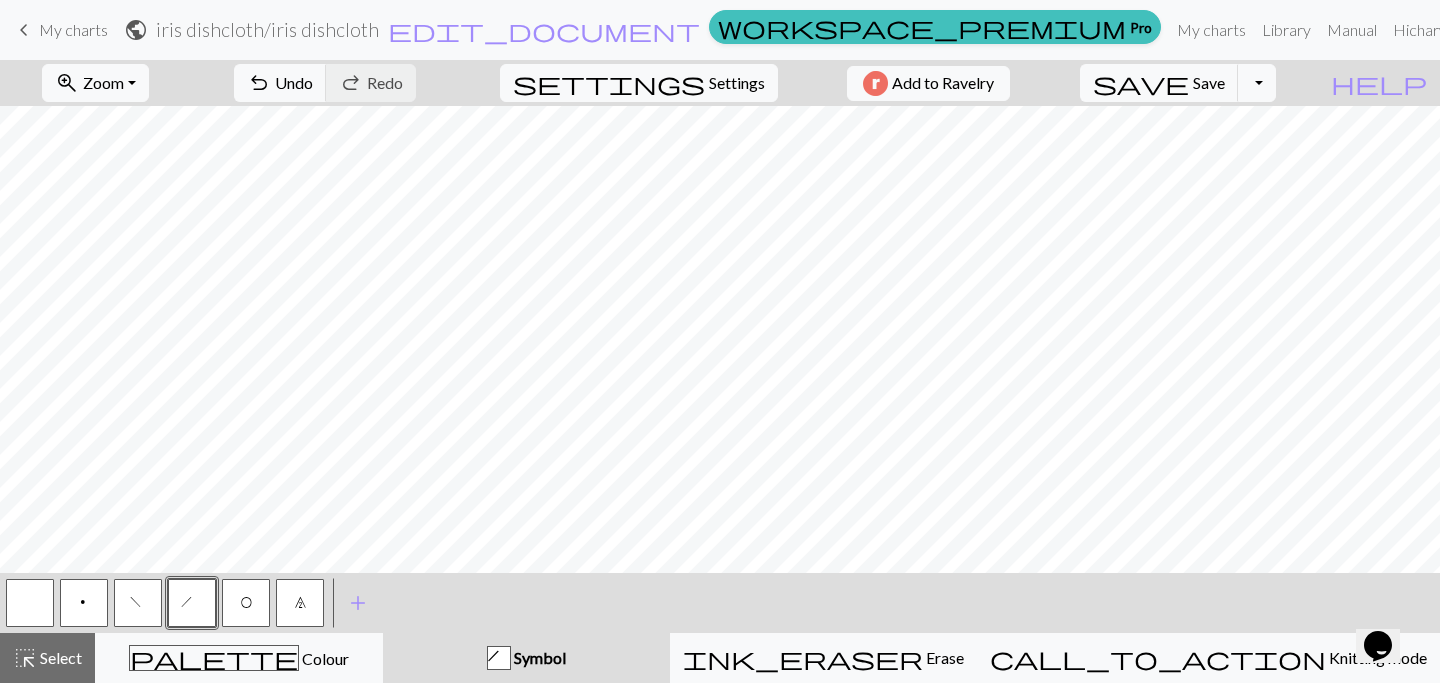 click on "f" at bounding box center [138, 603] 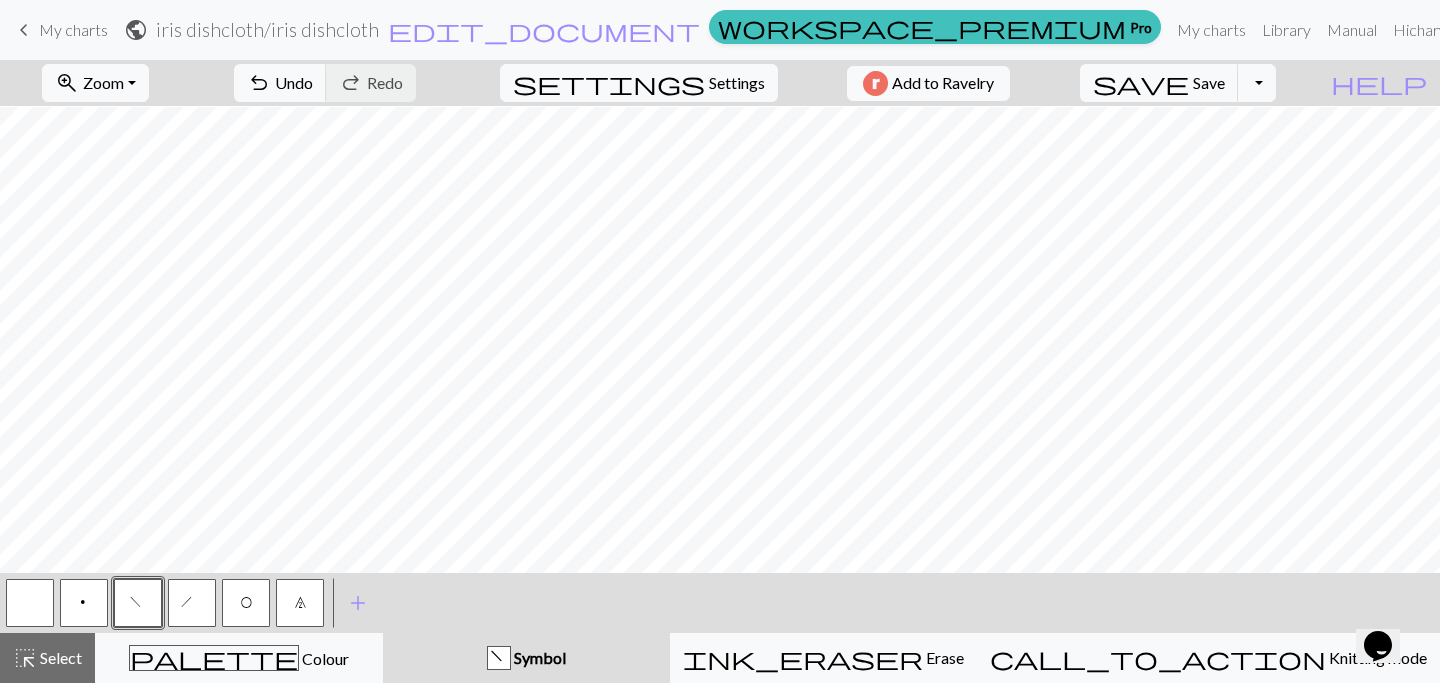 scroll, scrollTop: 86, scrollLeft: 0, axis: vertical 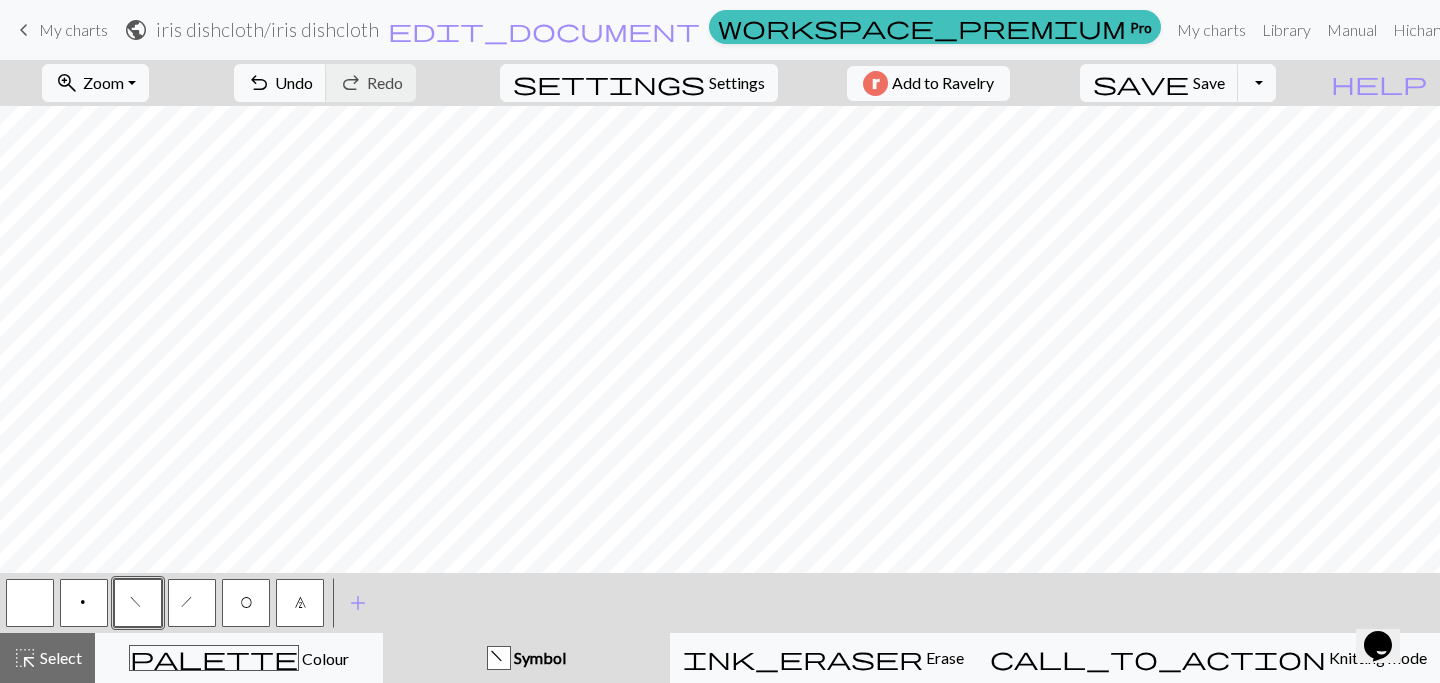 click on "h" at bounding box center [192, 603] 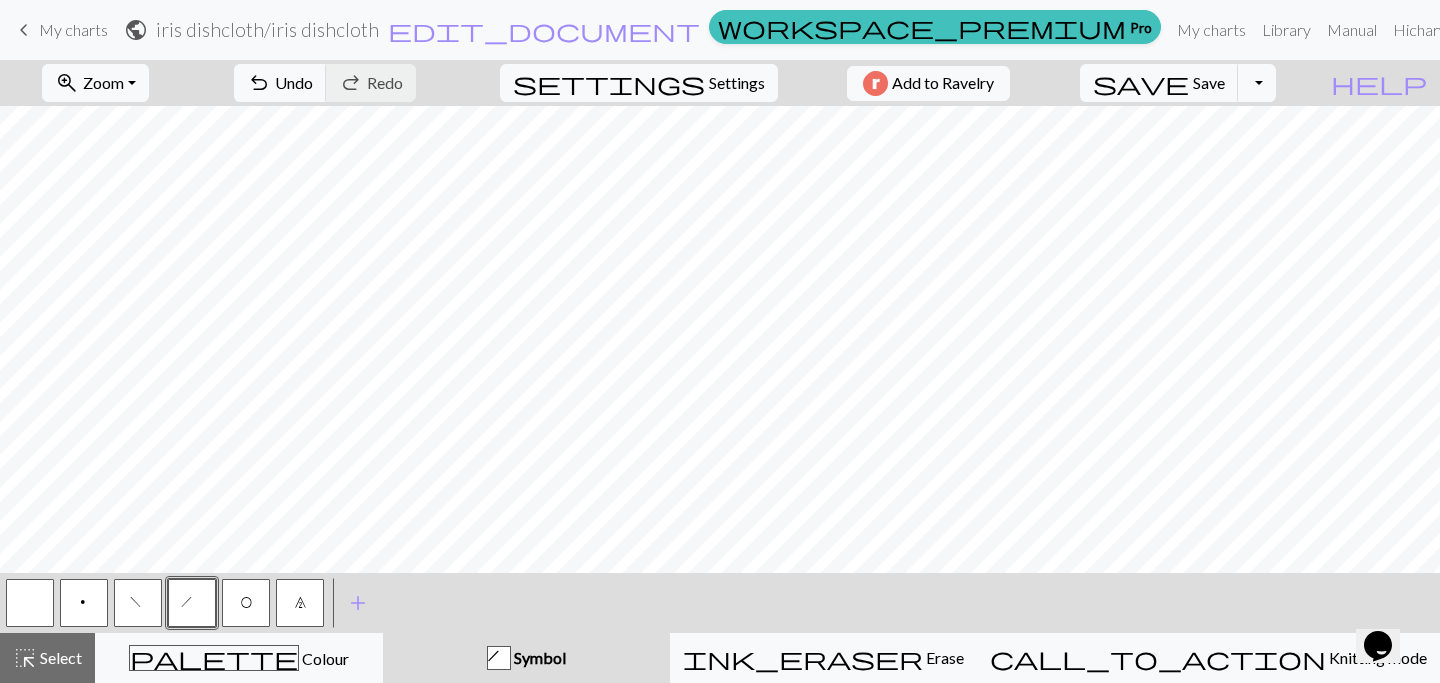 scroll, scrollTop: 0, scrollLeft: 0, axis: both 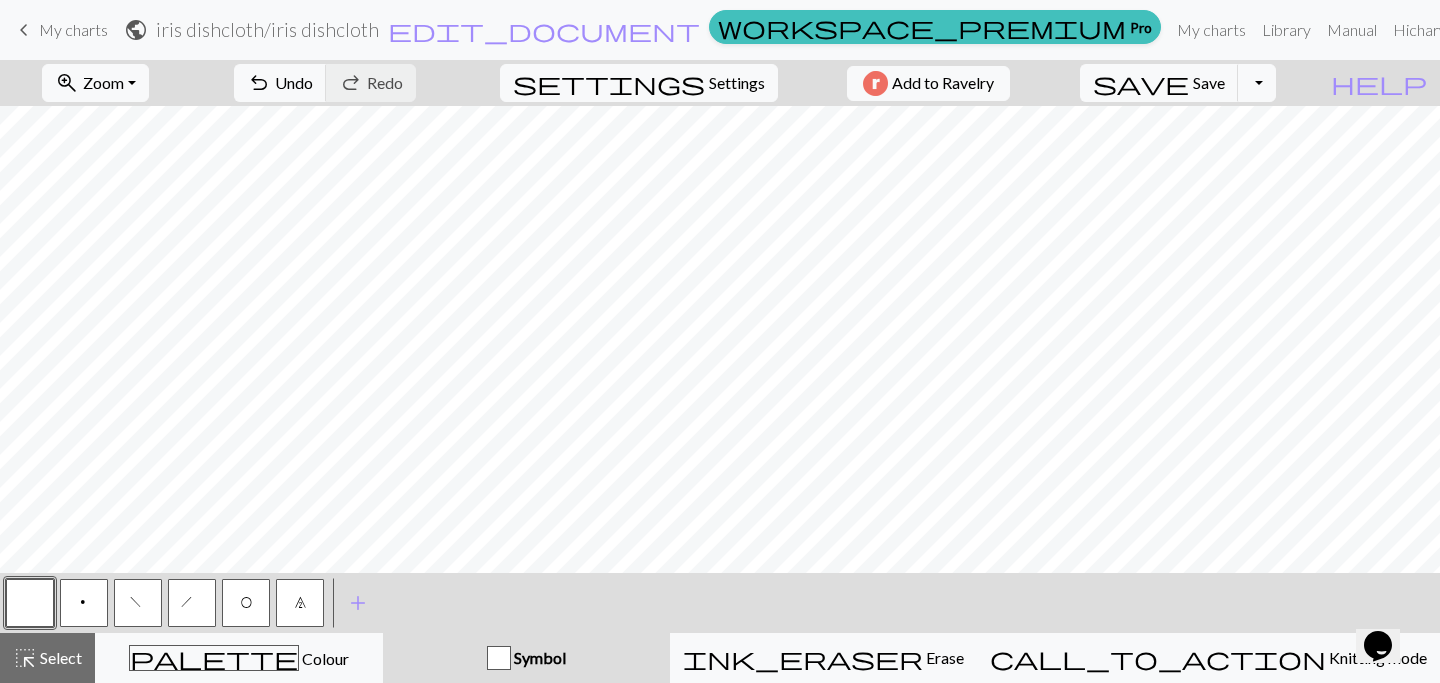 click on "h" at bounding box center [192, 603] 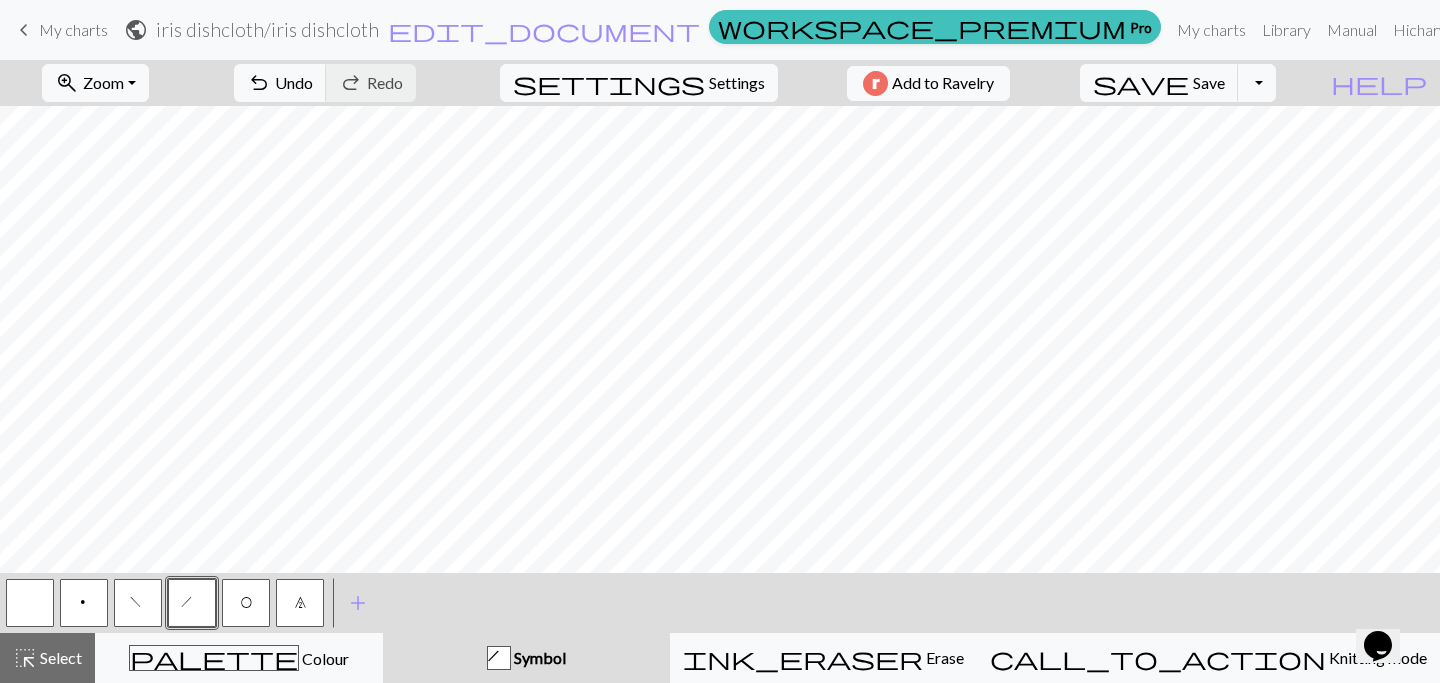 click at bounding box center [30, 603] 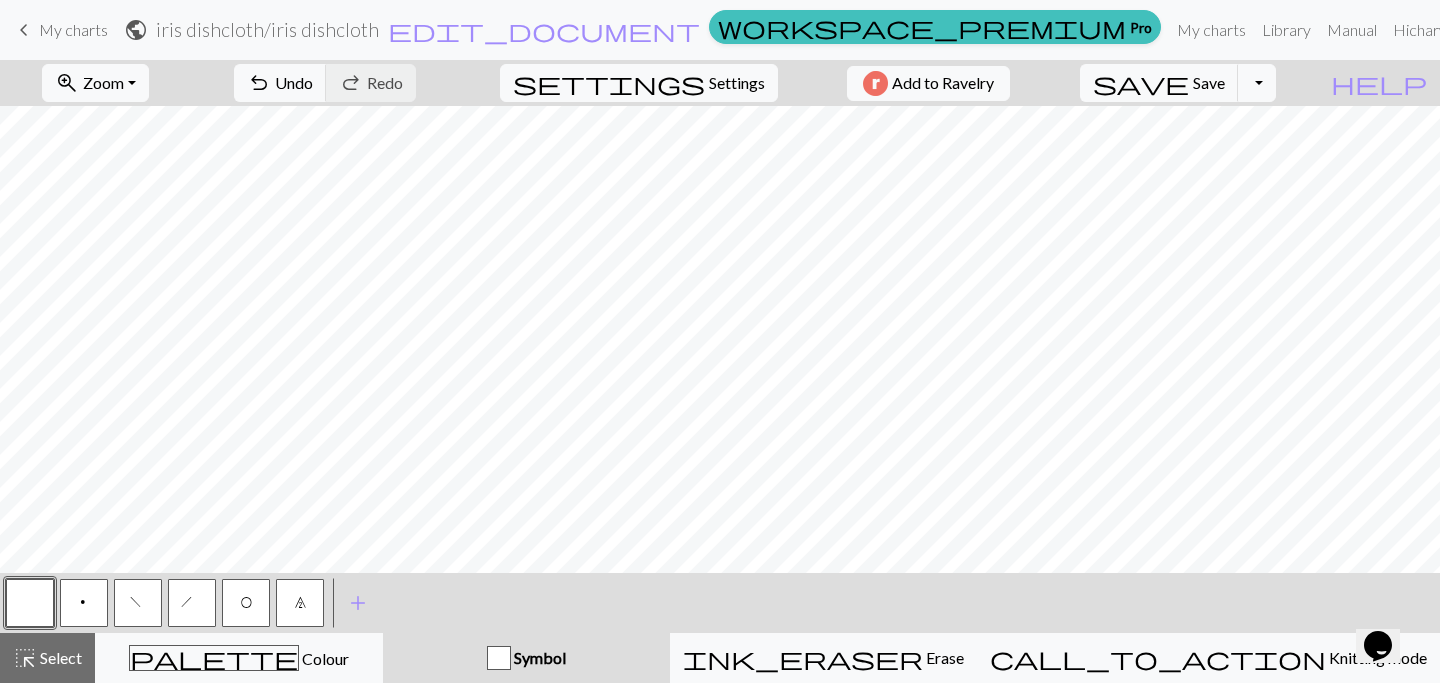 click on "h" at bounding box center (192, 603) 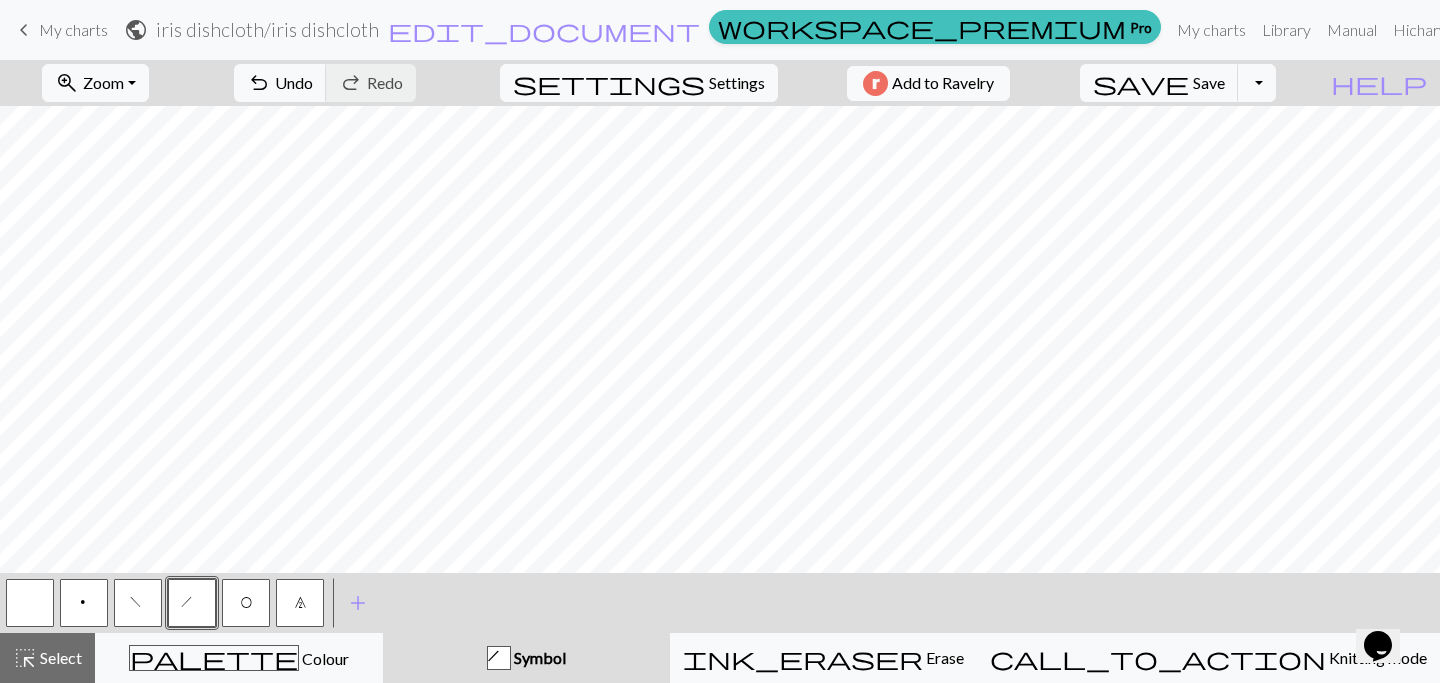 click on "f" at bounding box center [138, 603] 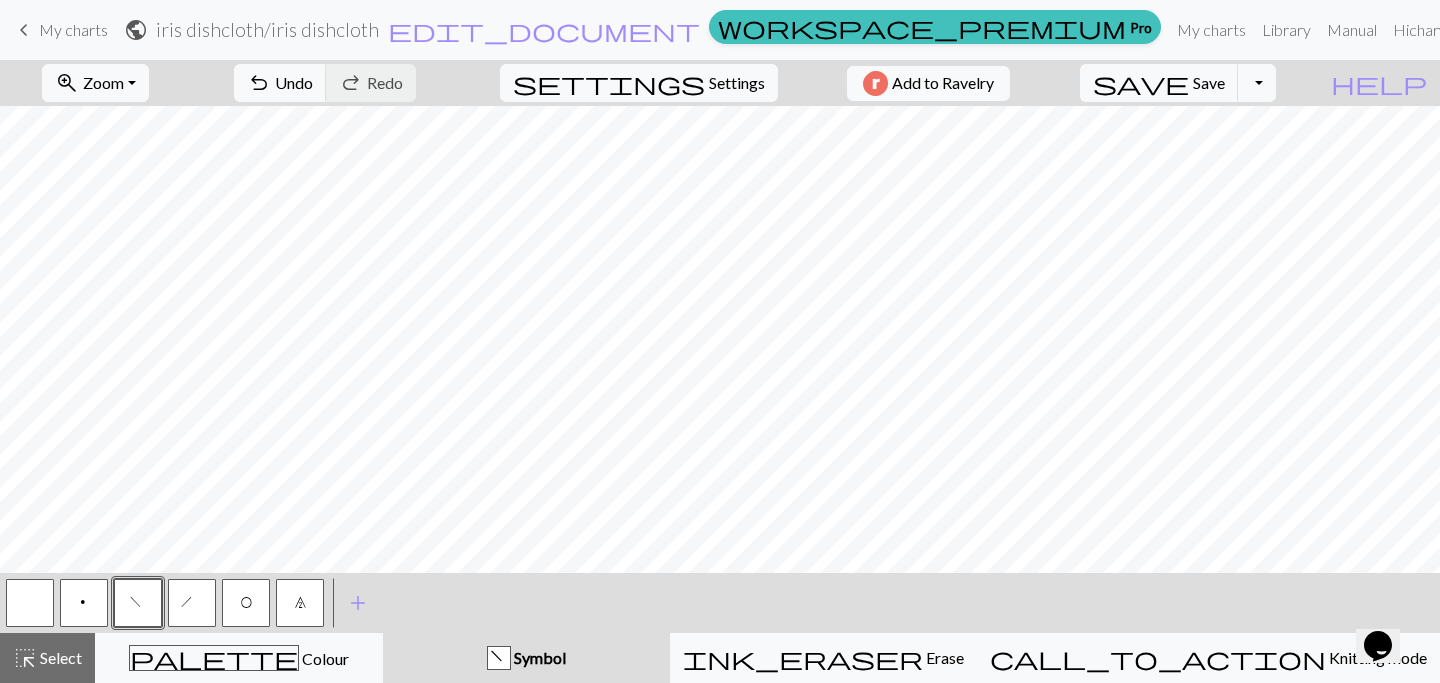 click at bounding box center (30, 603) 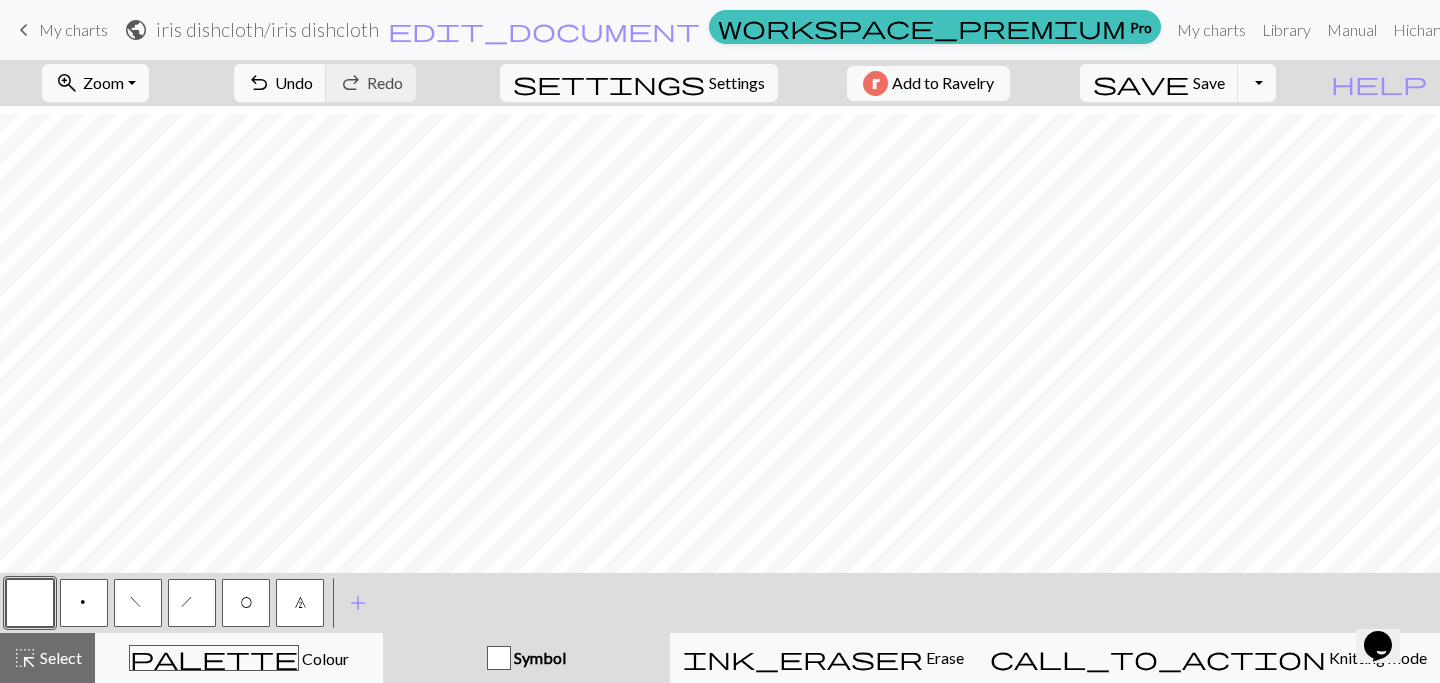 scroll, scrollTop: 96, scrollLeft: 0, axis: vertical 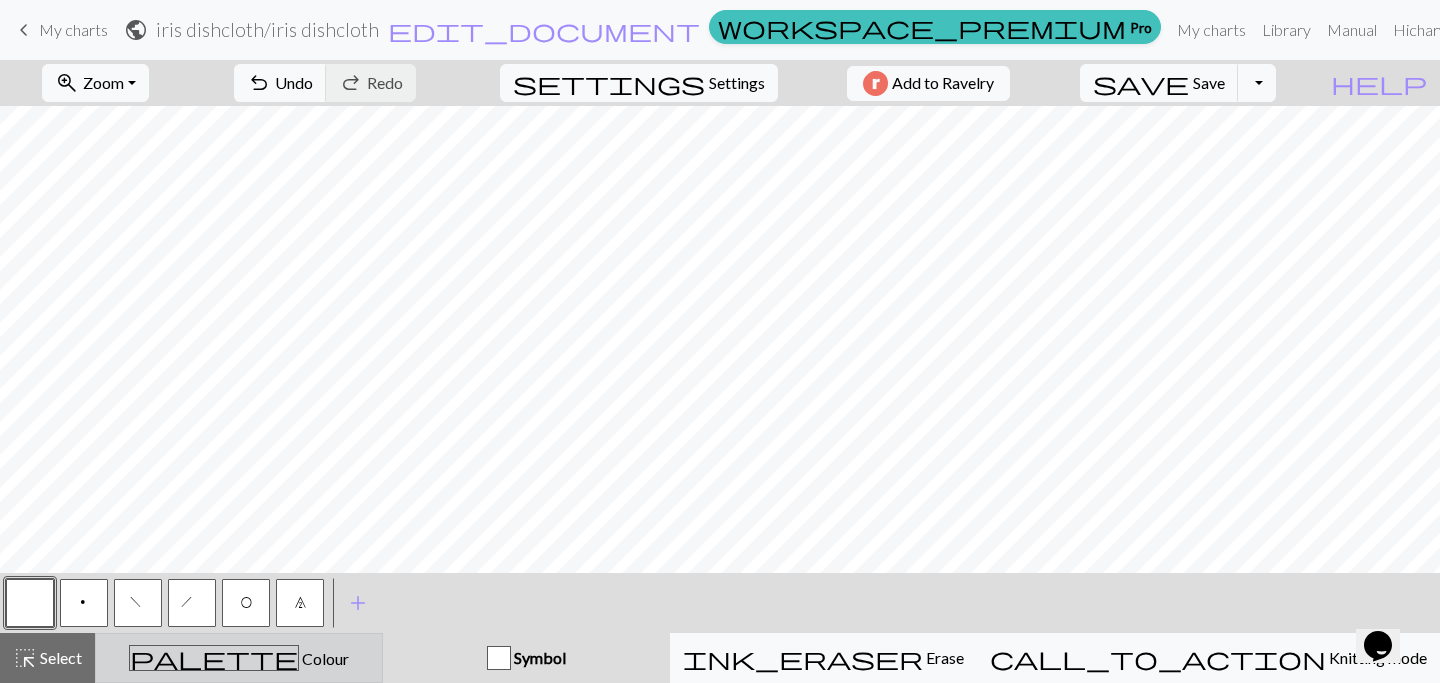 click on "palette   Colour   Colour" at bounding box center [239, 658] 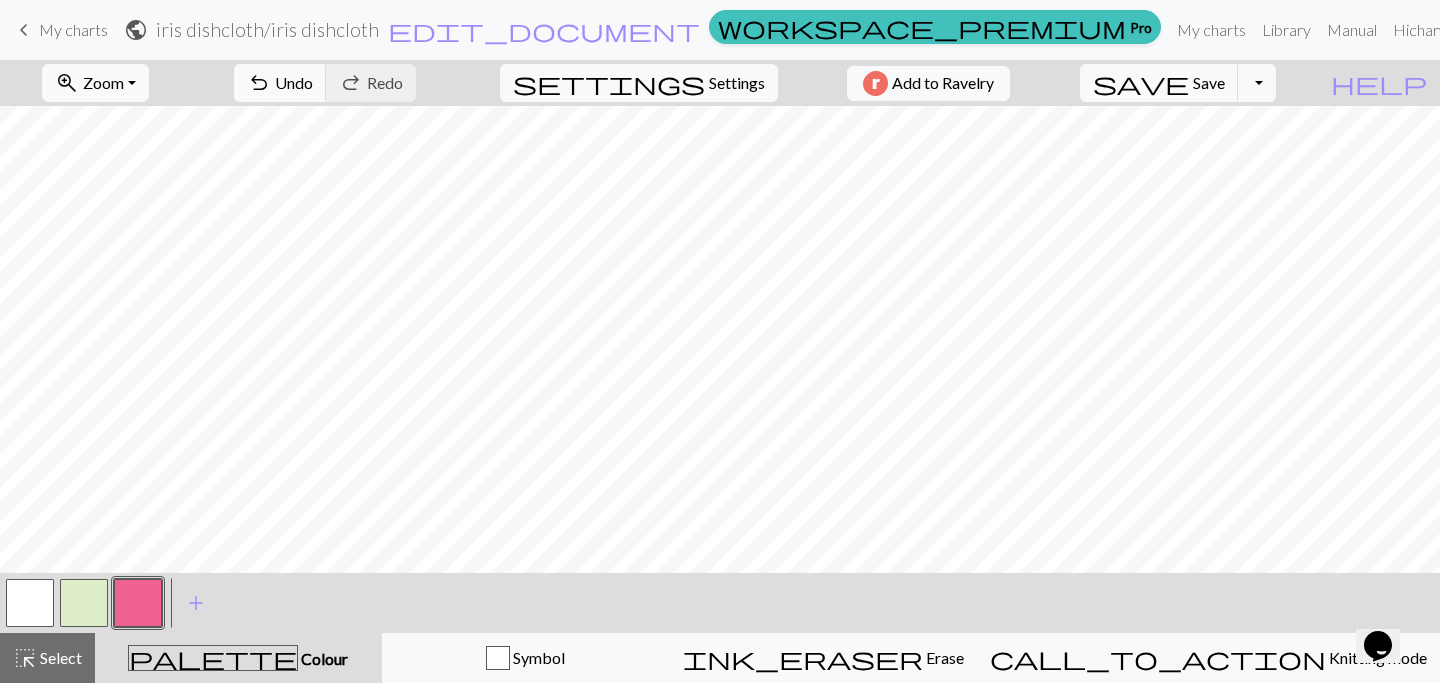 click at bounding box center [84, 603] 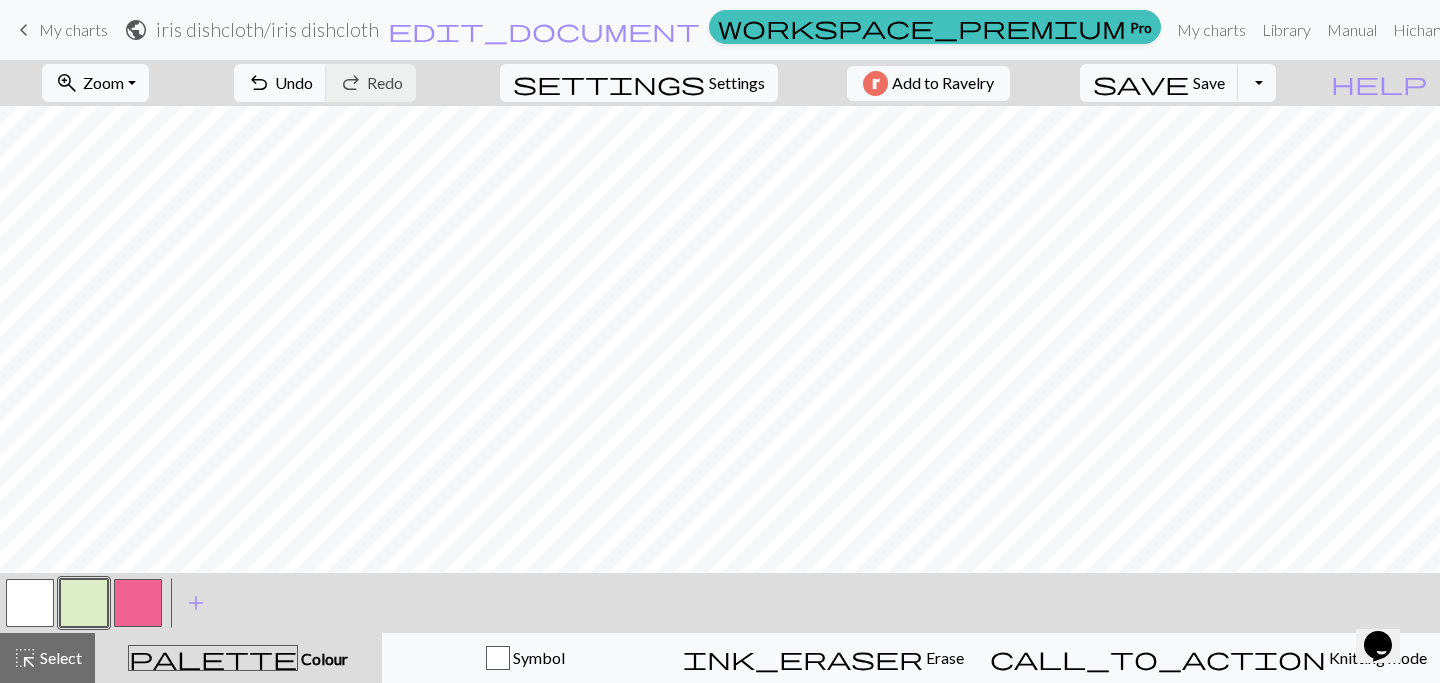 click at bounding box center [138, 603] 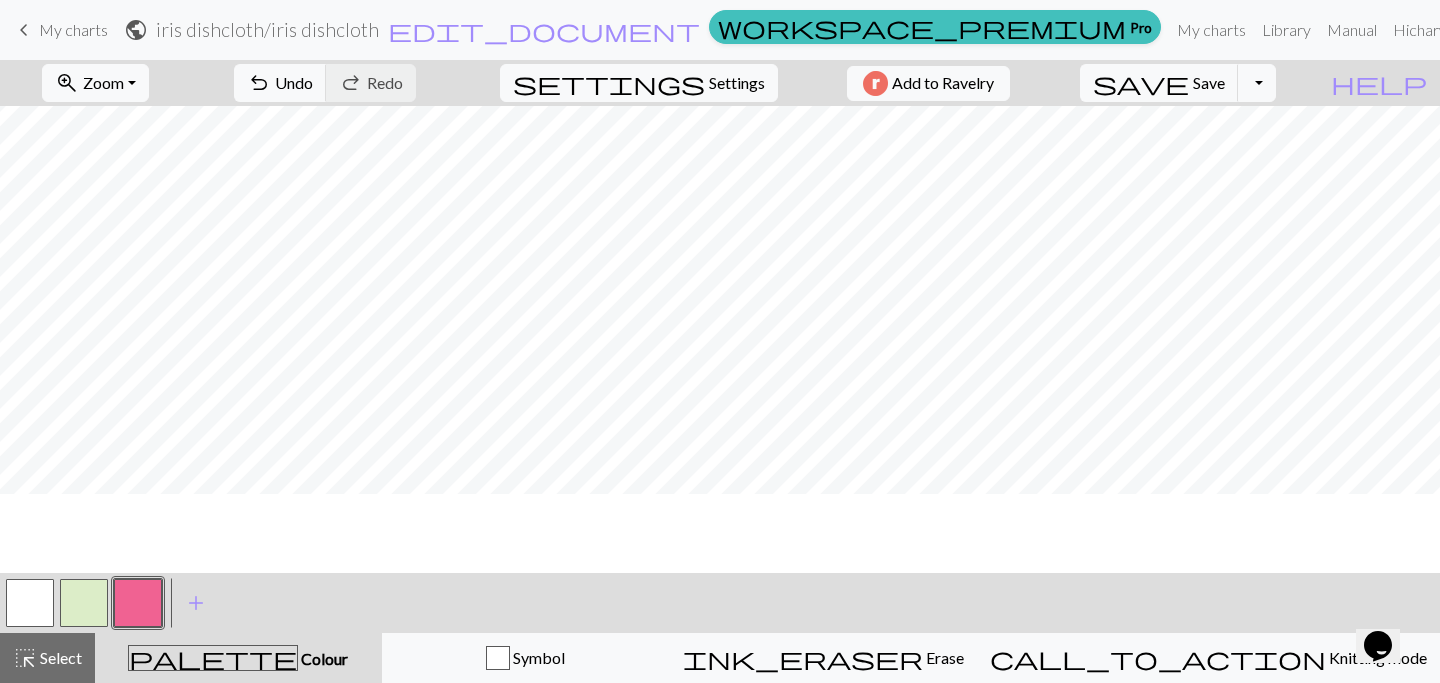 scroll, scrollTop: 9, scrollLeft: 0, axis: vertical 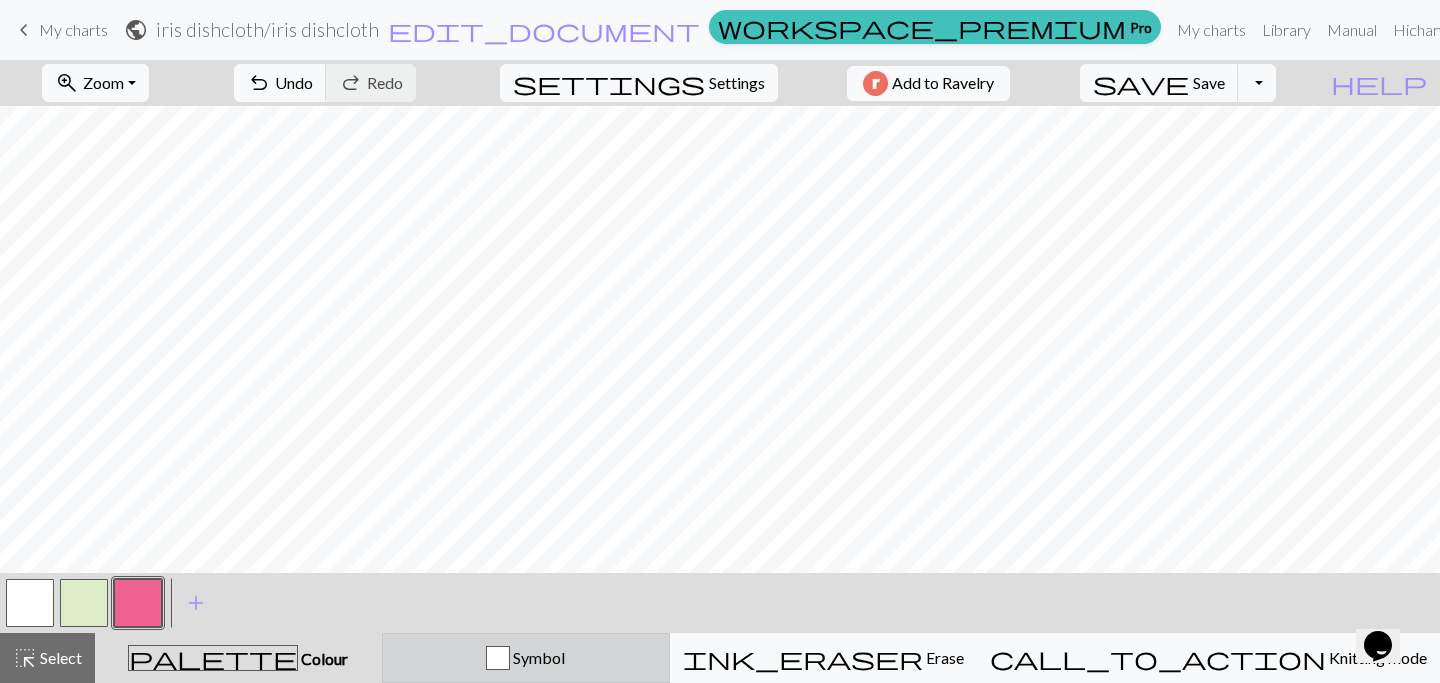 click on "Symbol" at bounding box center [526, 658] 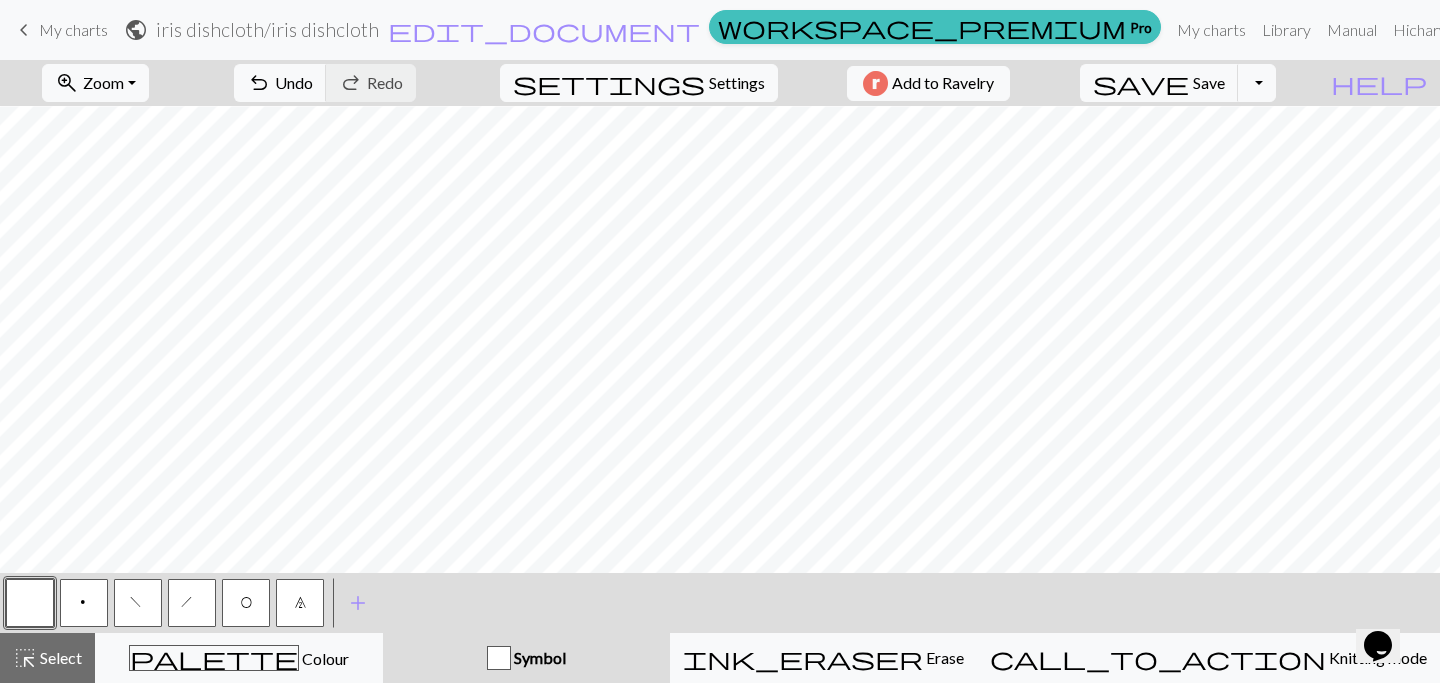 click on "7" at bounding box center [300, 603] 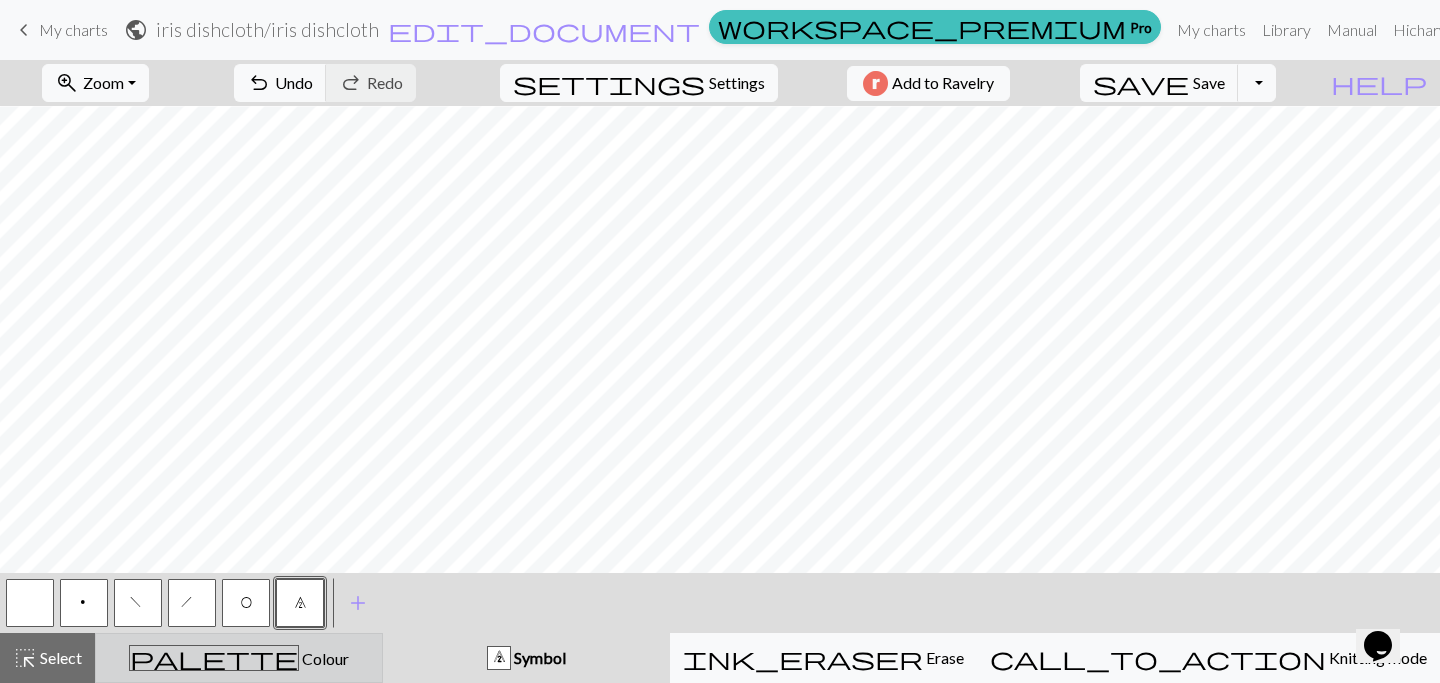 click on "palette   Colour   Colour" at bounding box center (239, 658) 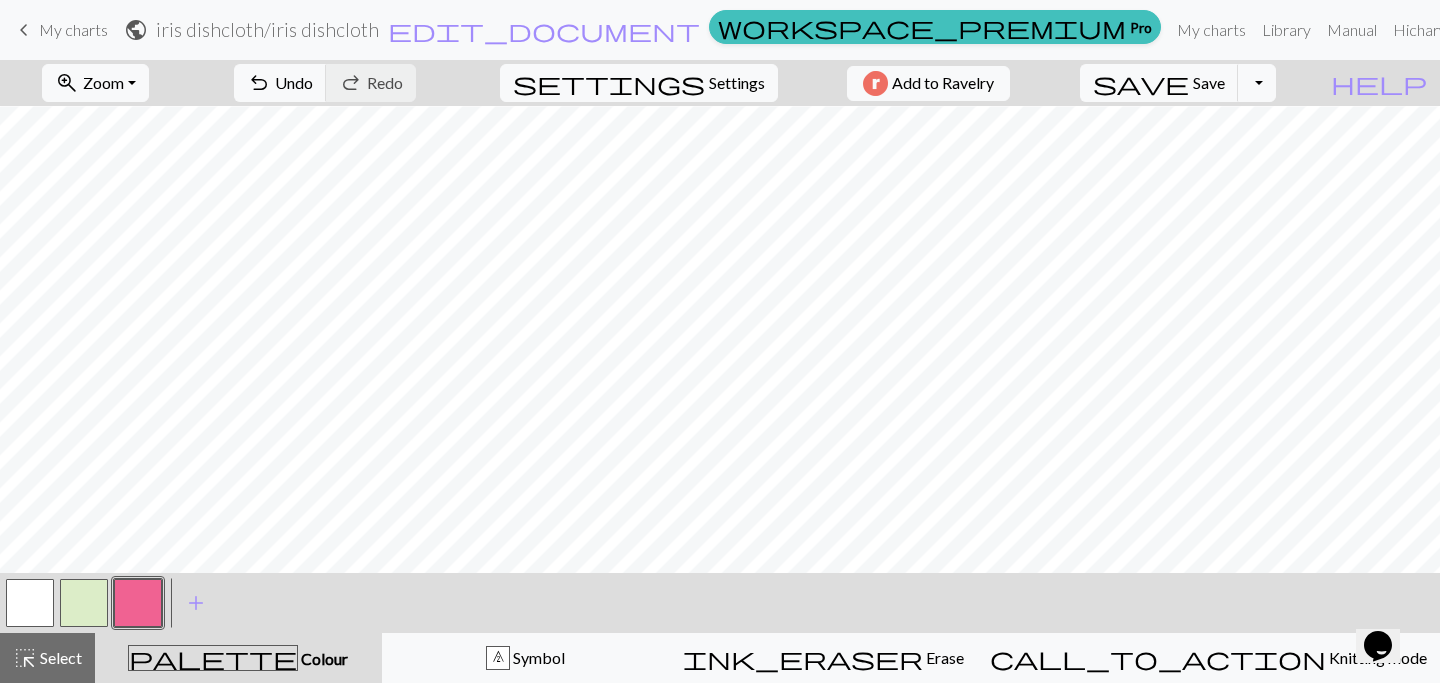 click at bounding box center [138, 603] 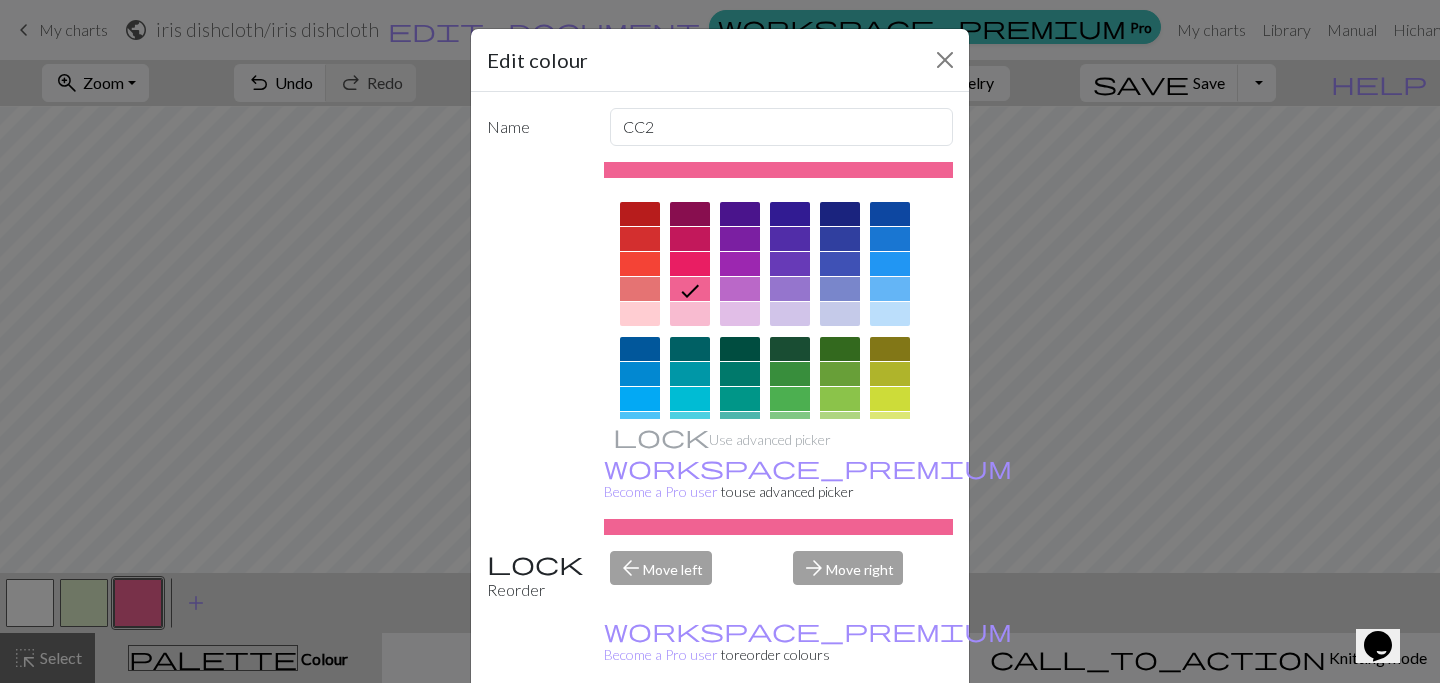 click on "Edit colour Name CC2 Use advanced picker workspace_premium Become a Pro user   to  use advanced picker Reorder arrow_back Move left arrow_forward Move right workspace_premium Become a Pro user   to  reorder colours Delete Done Cancel" at bounding box center [720, 341] 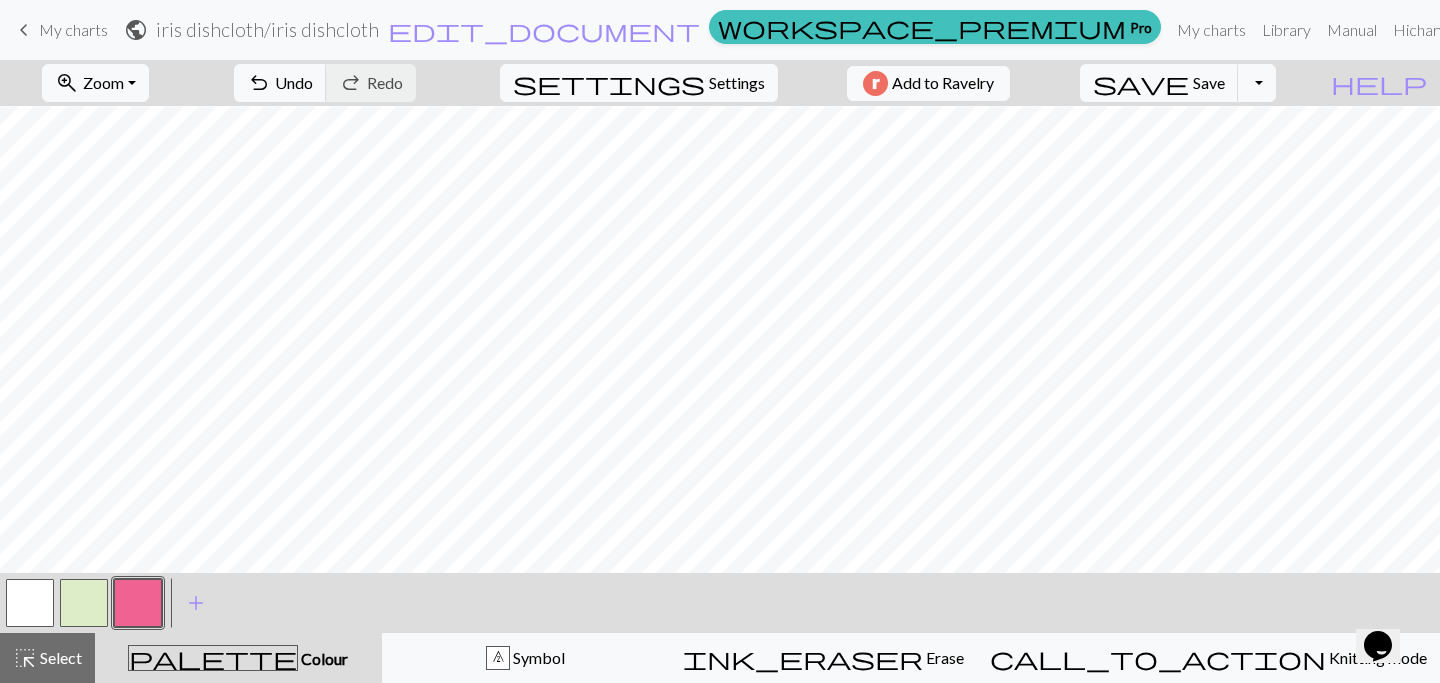 click at bounding box center (84, 603) 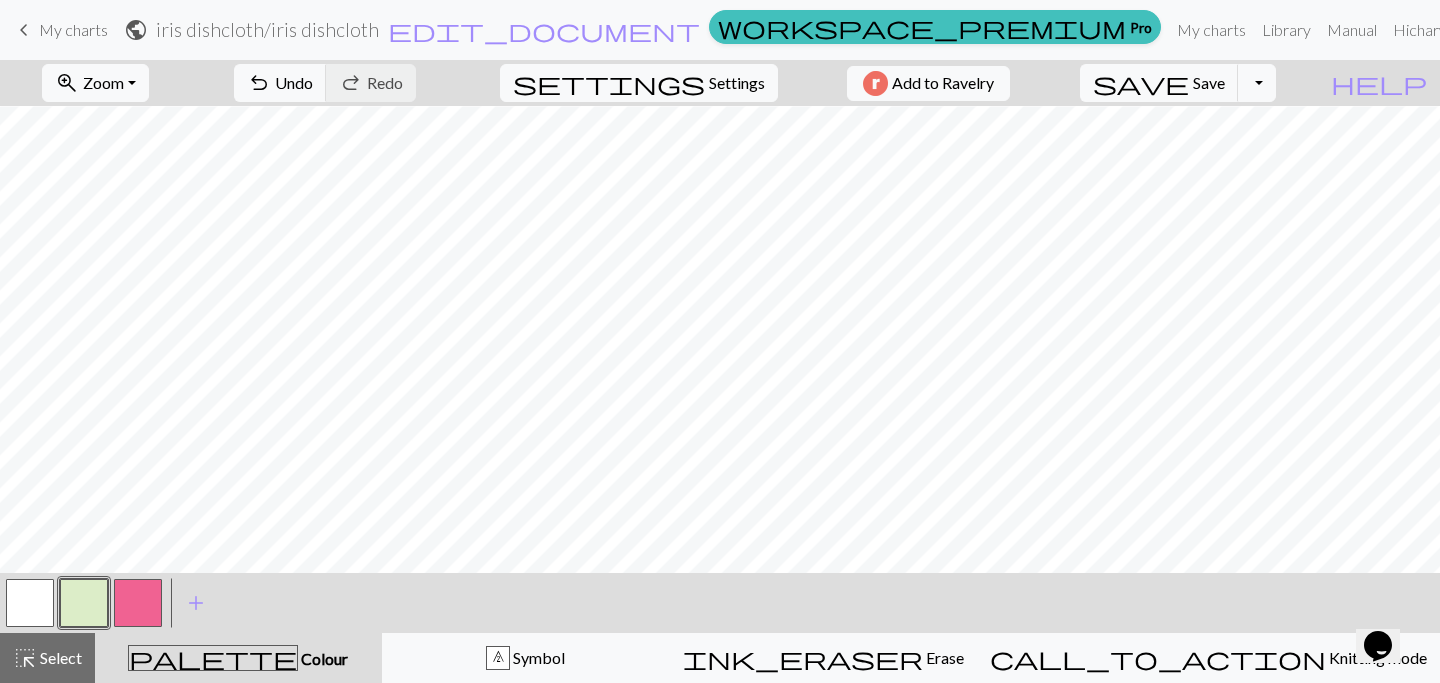 click on "palette   Colour   Colour" at bounding box center (238, 658) 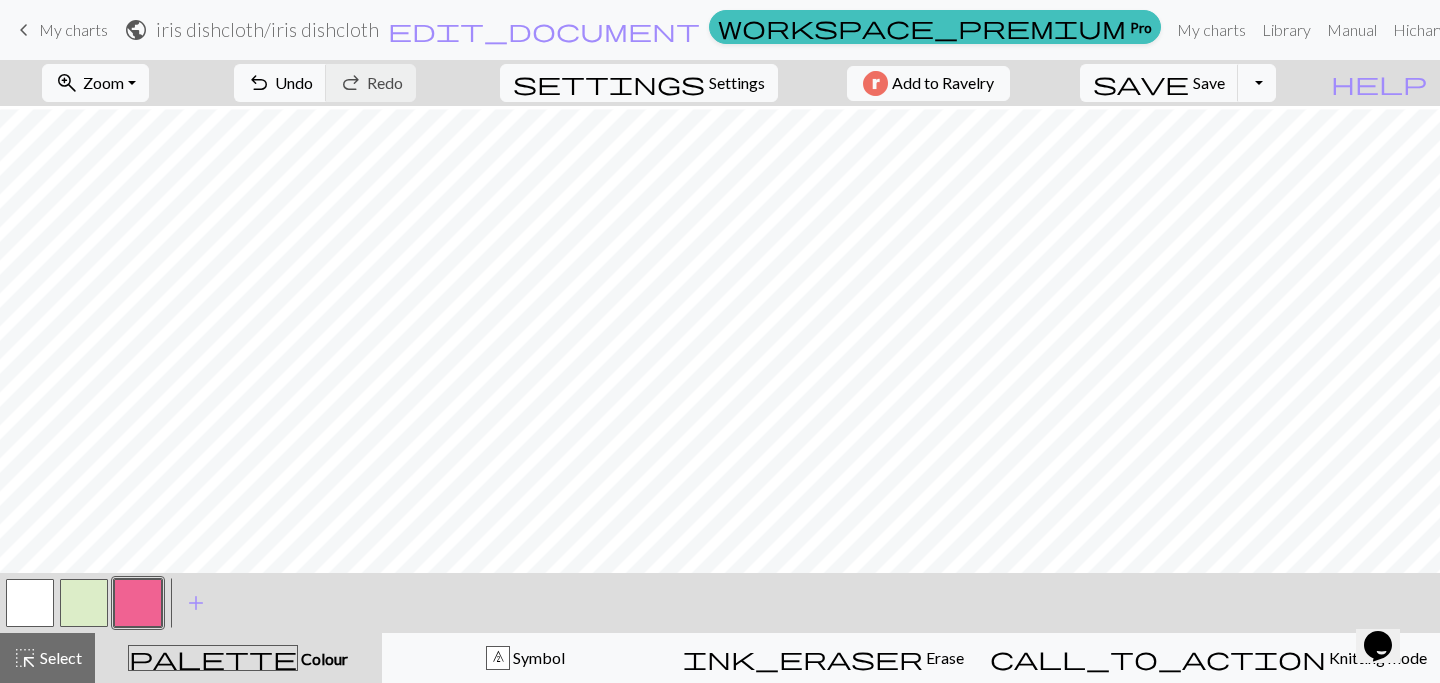scroll, scrollTop: 101, scrollLeft: 0, axis: vertical 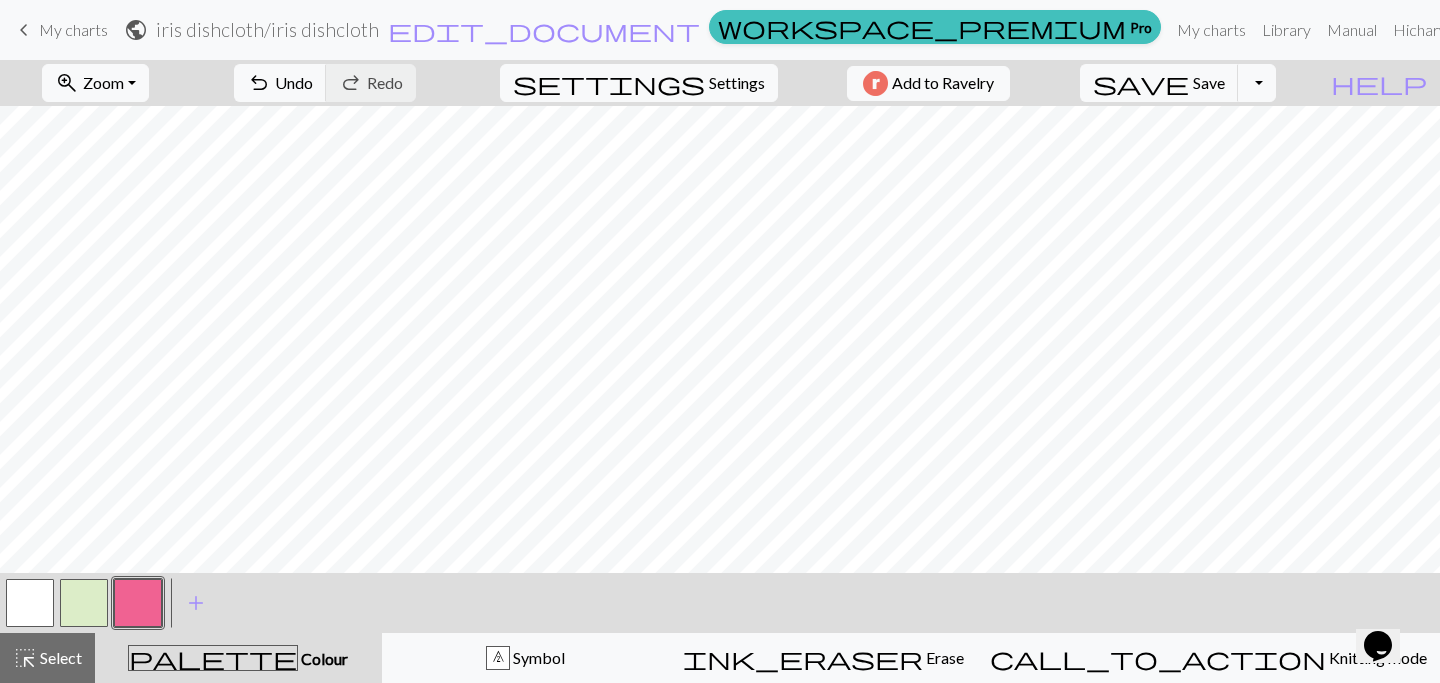click at bounding box center [30, 603] 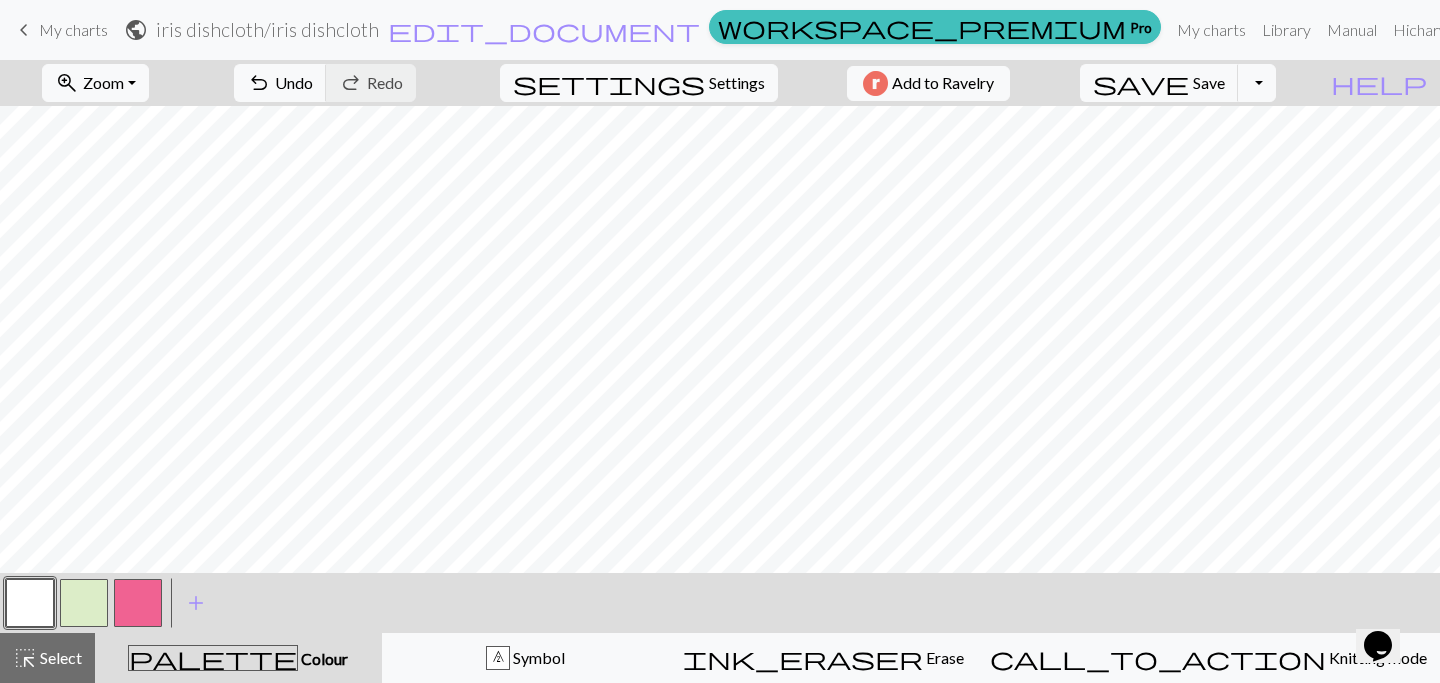 click on "palette" at bounding box center [213, 658] 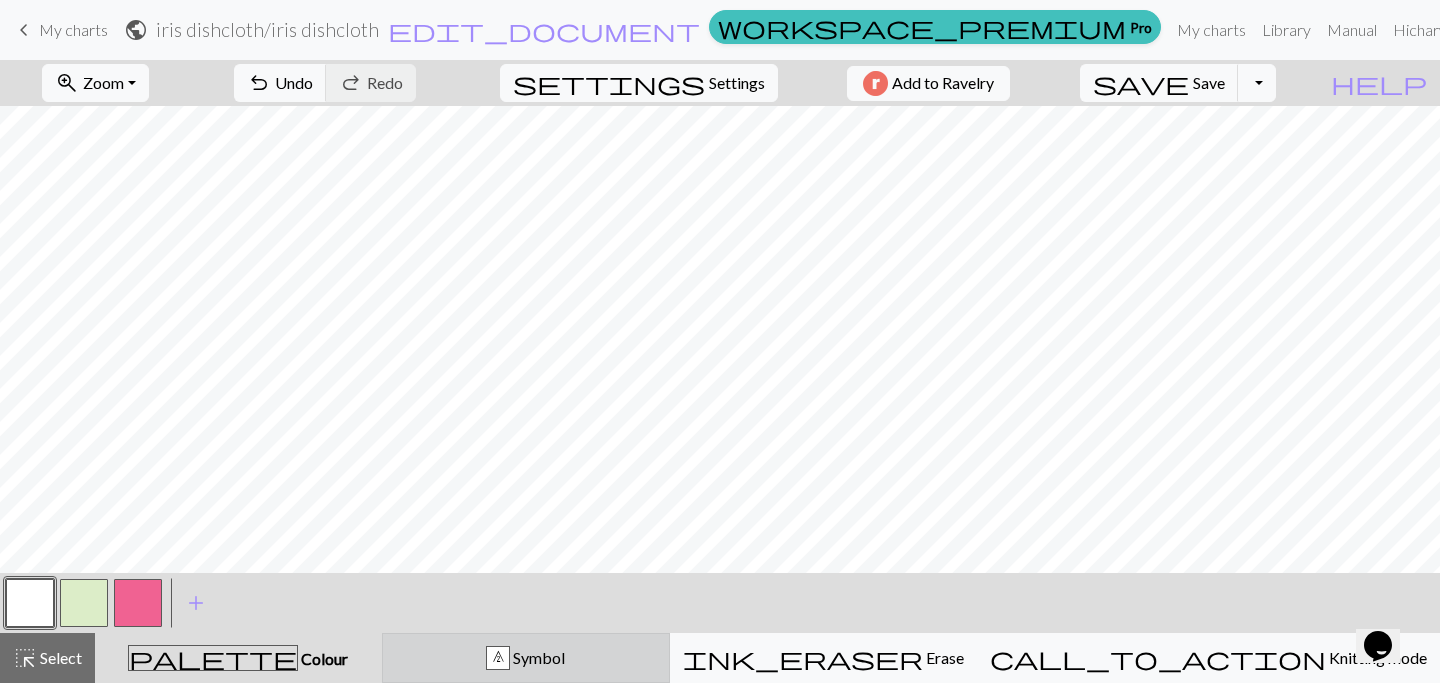 click on "7   Symbol" at bounding box center [526, 658] 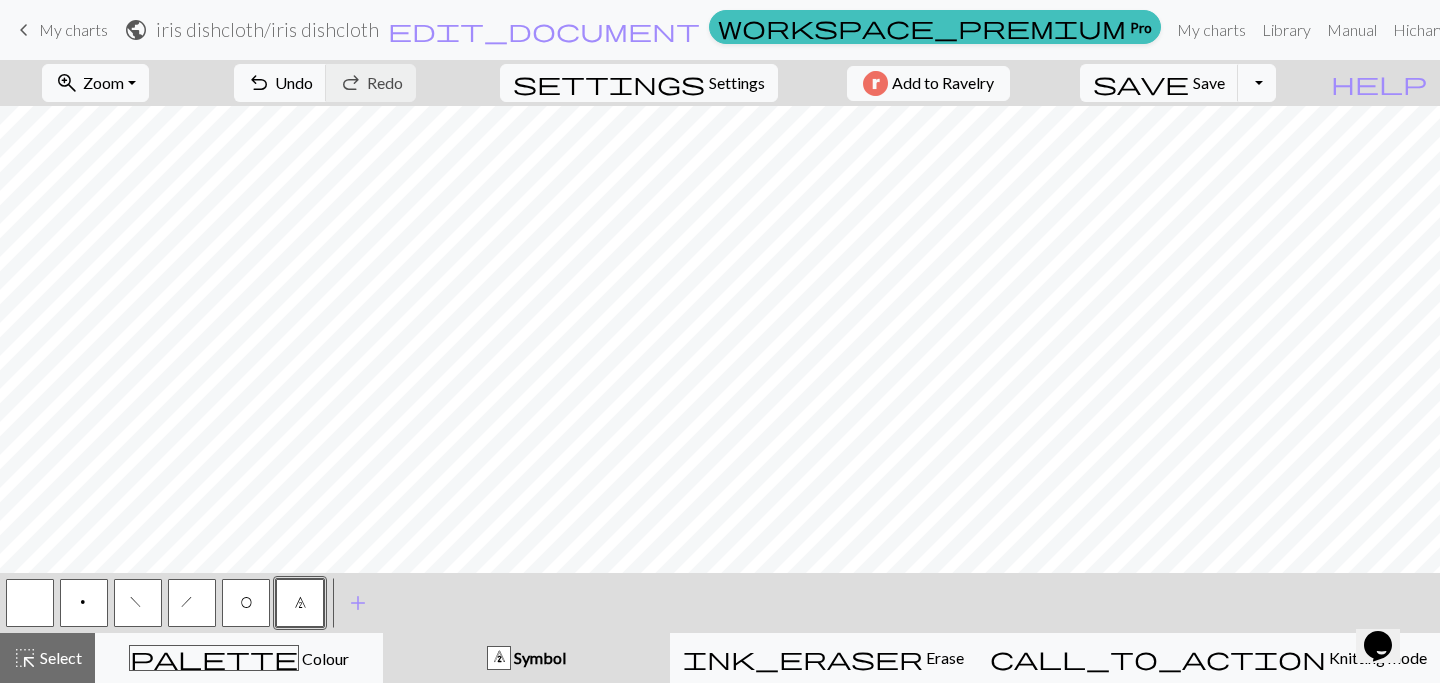 click at bounding box center (30, 603) 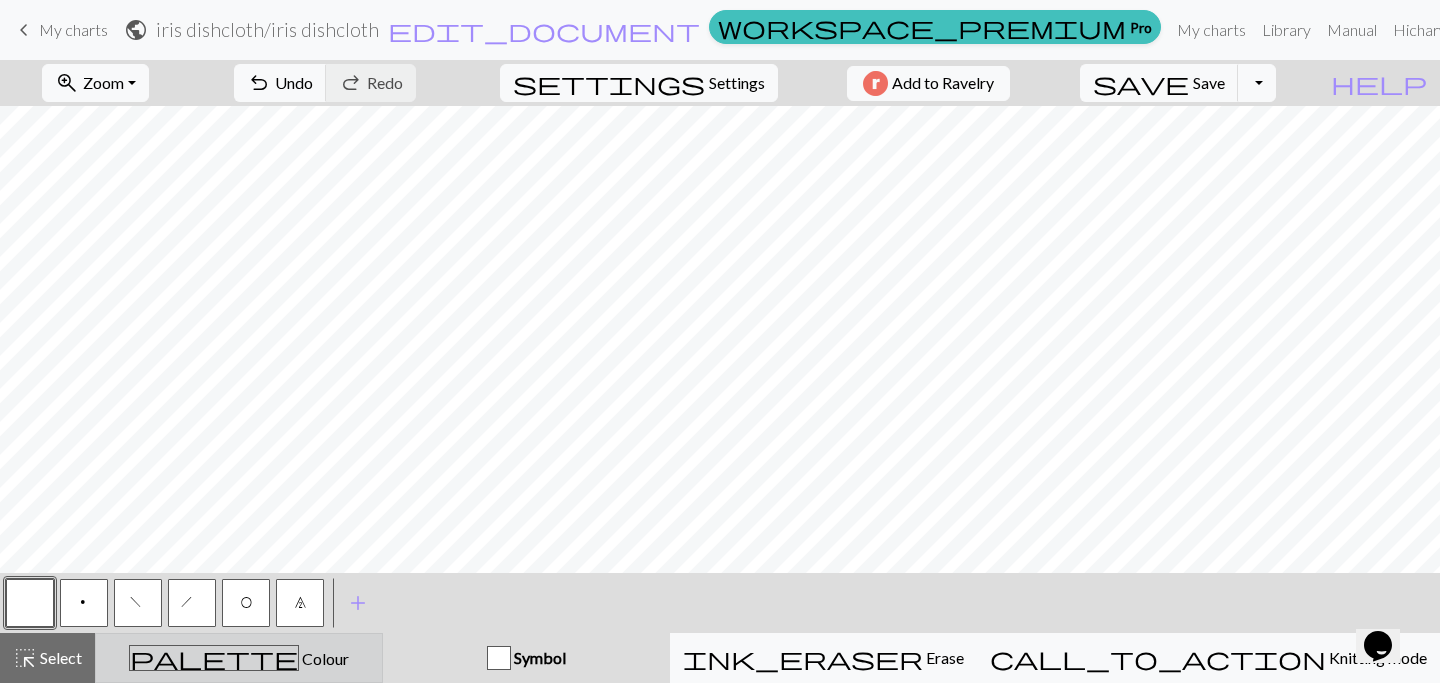 click on "palette" at bounding box center (214, 658) 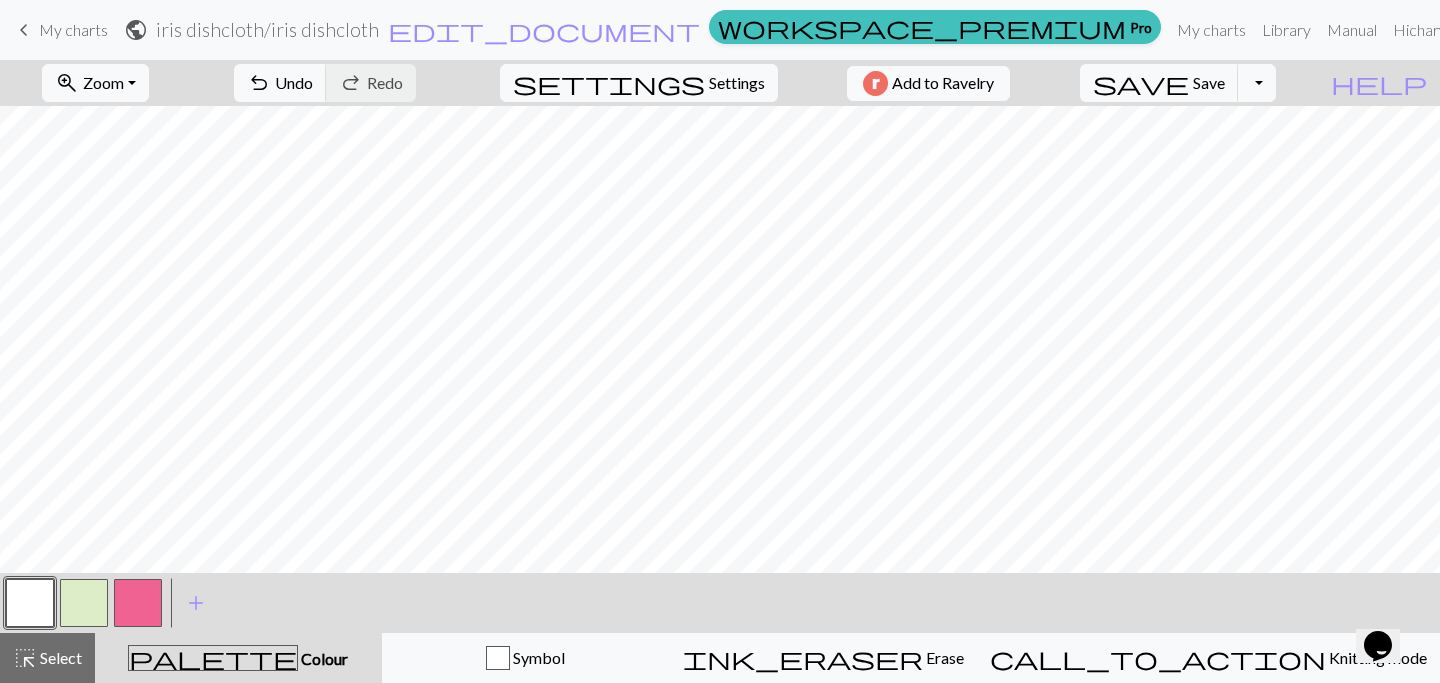 click at bounding box center (138, 603) 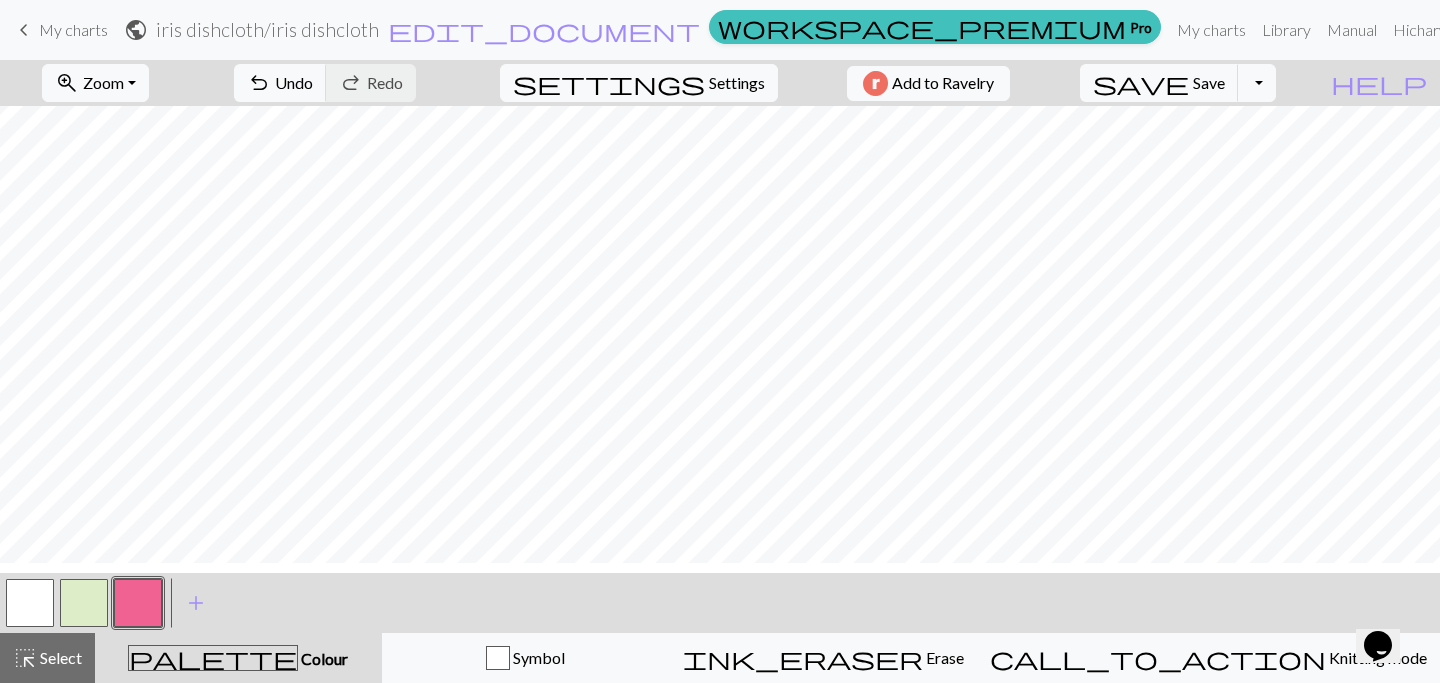 scroll, scrollTop: 50, scrollLeft: 0, axis: vertical 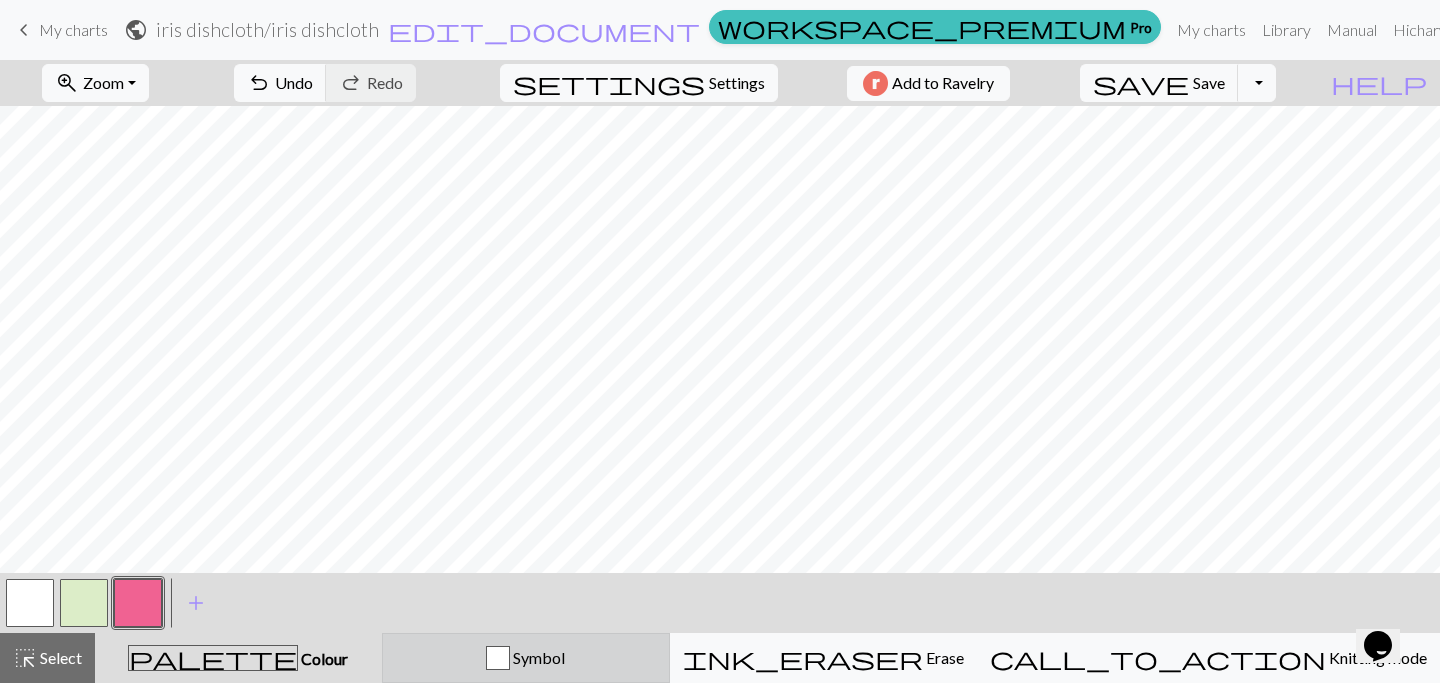 click on "Symbol" at bounding box center [526, 658] 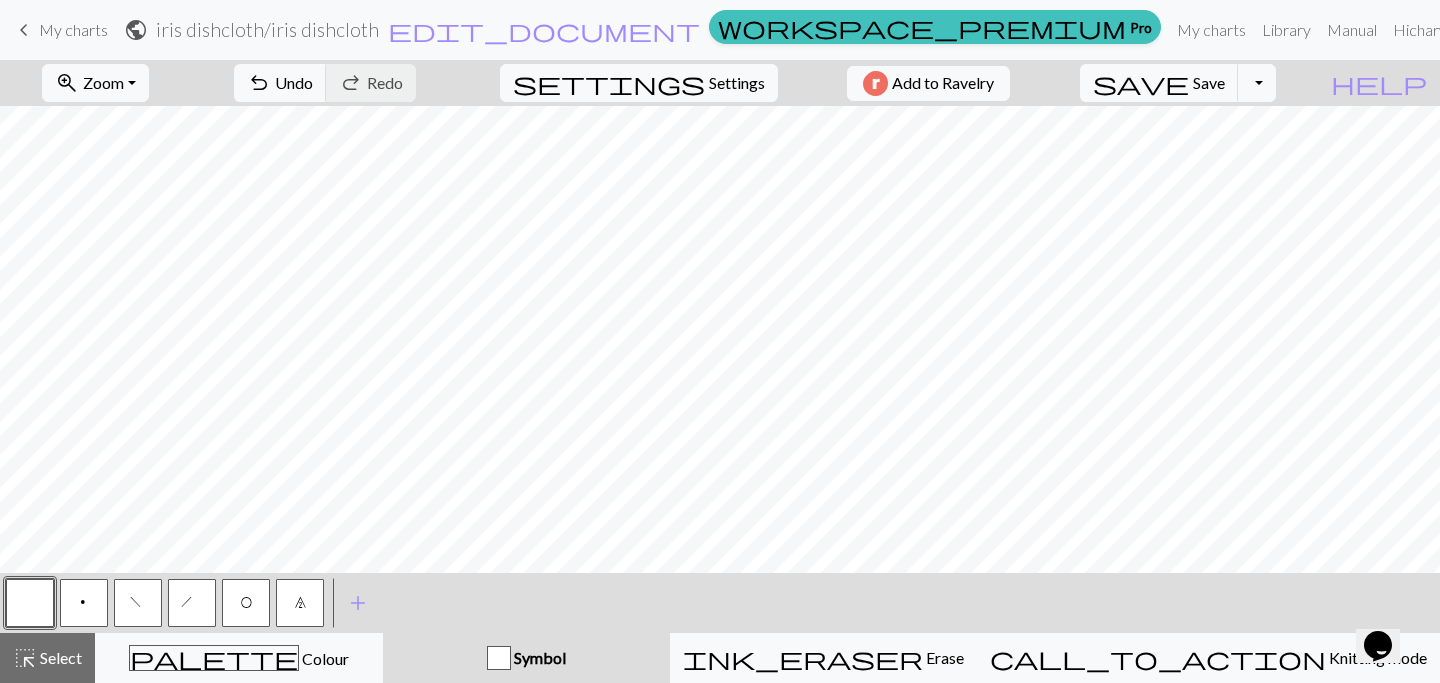 click on "f" at bounding box center [138, 603] 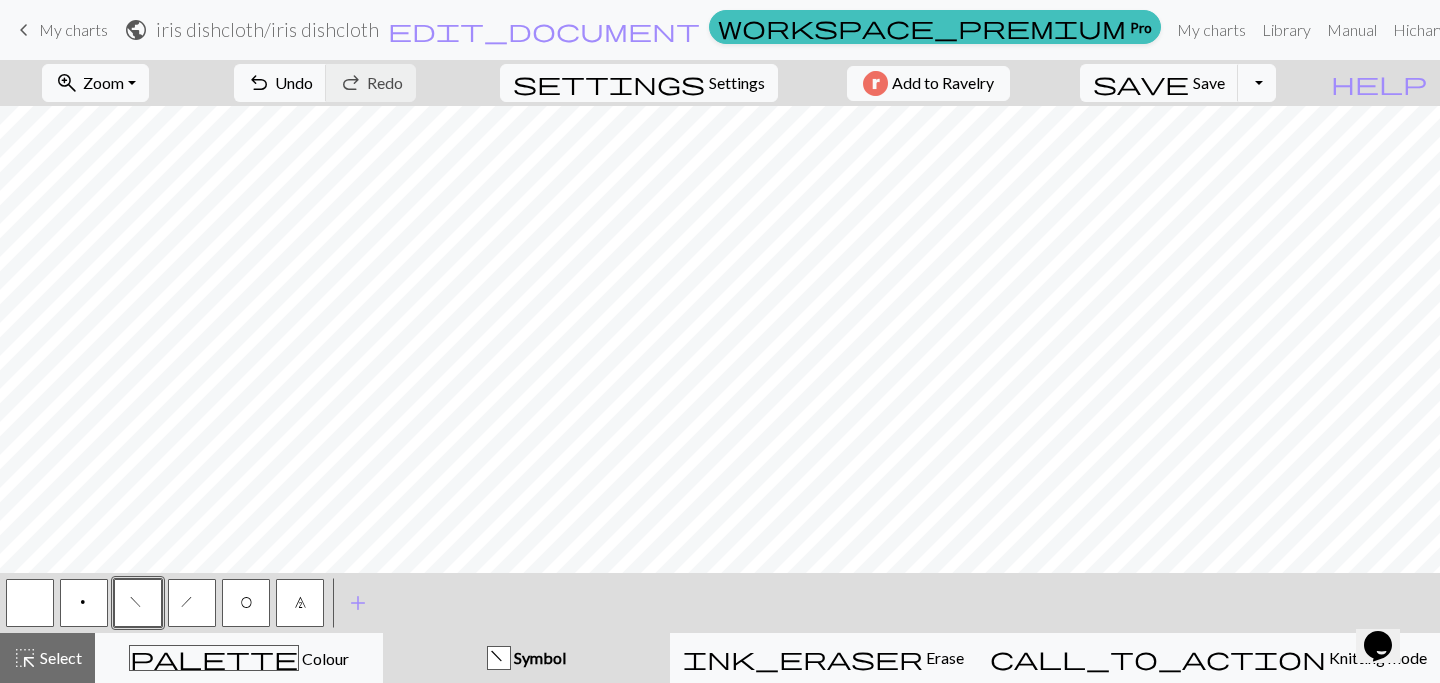 click on "h" at bounding box center (192, 603) 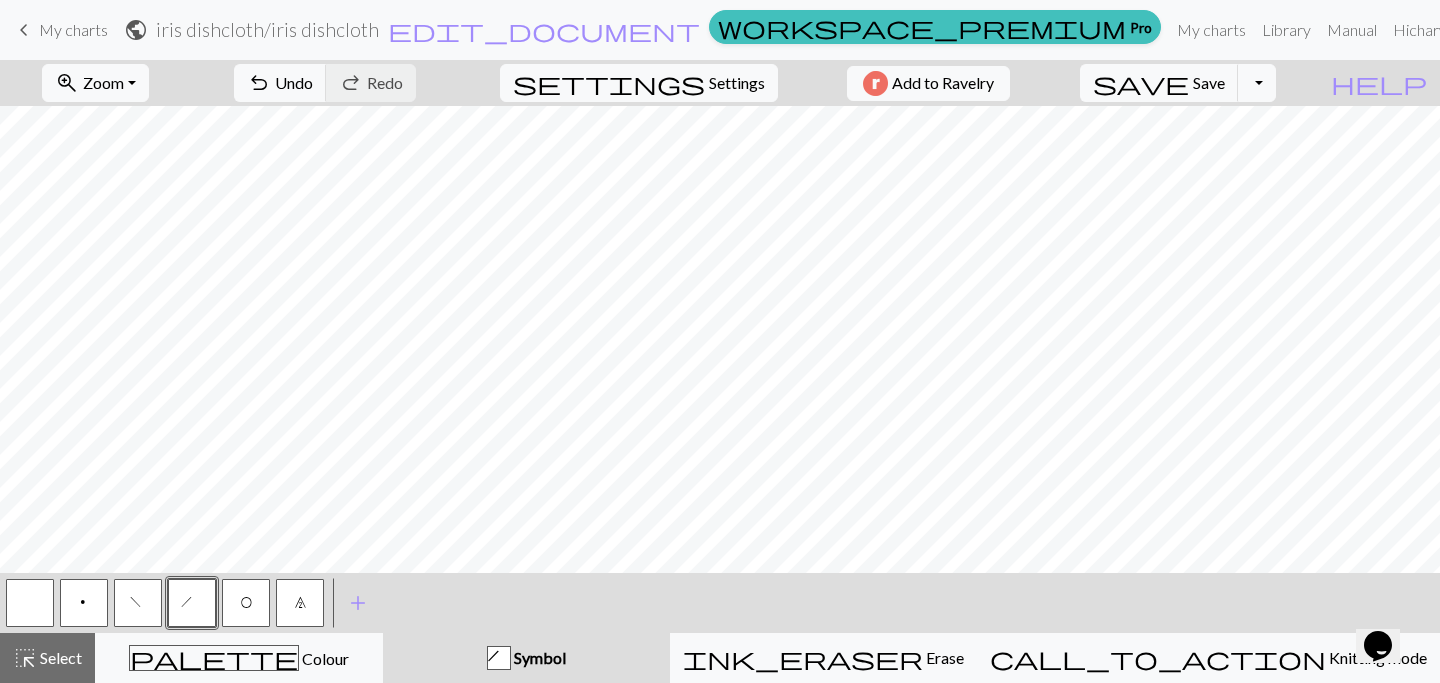 click at bounding box center [30, 603] 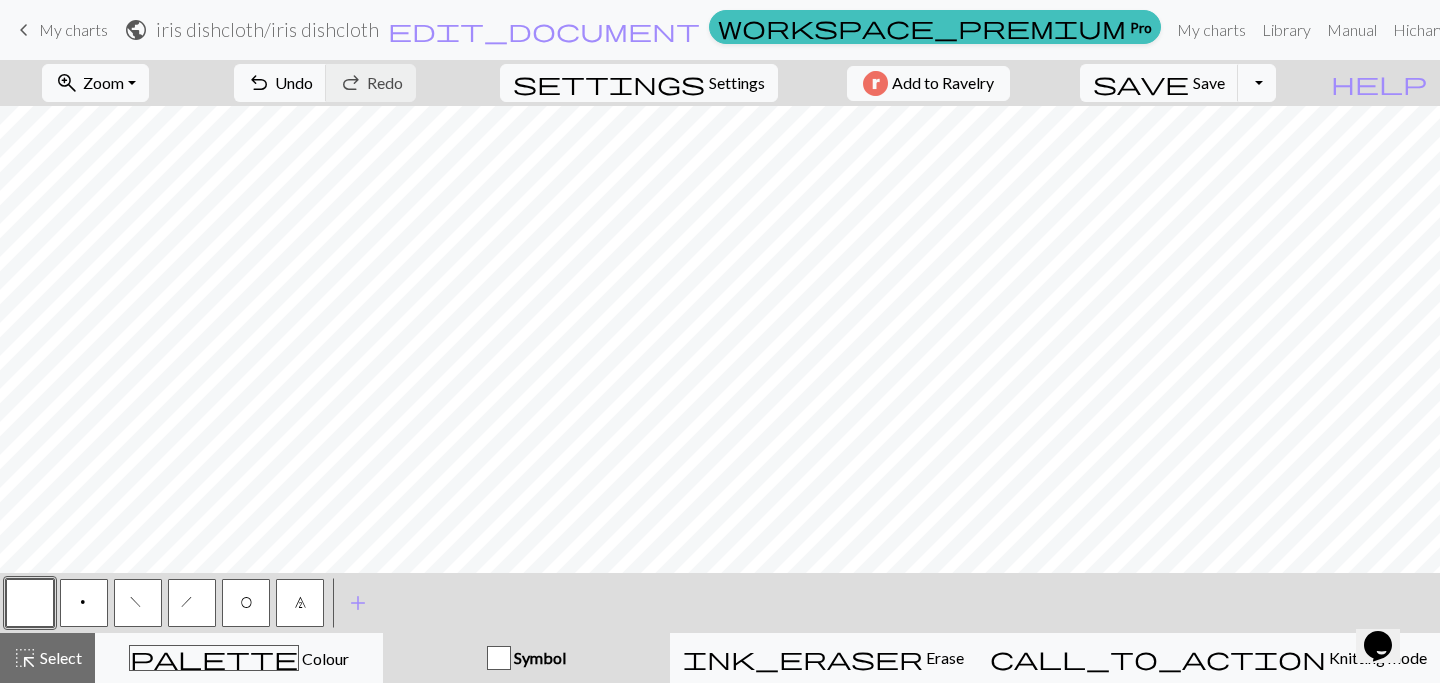 click on "Symbol" at bounding box center [526, 658] 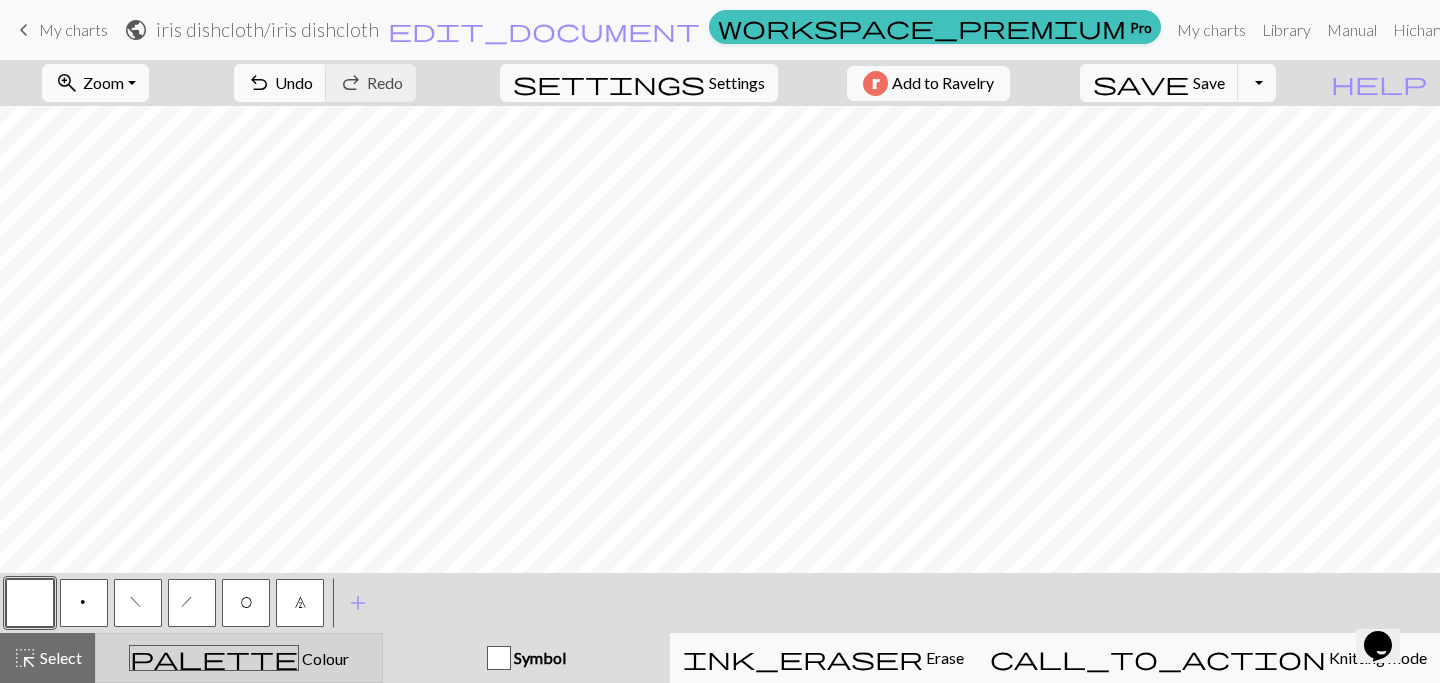 click on "palette   Colour   Colour" at bounding box center [239, 658] 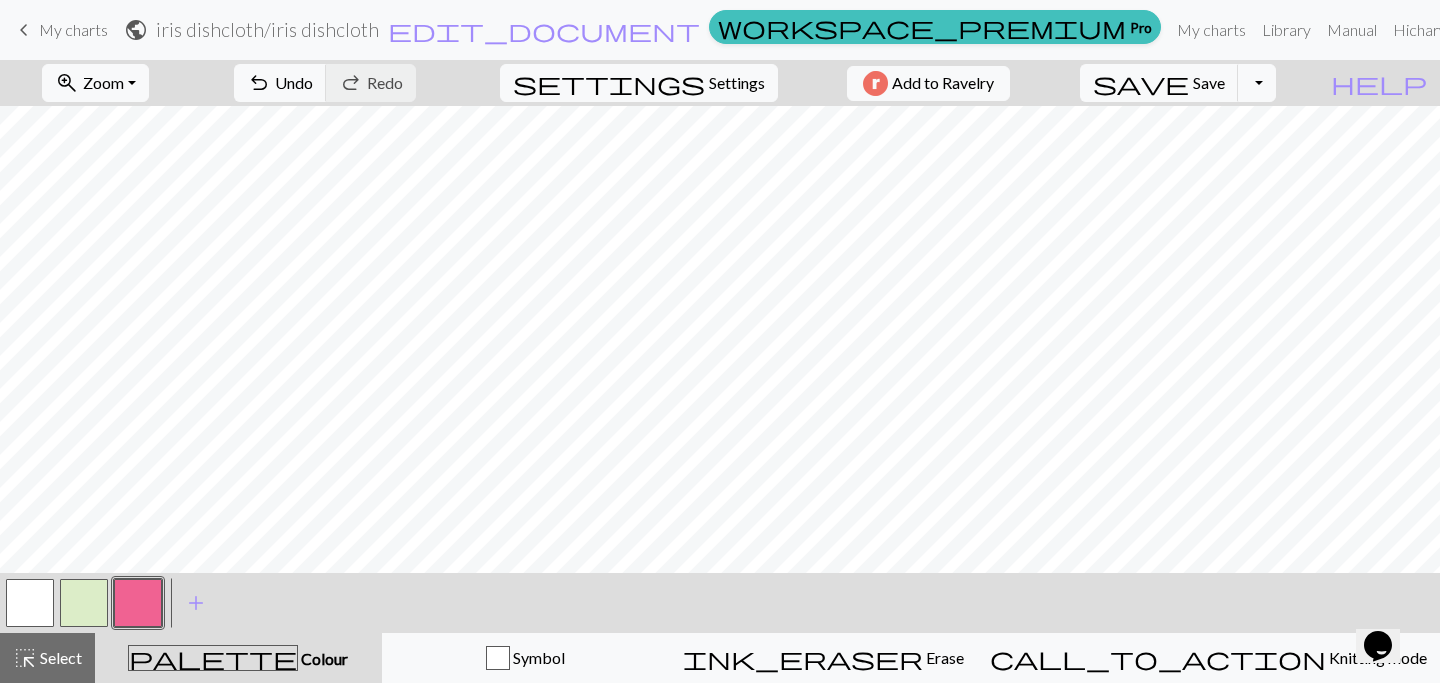 click at bounding box center (138, 603) 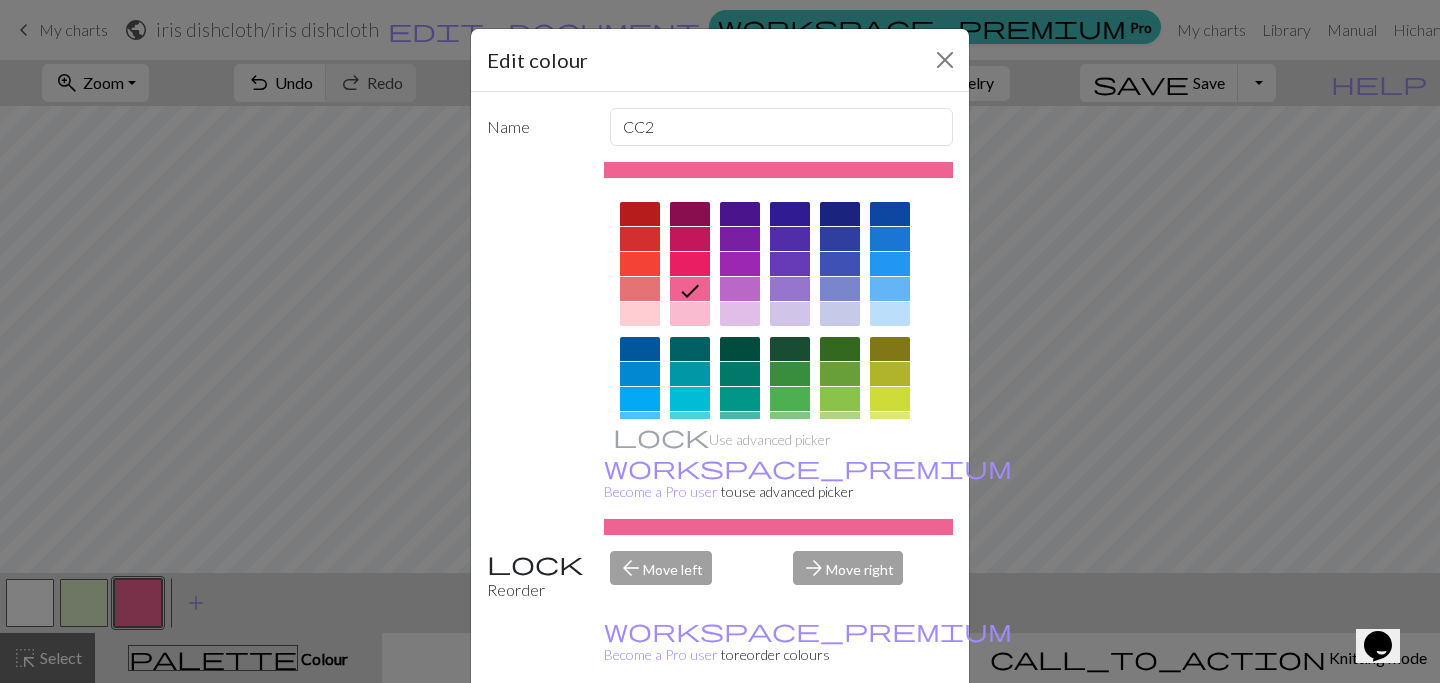 click on "Edit colour Name CC2 Use advanced picker workspace_premium Become a Pro user   to  use advanced picker Reorder arrow_back Move left arrow_forward Move right workspace_premium Become a Pro user   to  reorder colours Delete Done Cancel" at bounding box center (720, 341) 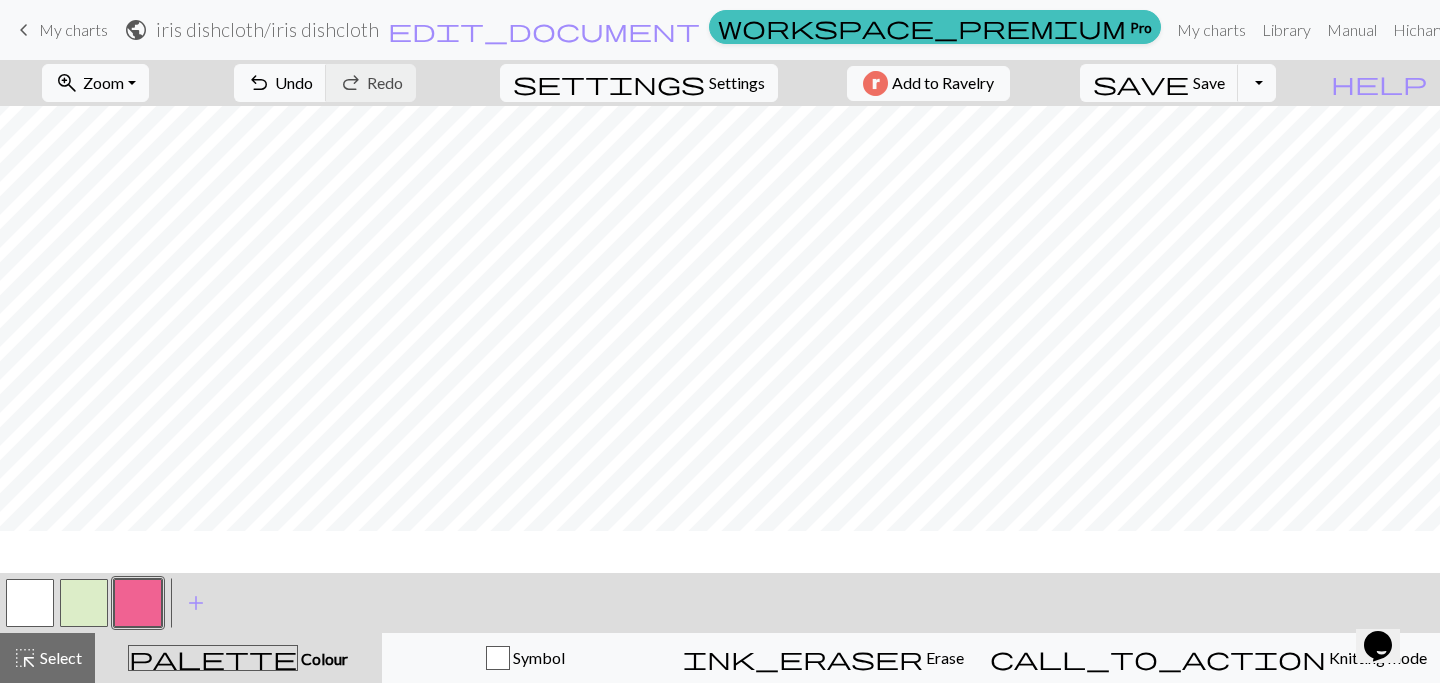 scroll, scrollTop: 0, scrollLeft: 0, axis: both 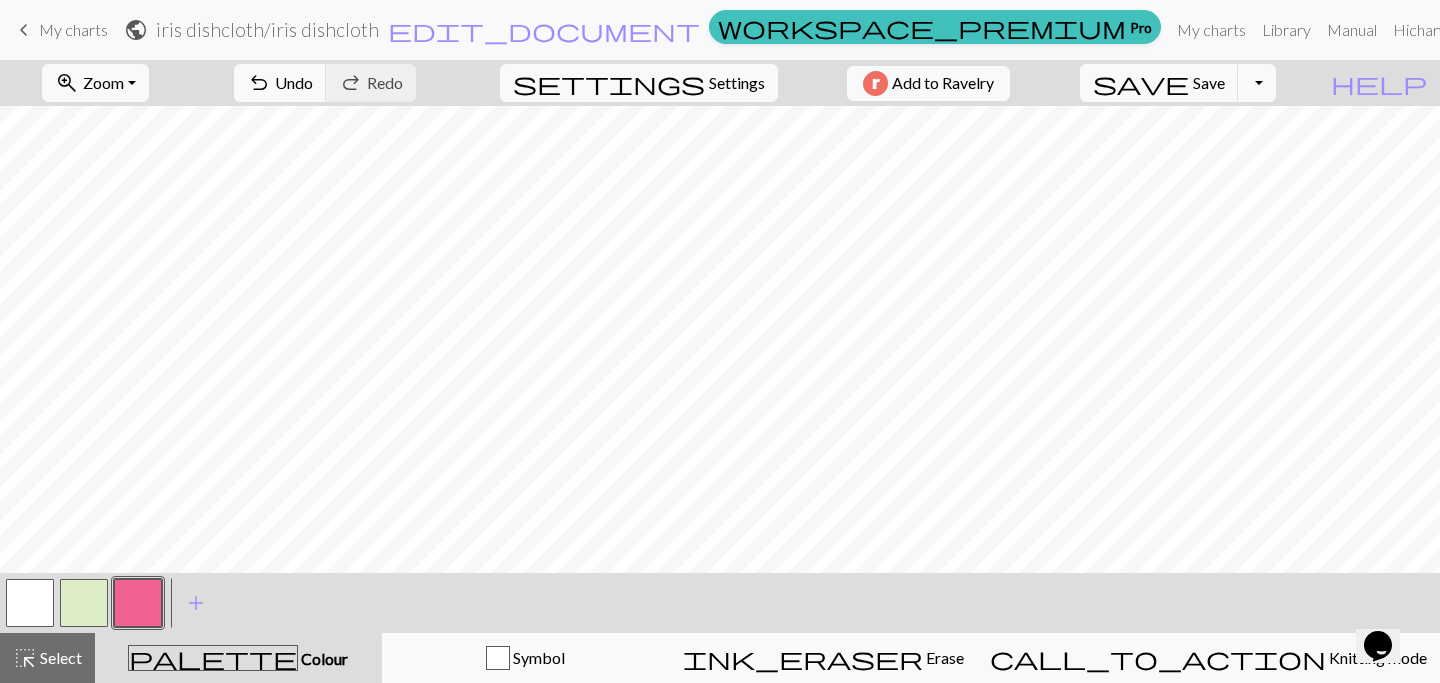 click at bounding box center [138, 603] 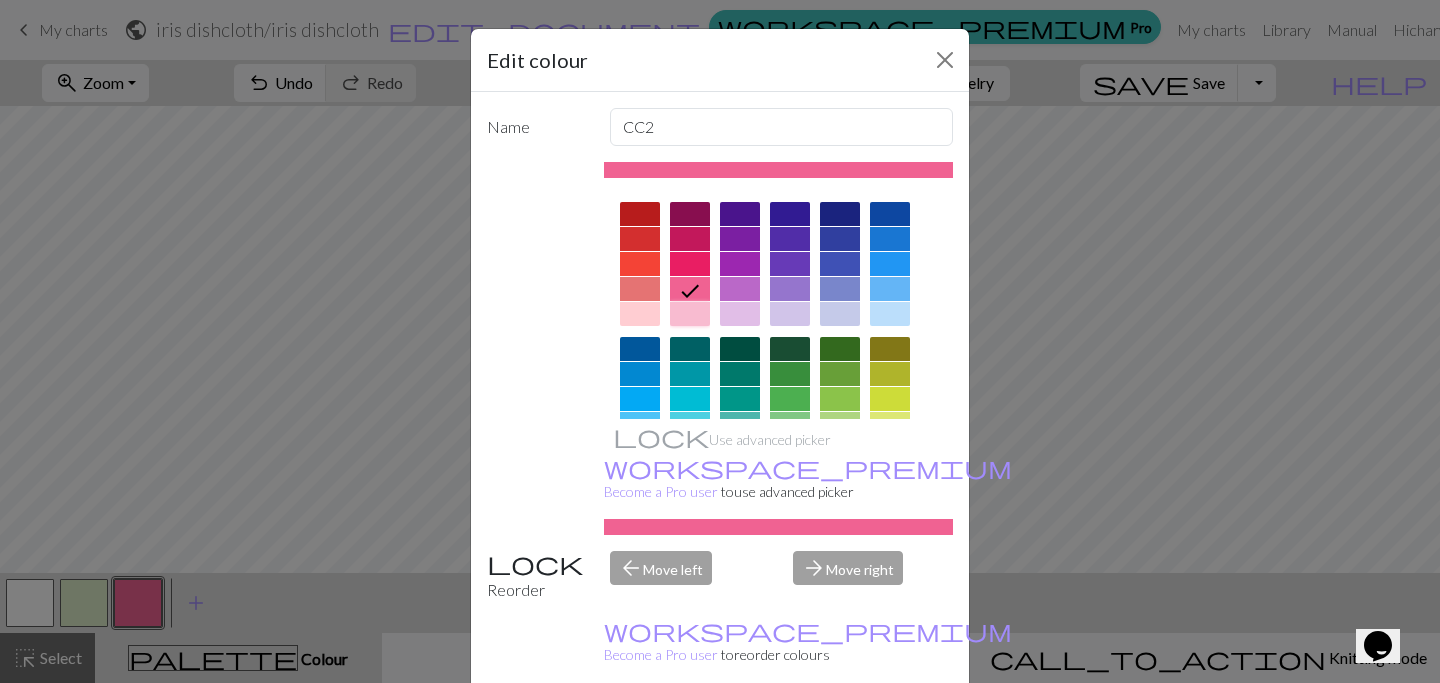 click at bounding box center (690, 314) 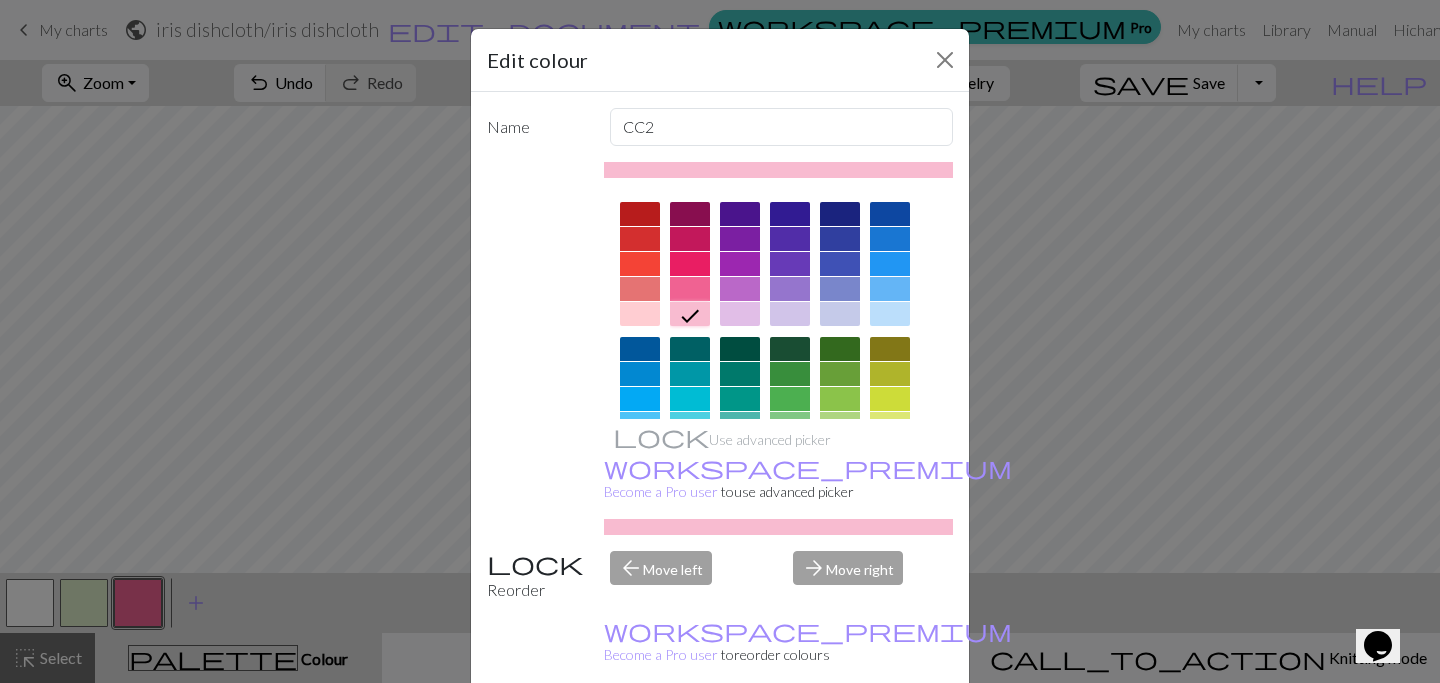 click on "Done" at bounding box center (840, 734) 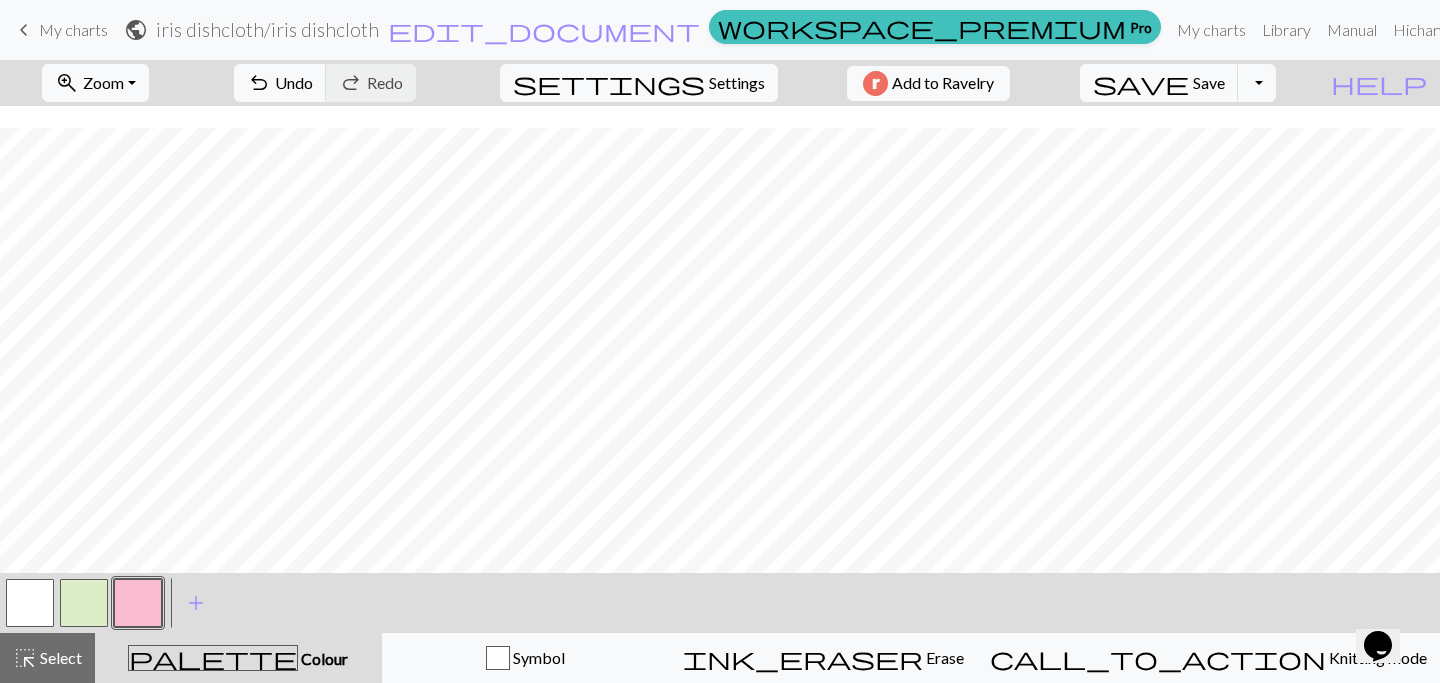 scroll, scrollTop: 73, scrollLeft: 0, axis: vertical 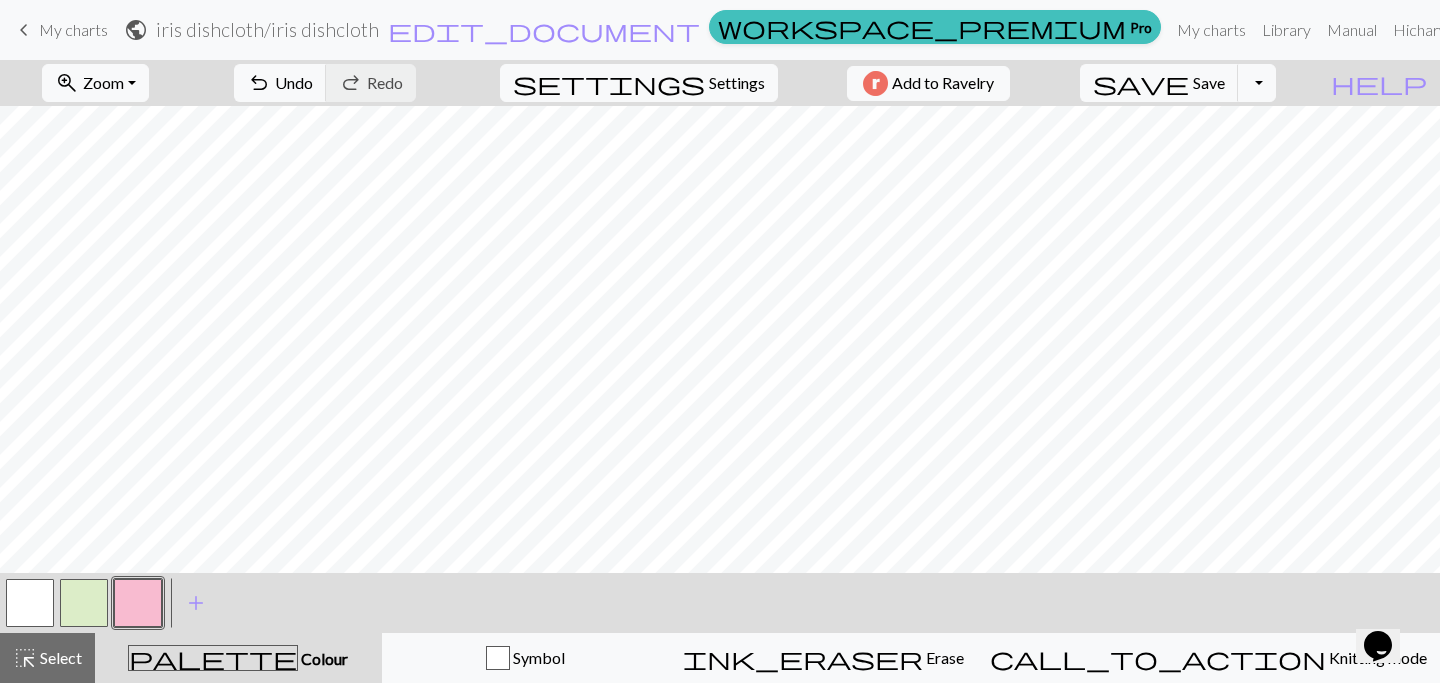 click at bounding box center (84, 603) 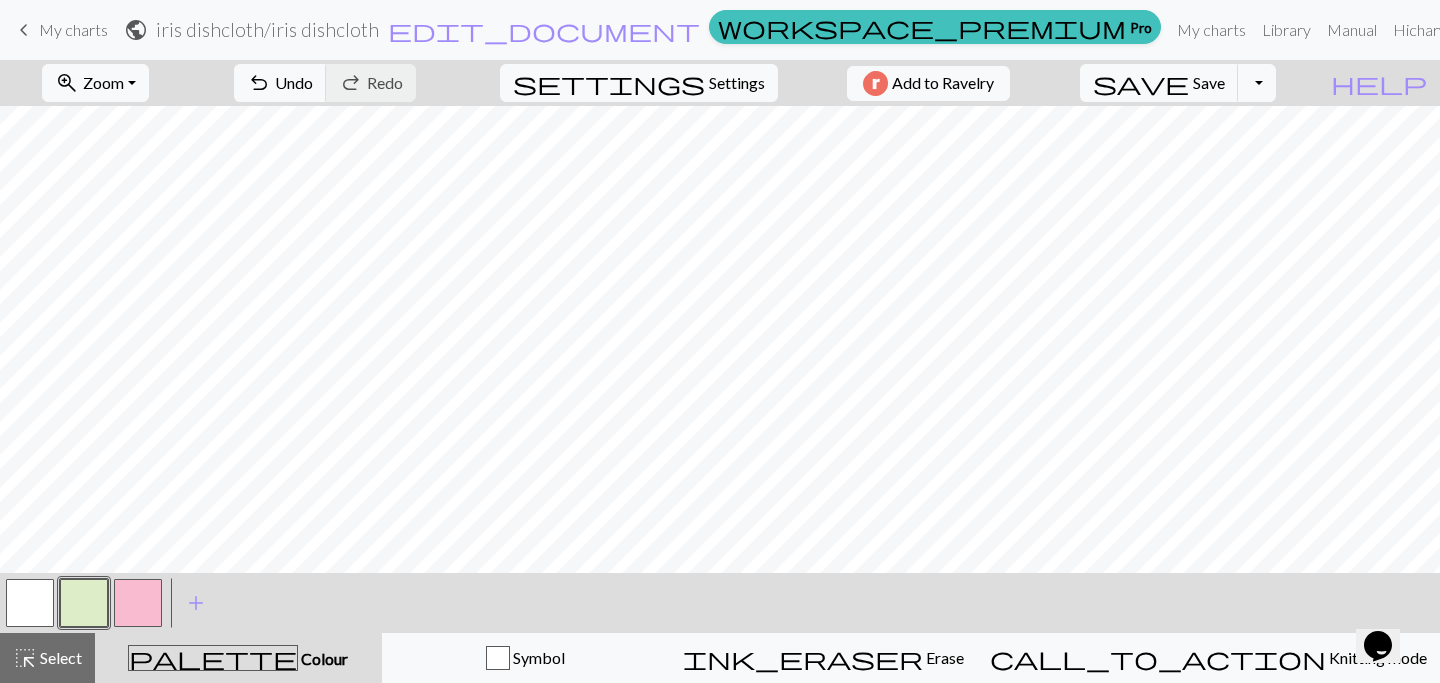 click at bounding box center [138, 603] 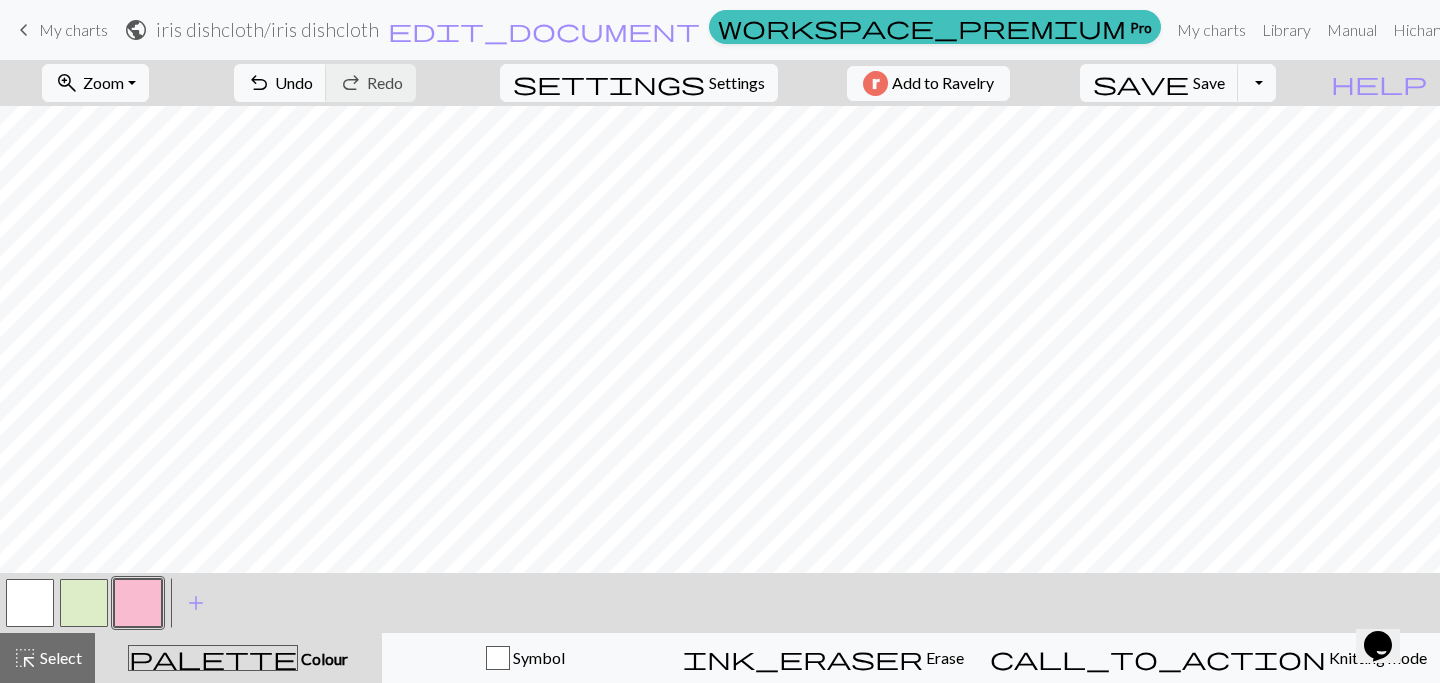 scroll, scrollTop: 73, scrollLeft: 0, axis: vertical 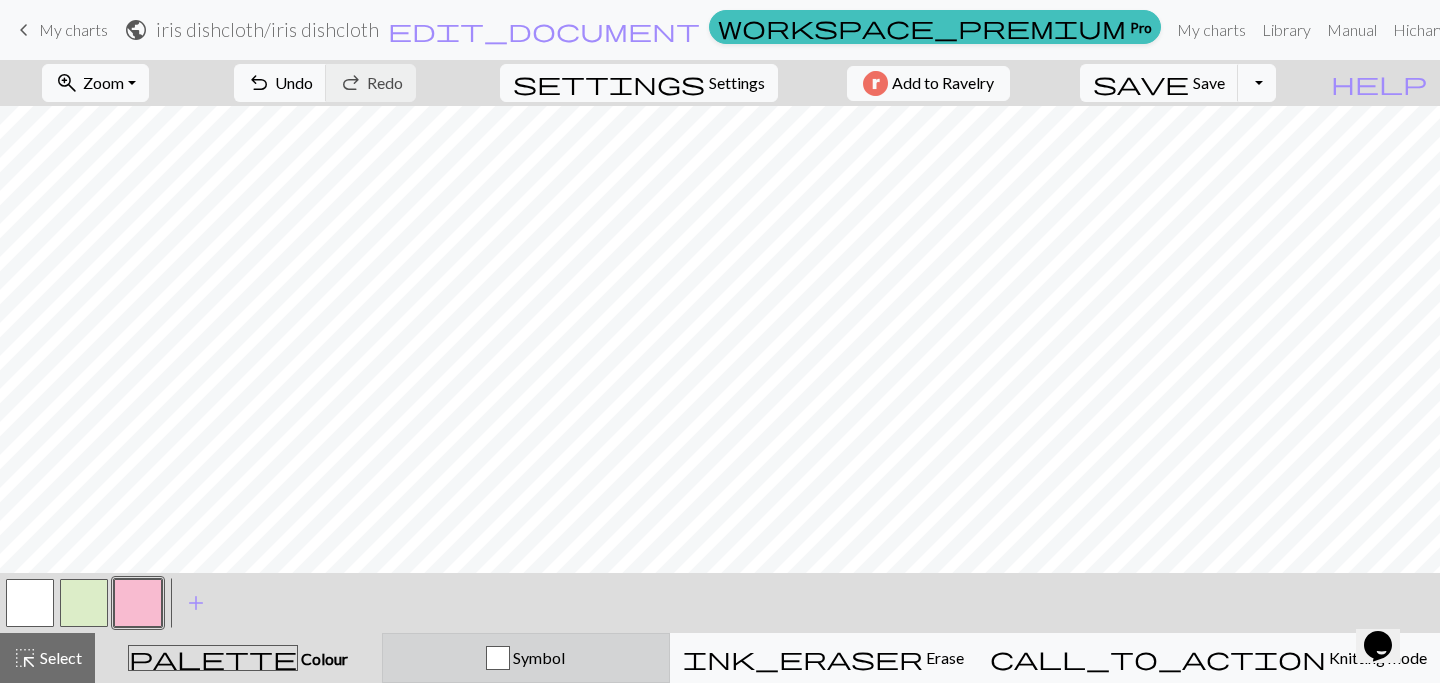 click on "Symbol" at bounding box center (526, 658) 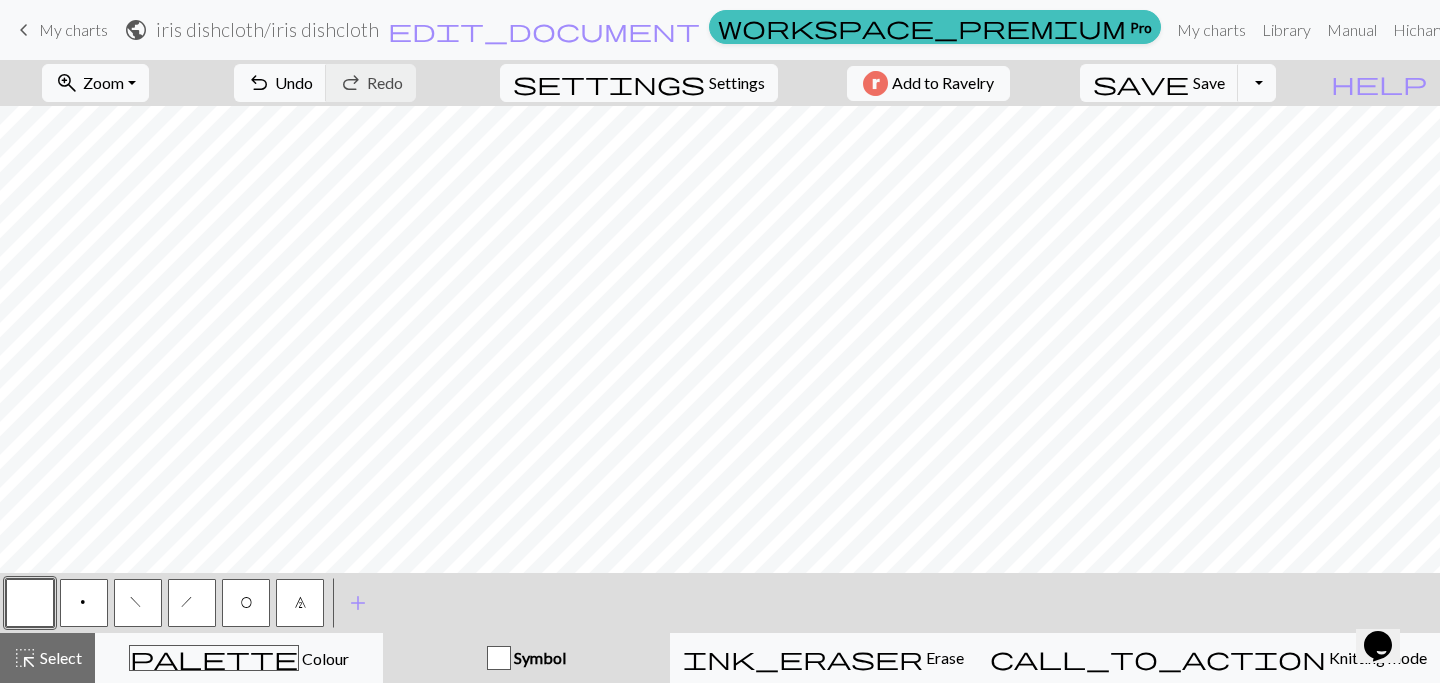 click on "f" at bounding box center (138, 603) 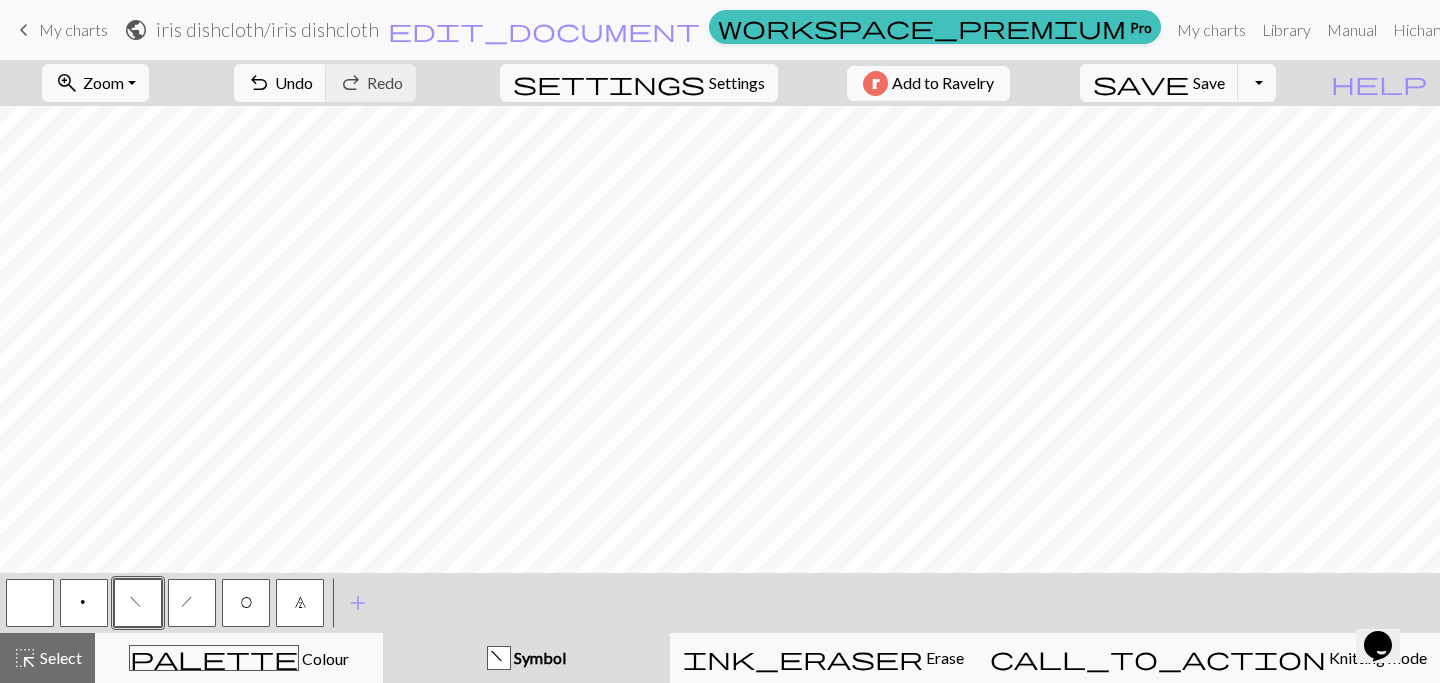 click on "h" at bounding box center (192, 603) 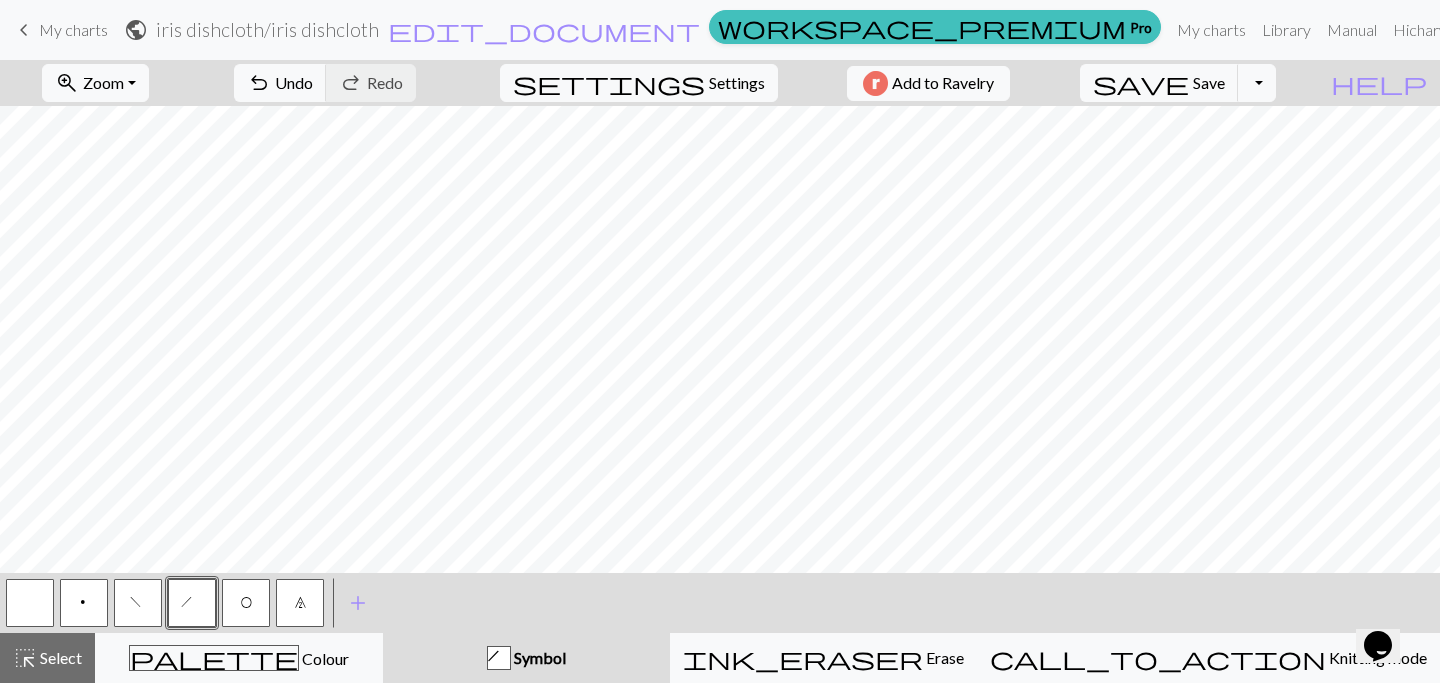 click at bounding box center (30, 603) 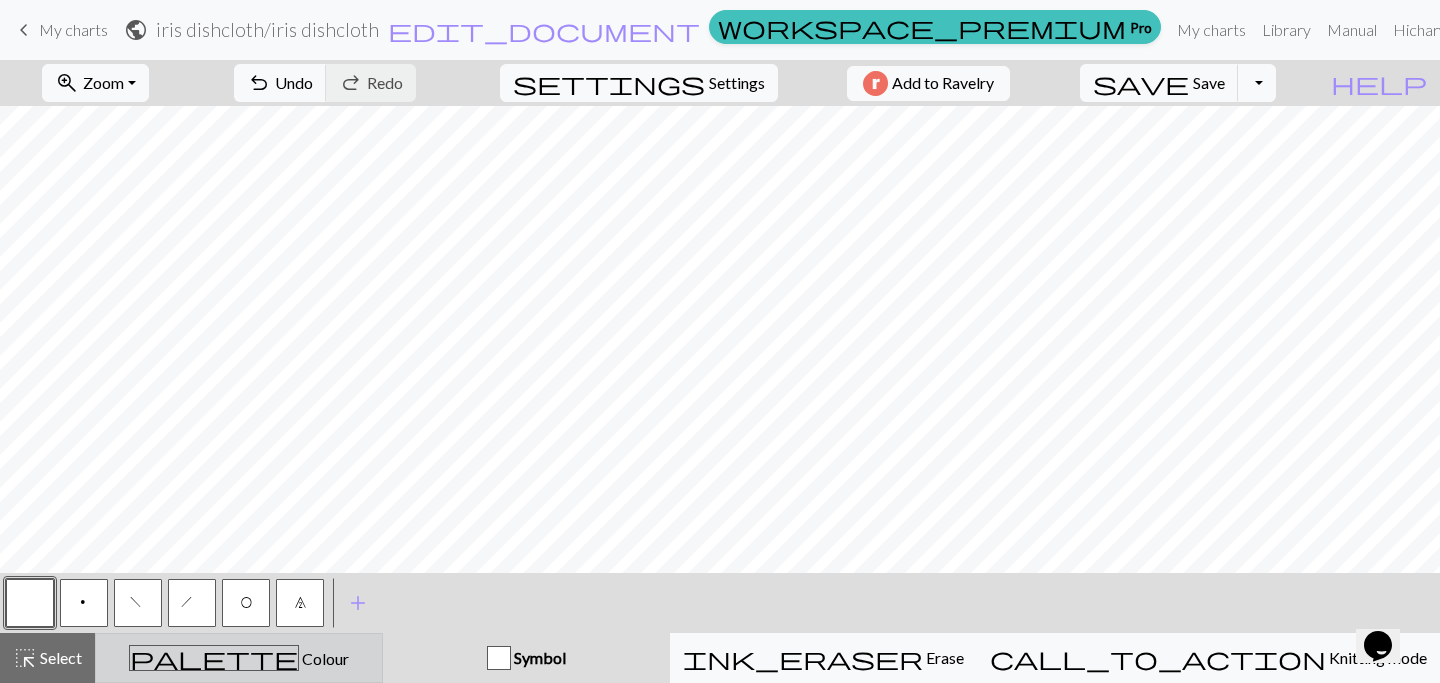click on "palette   Colour   Colour" at bounding box center (239, 658) 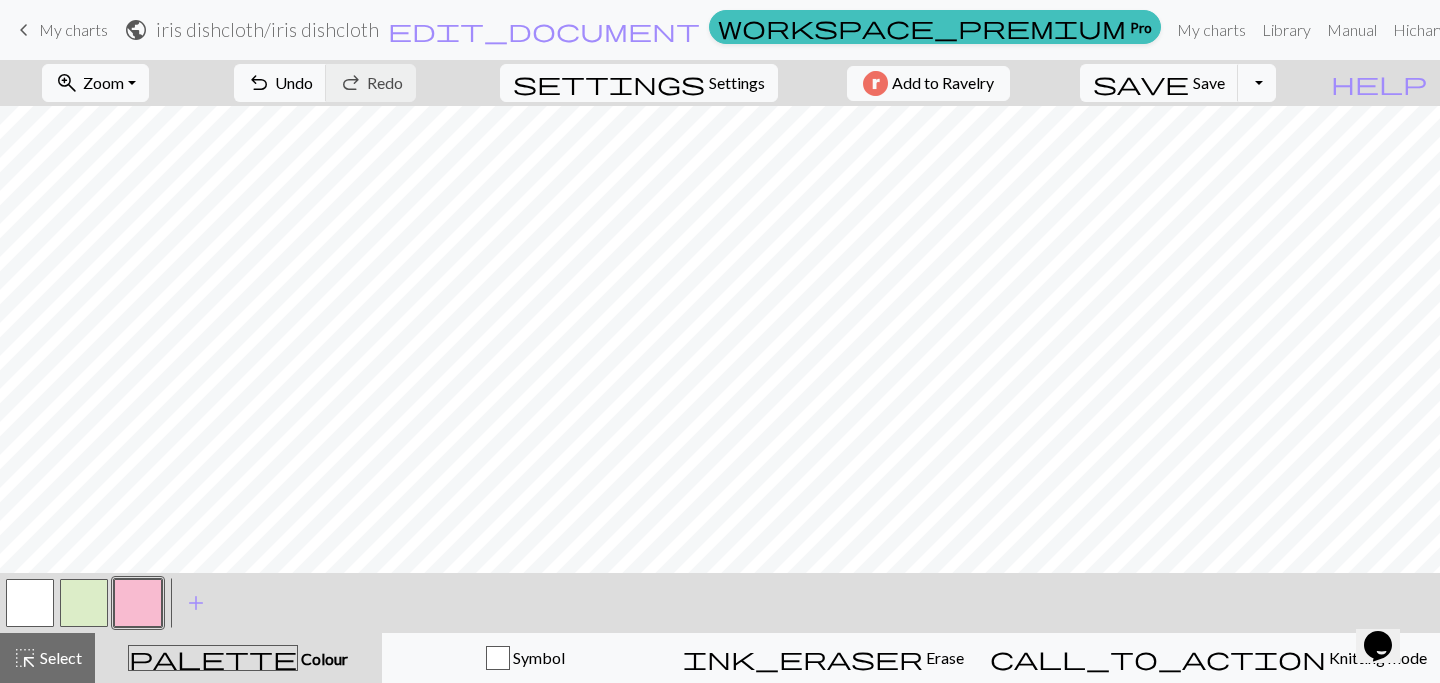 click at bounding box center [30, 603] 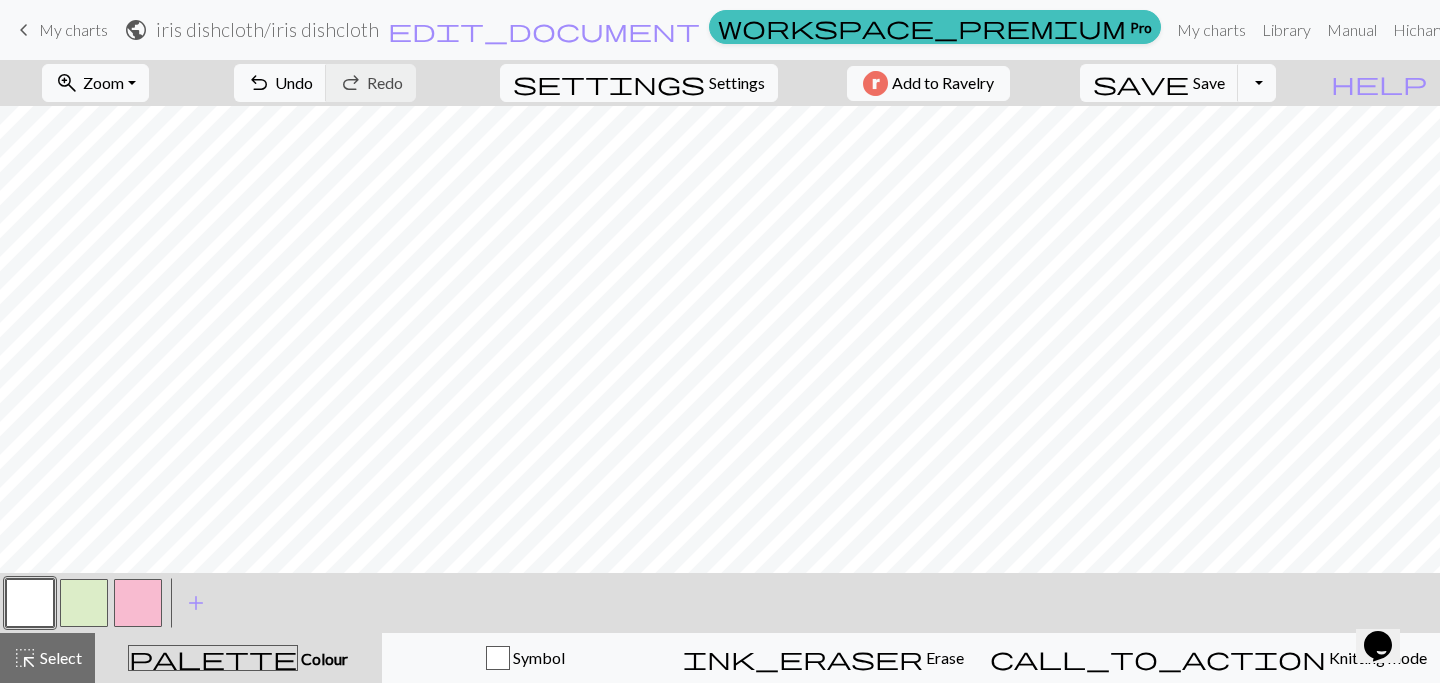 click on "palette   Colour   Colour" at bounding box center [238, 658] 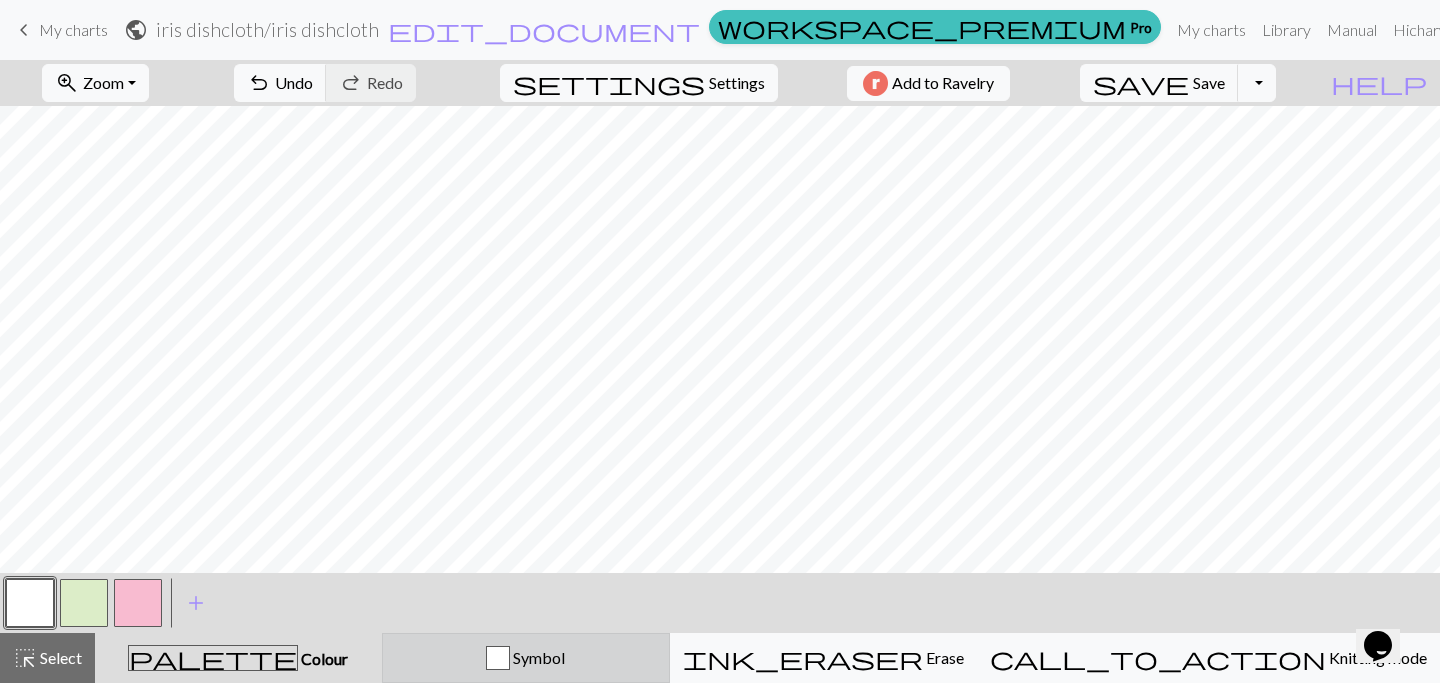 click on "Symbol" at bounding box center [526, 658] 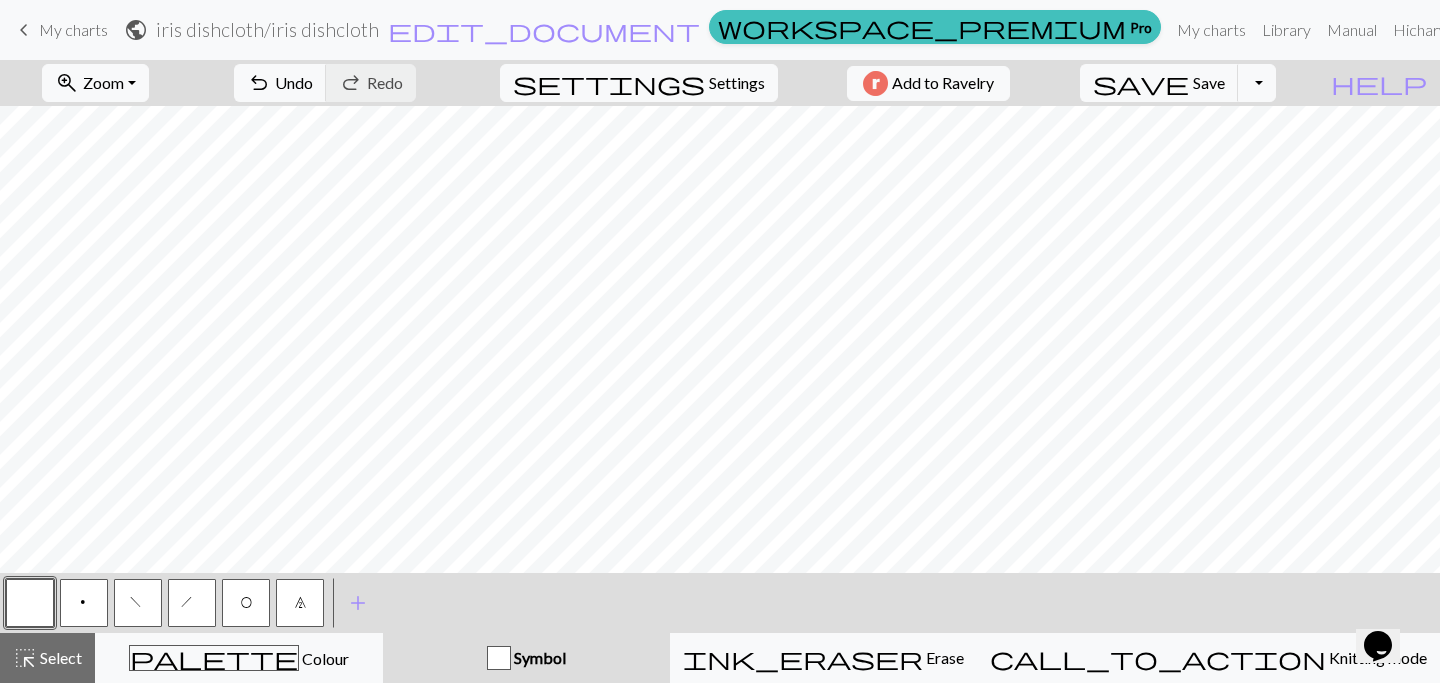click on "f" at bounding box center [138, 603] 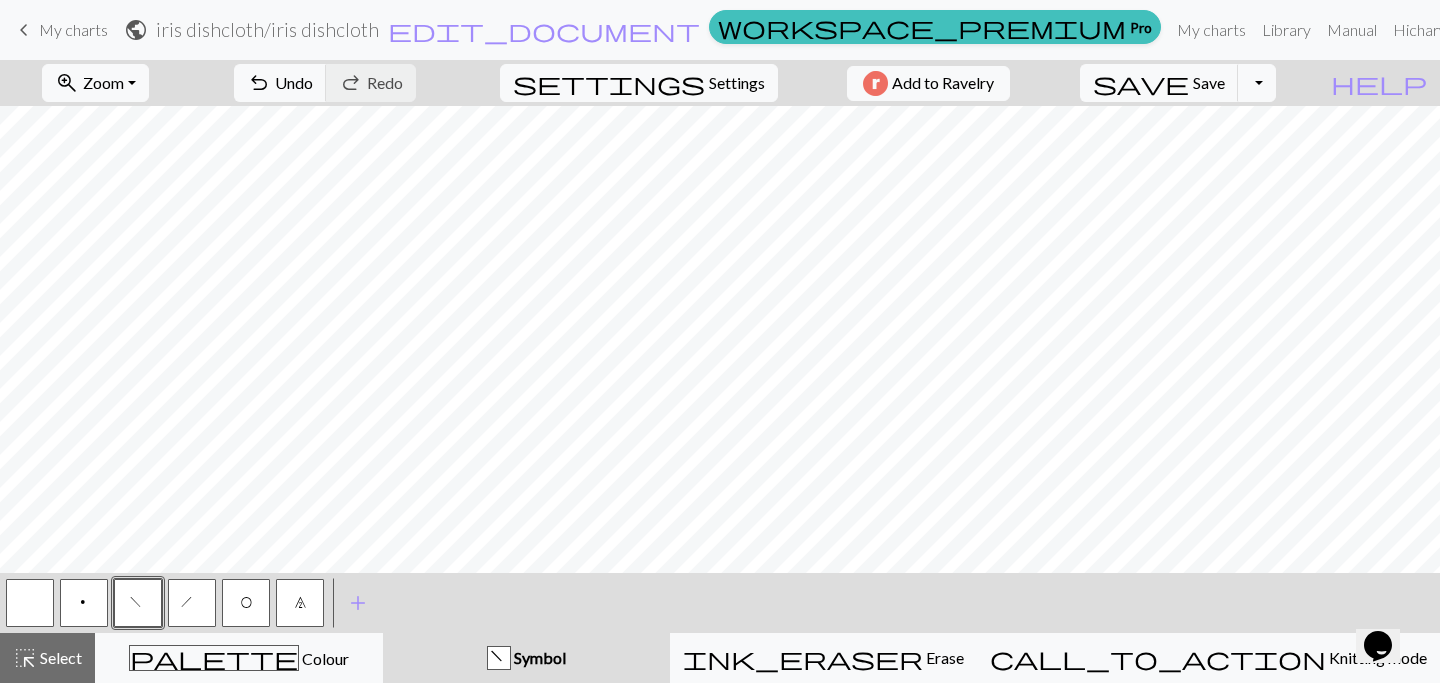 click on "h" at bounding box center [192, 603] 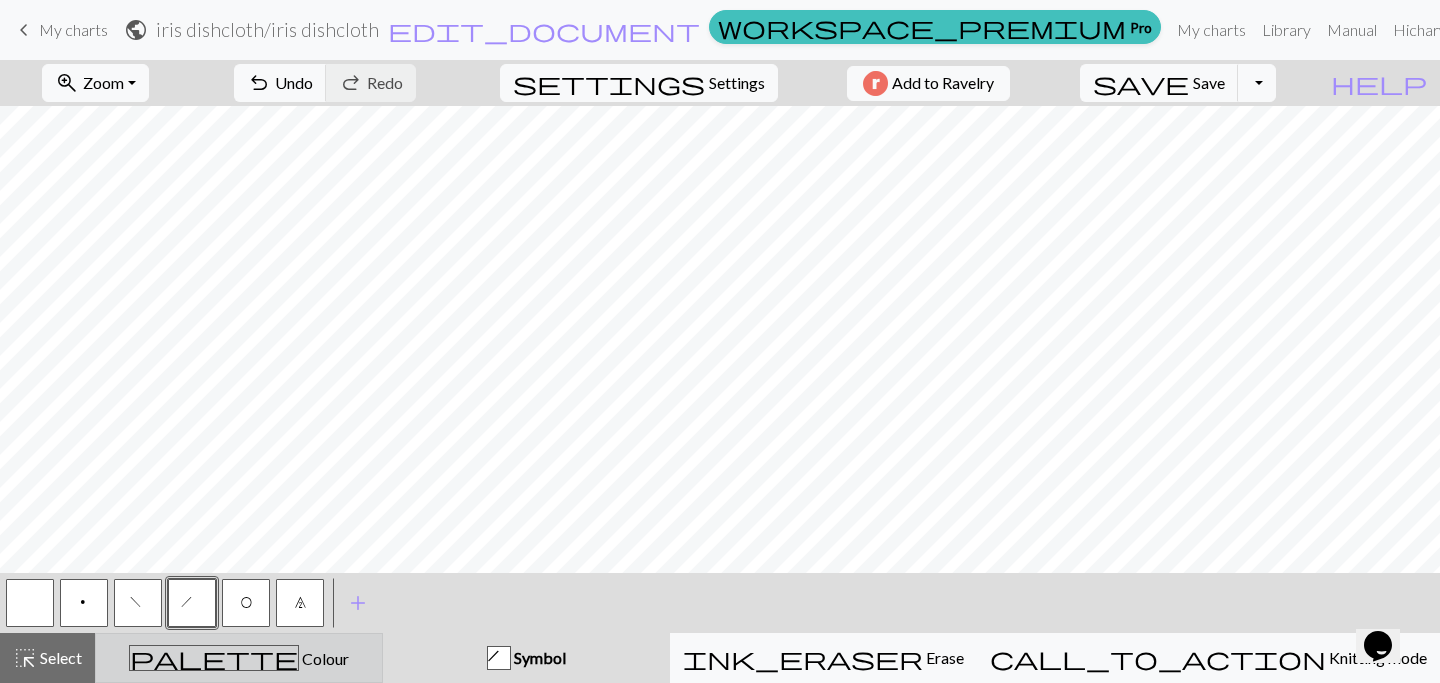 click on "palette   Colour   Colour" at bounding box center (239, 658) 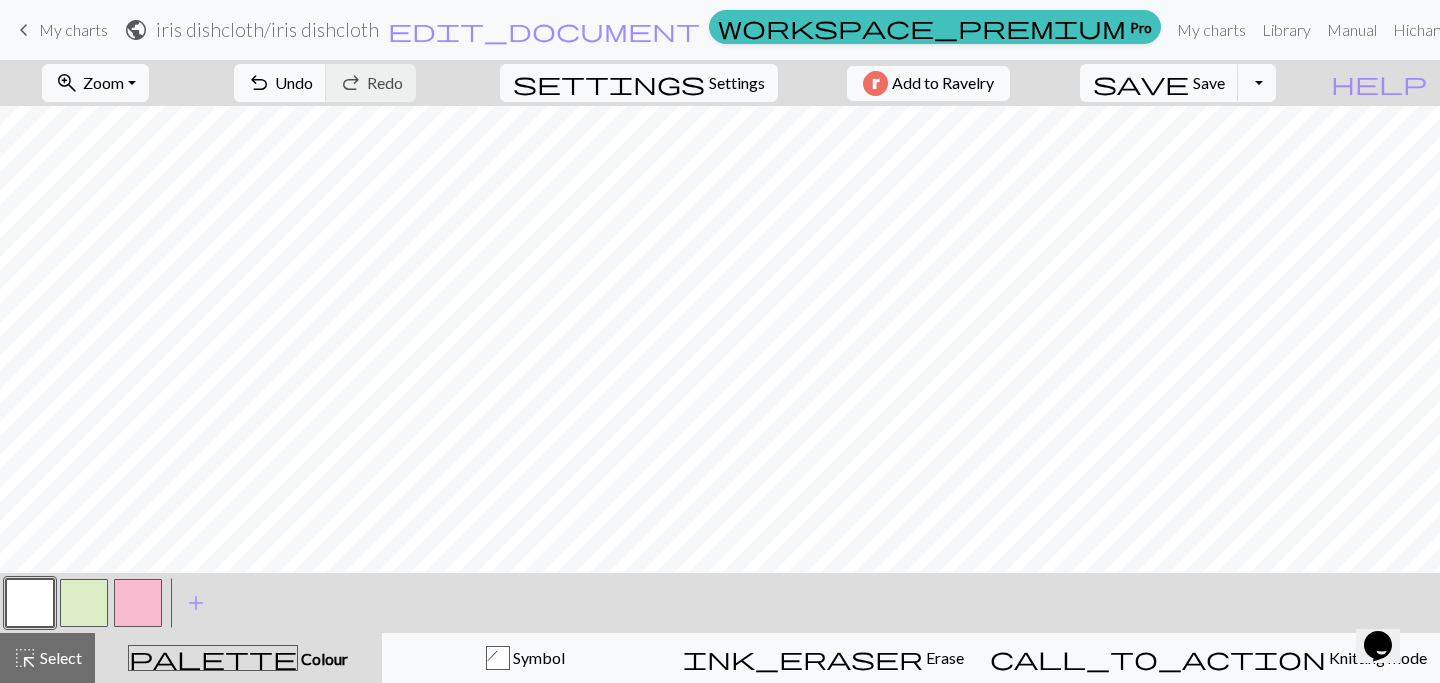 click at bounding box center (138, 603) 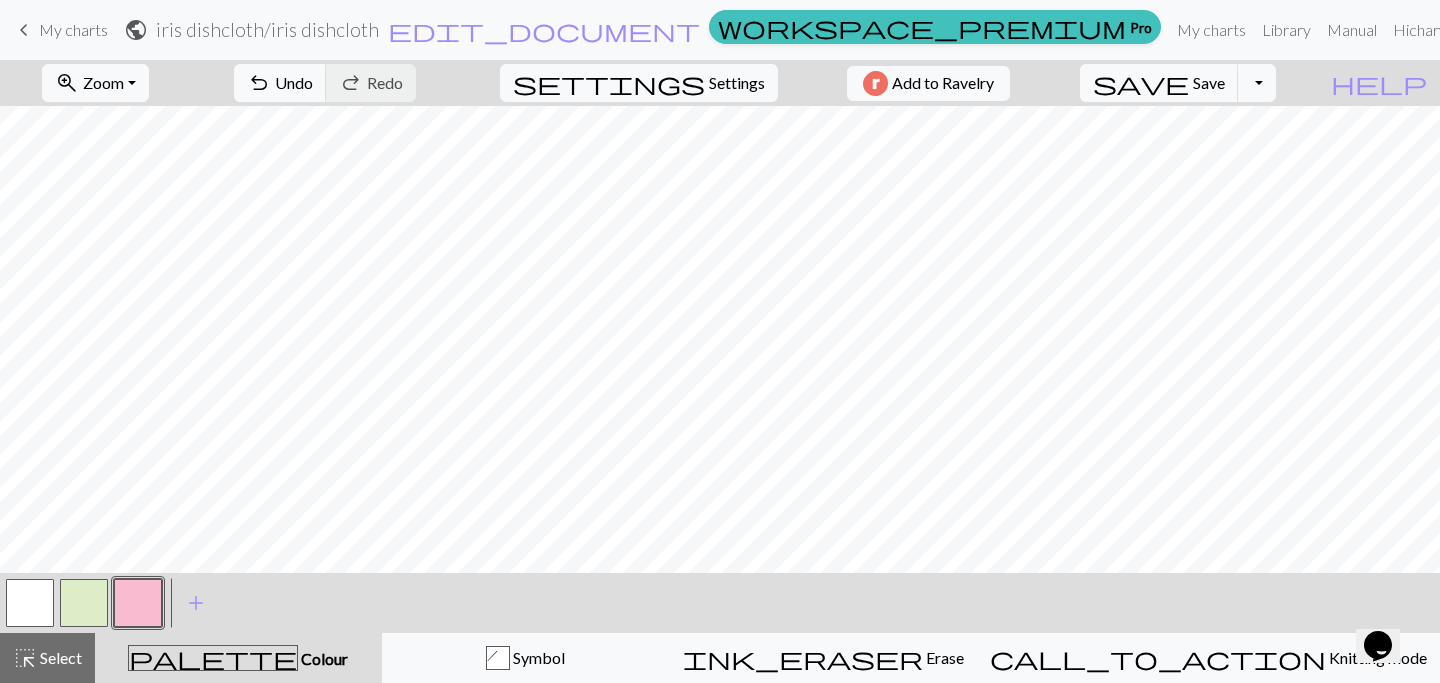 click at bounding box center [30, 603] 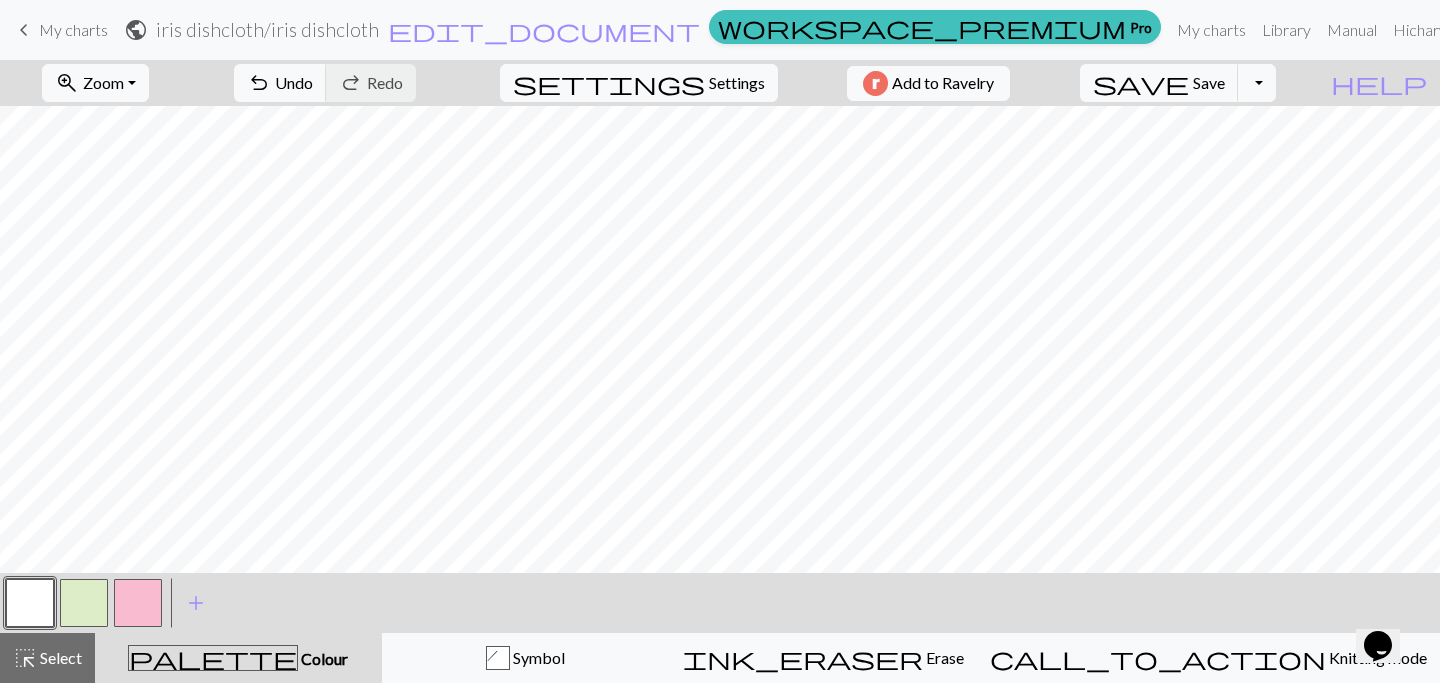 click on "palette   Colour   Colour" at bounding box center [238, 658] 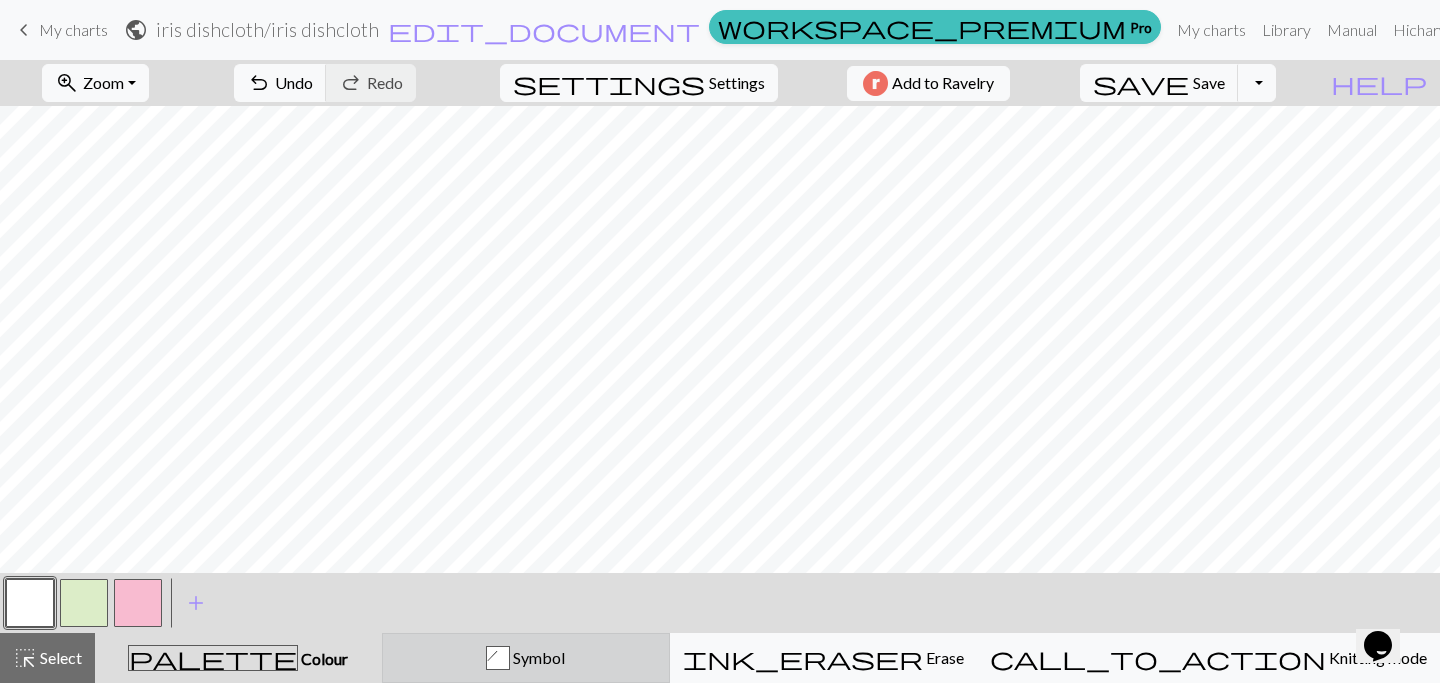 click on "h   Symbol" at bounding box center (526, 658) 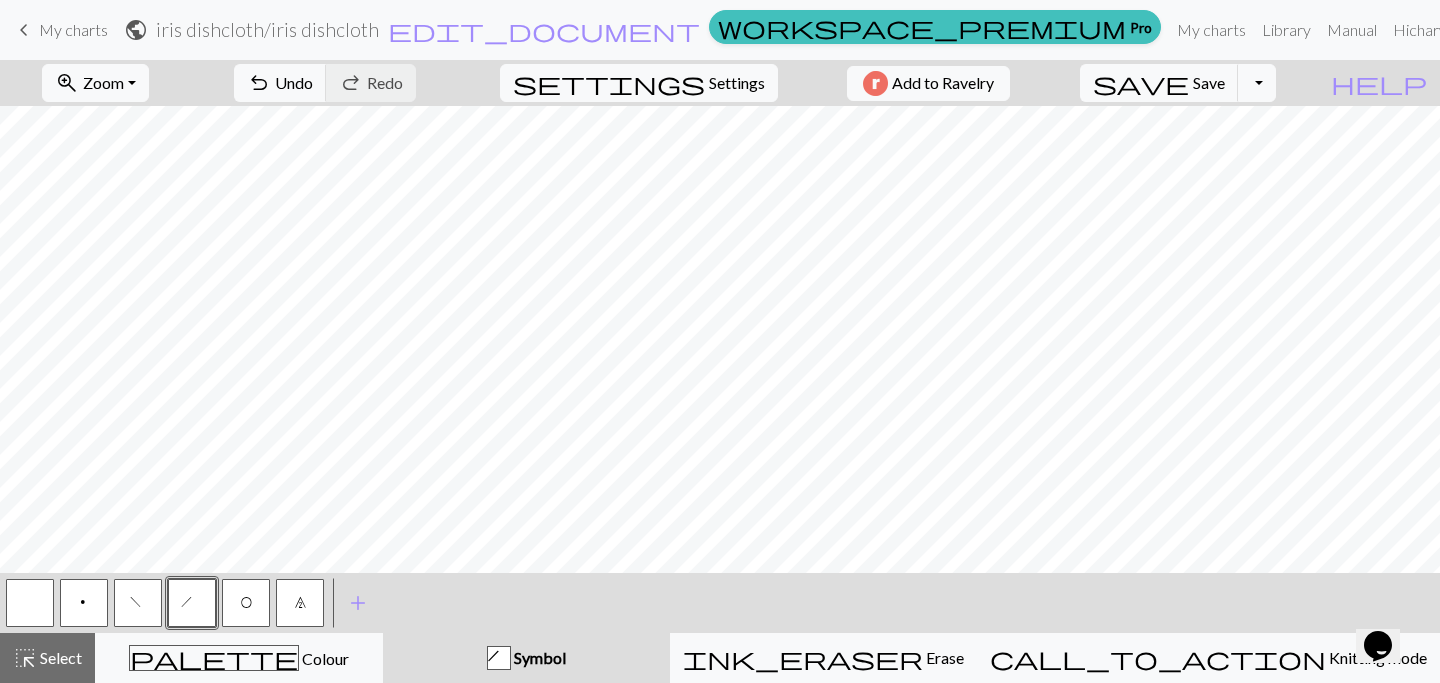 click at bounding box center (30, 603) 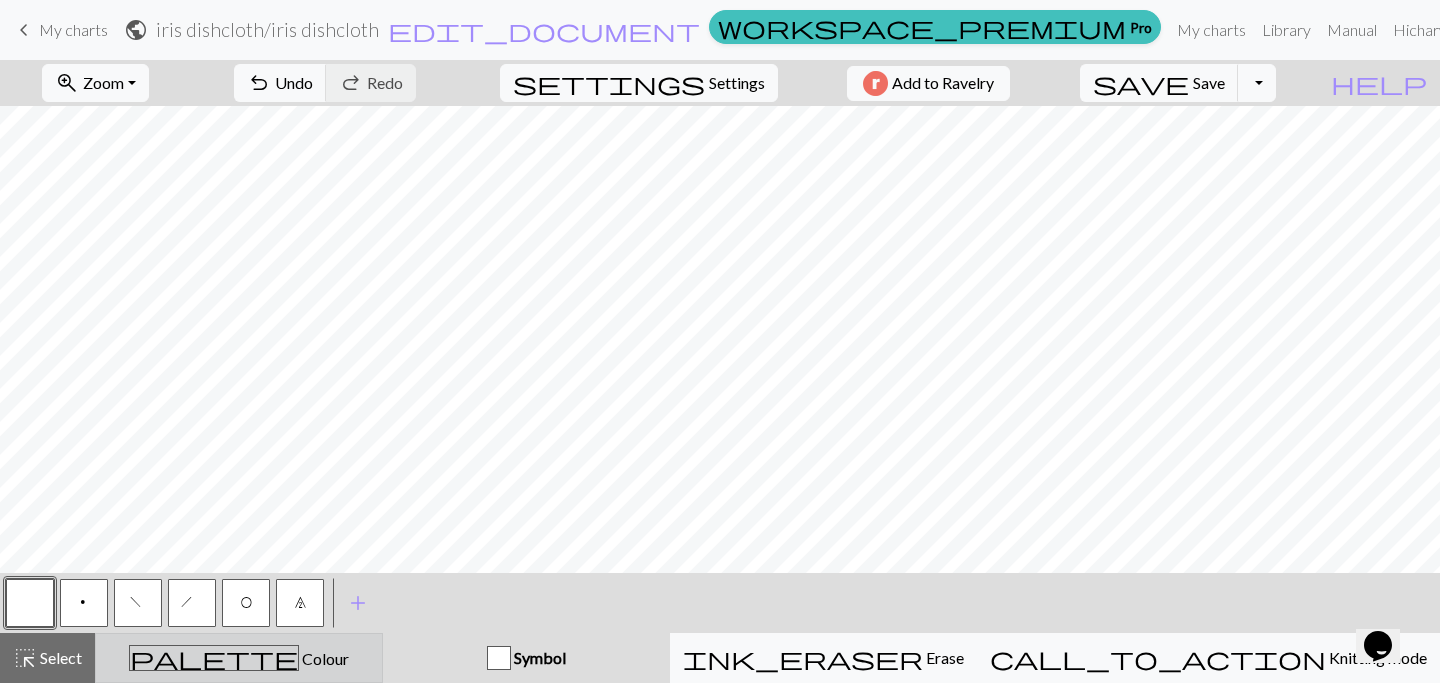 click on "palette   Colour   Colour" at bounding box center (239, 658) 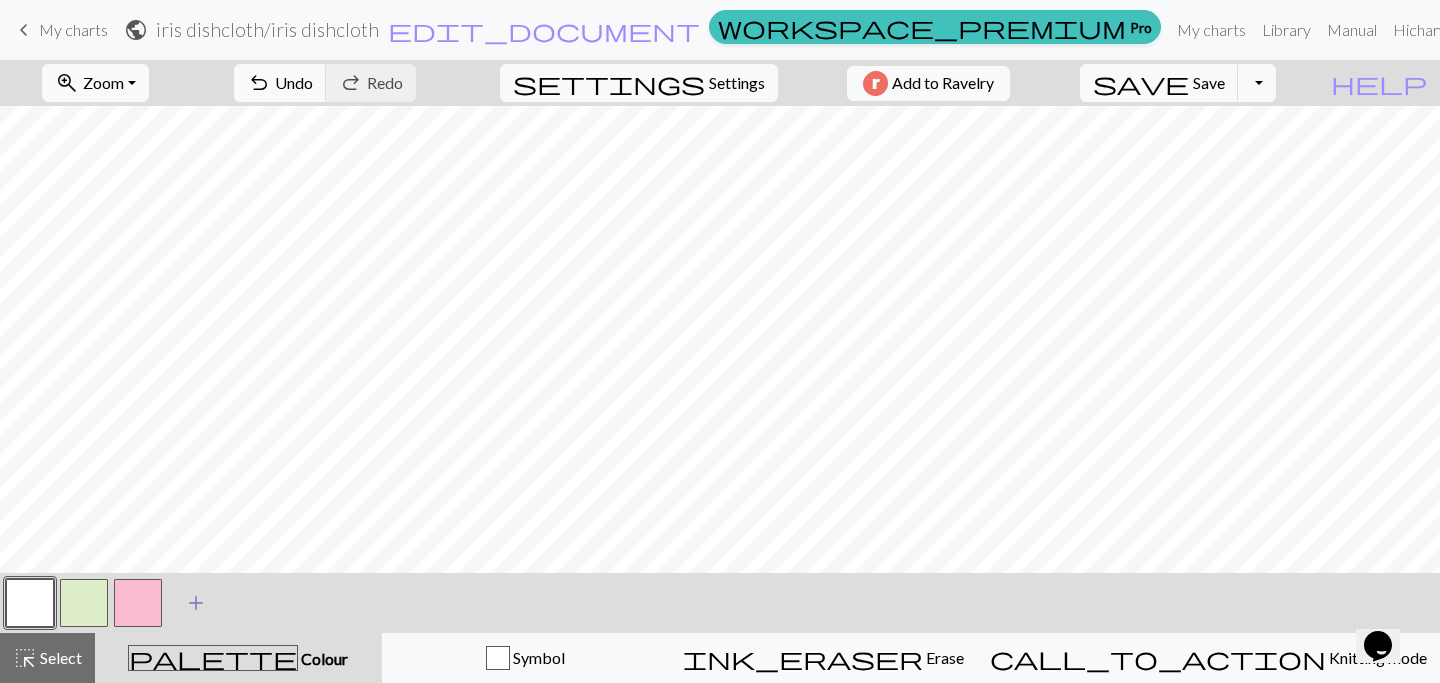 click on "add" at bounding box center (196, 603) 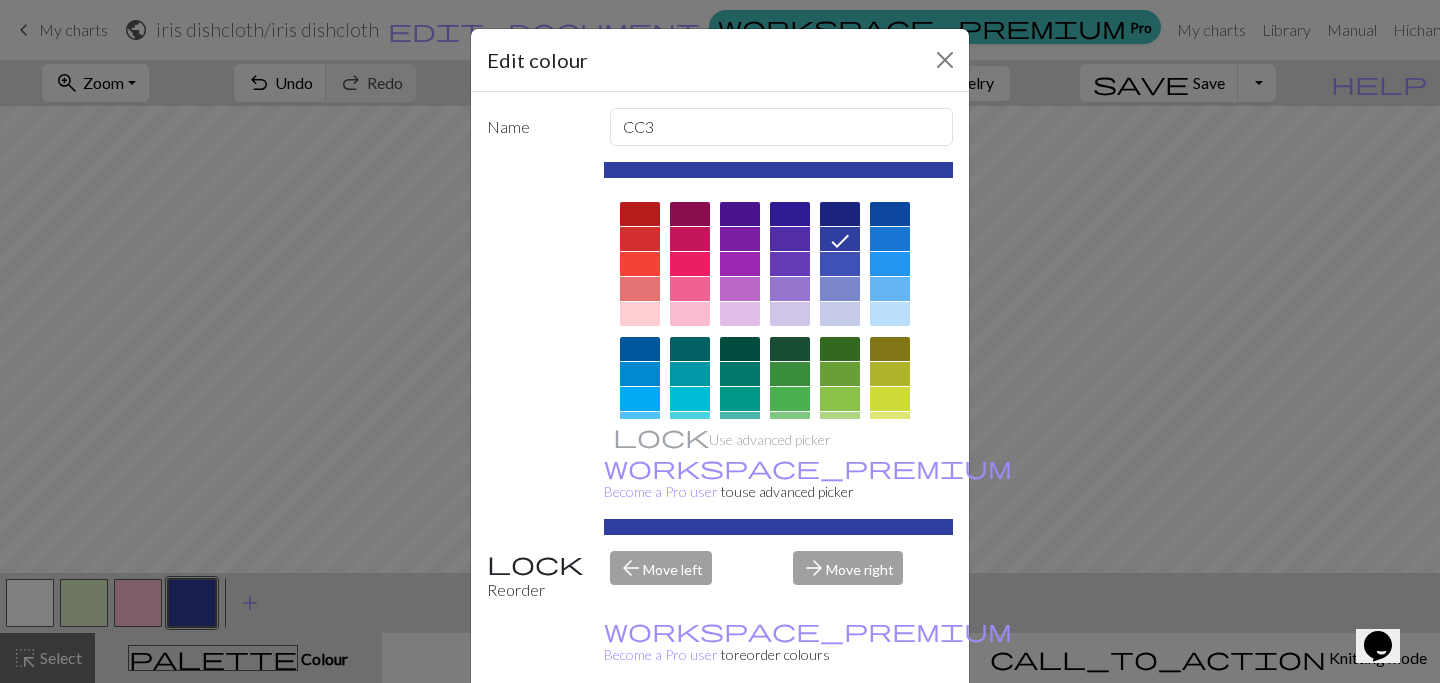 click at bounding box center (890, 314) 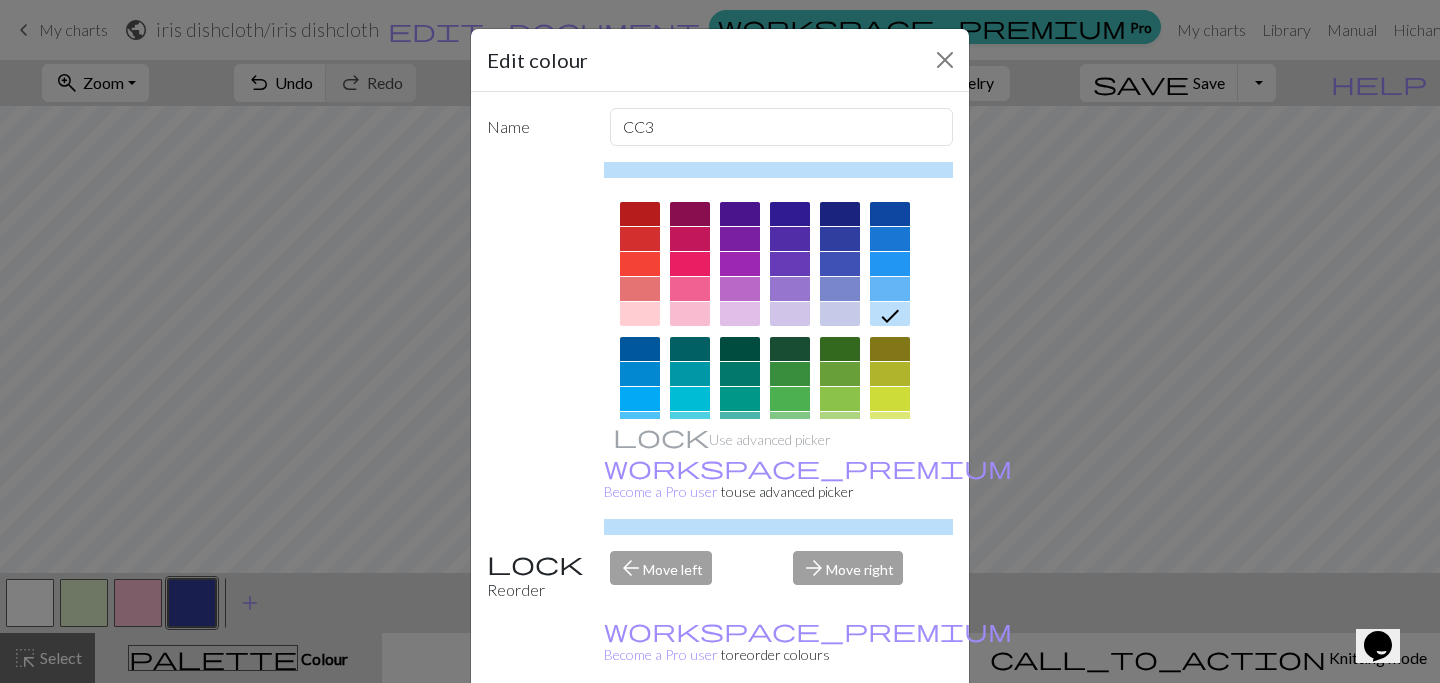click on "Done" at bounding box center [840, 734] 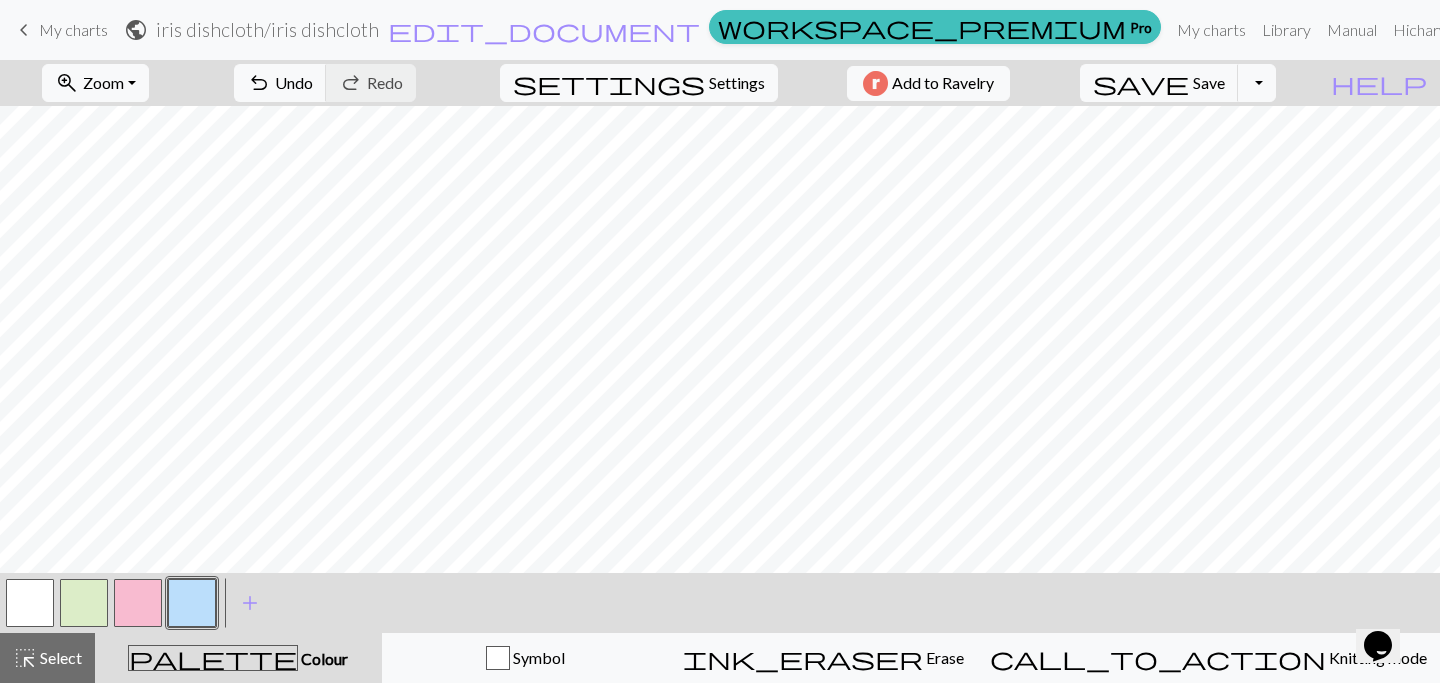 click on "palette   Colour   Colour" at bounding box center (238, 658) 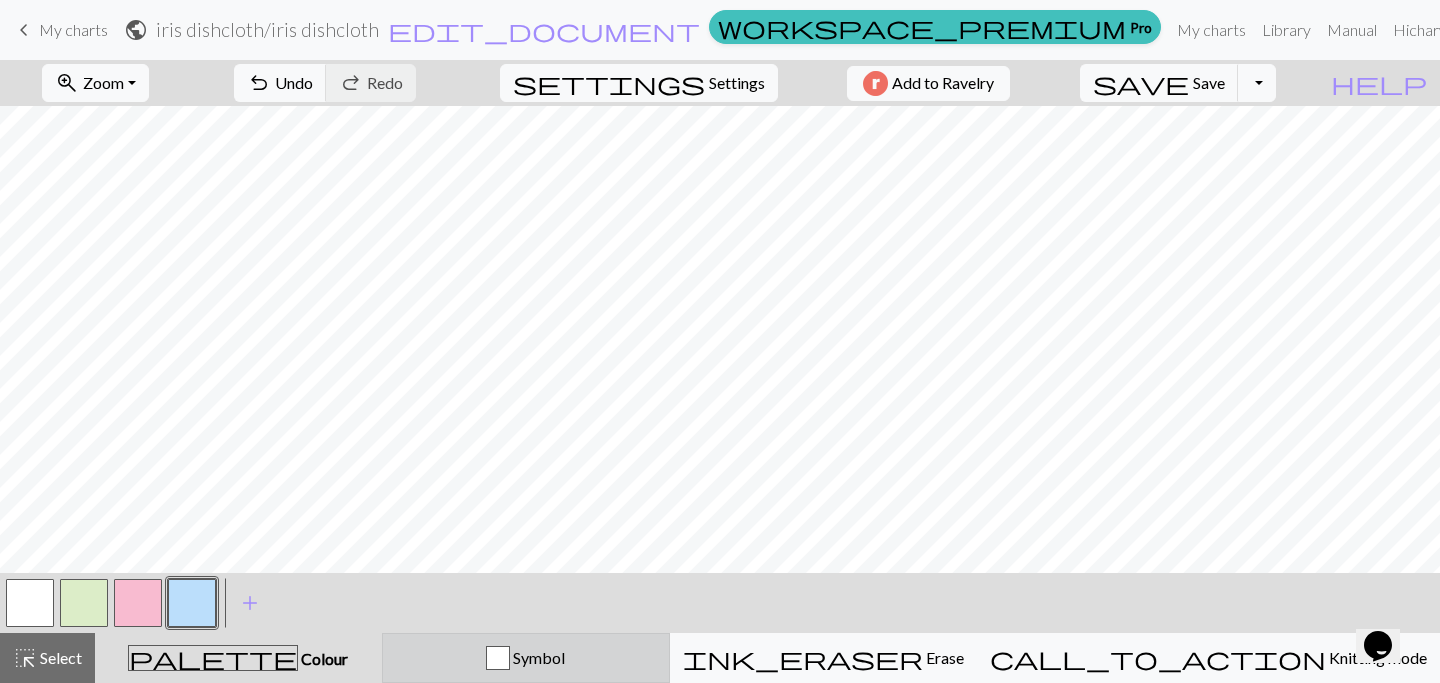 click on "Symbol" at bounding box center (526, 658) 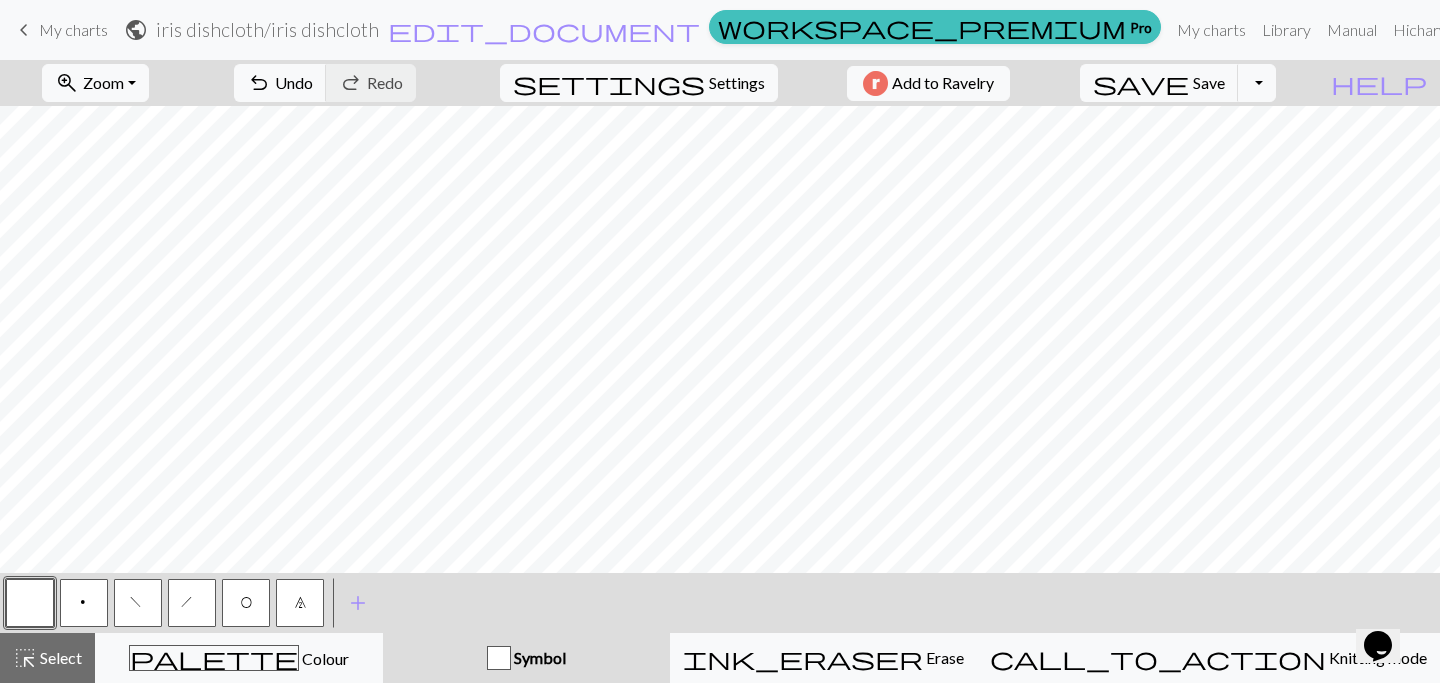 click on "O" at bounding box center [246, 603] 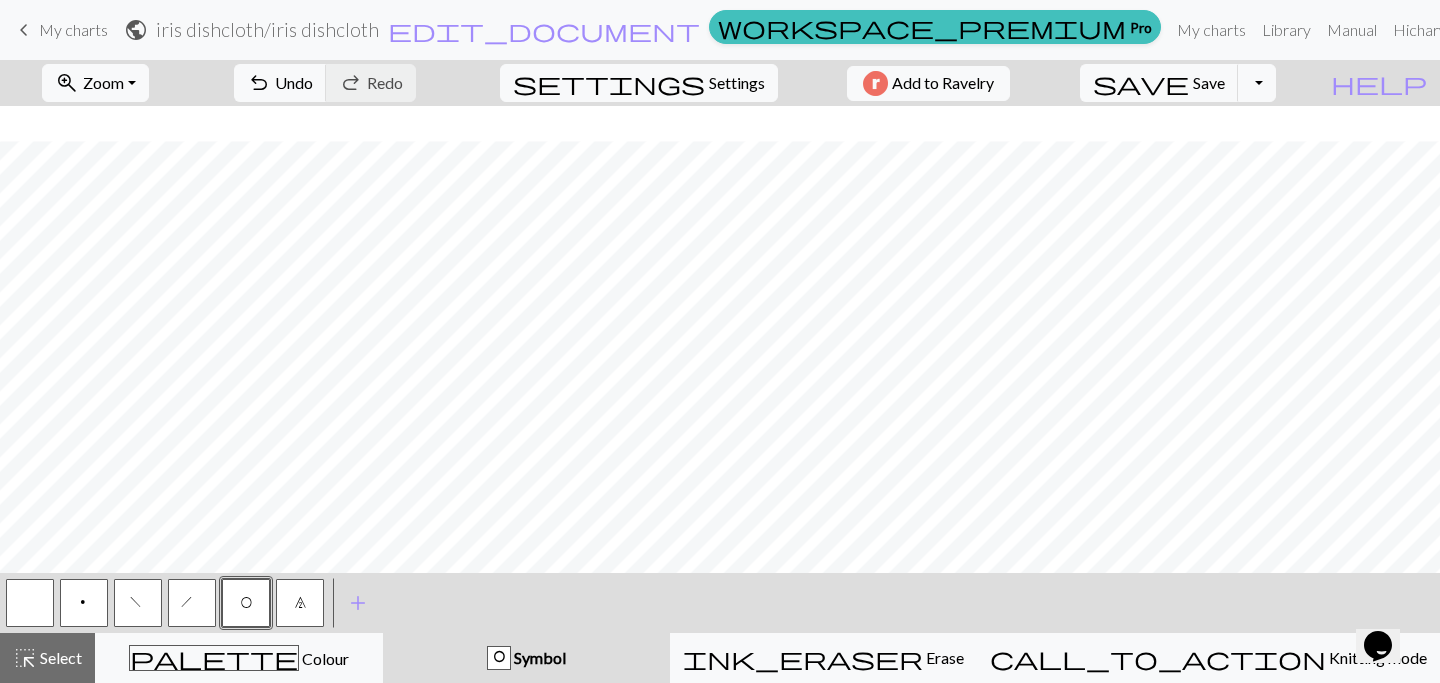 scroll, scrollTop: 35, scrollLeft: 0, axis: vertical 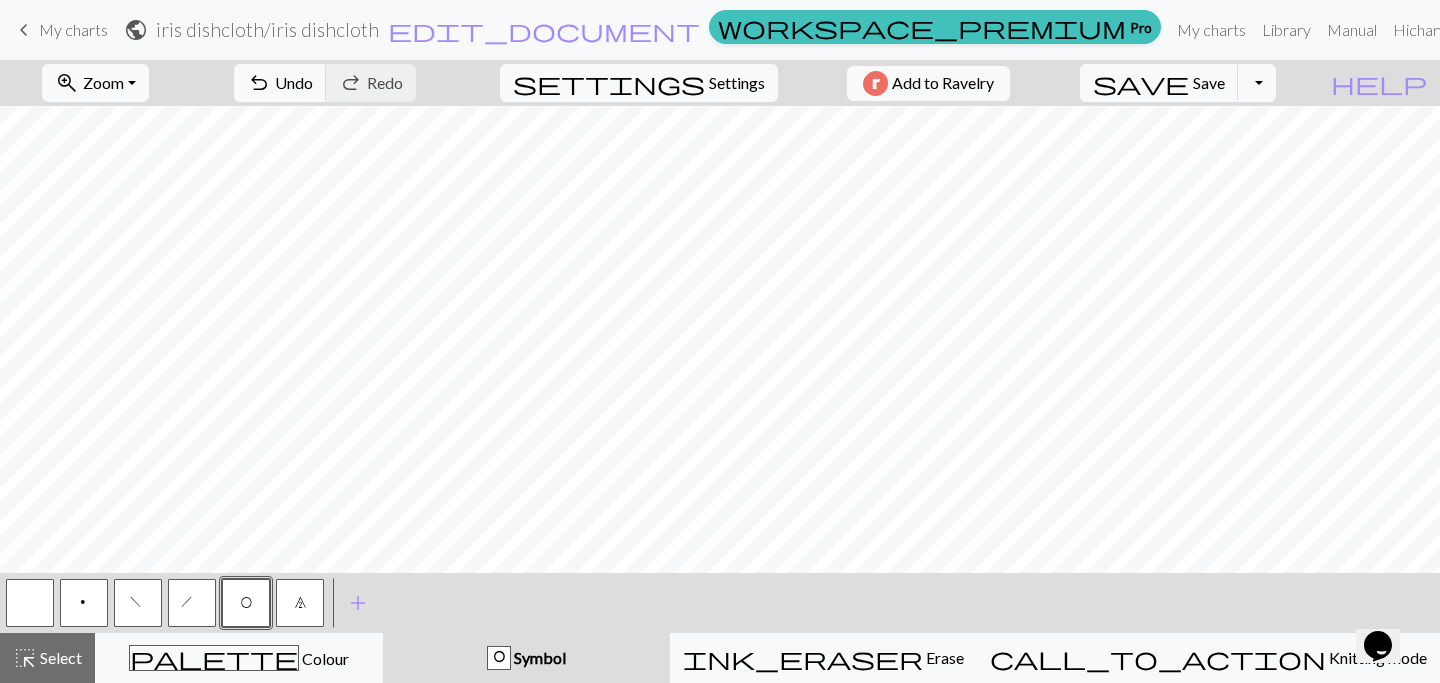 type 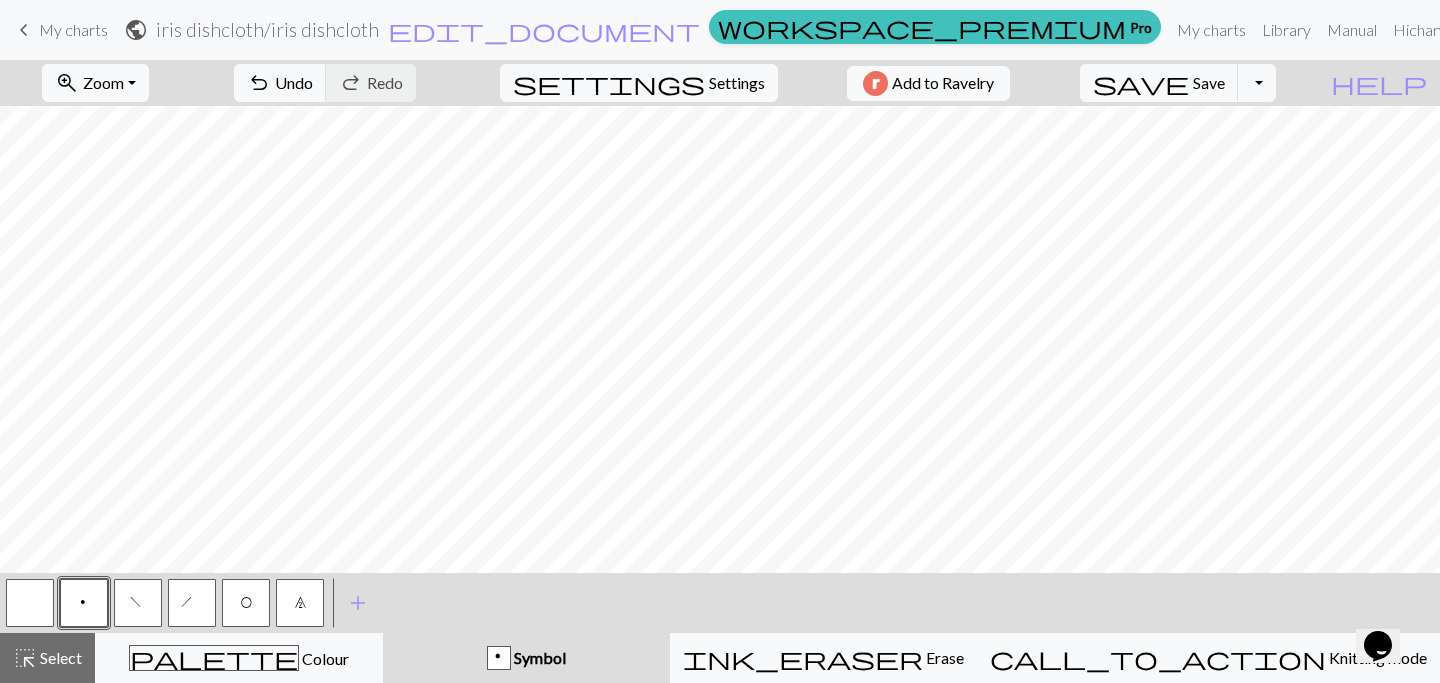 click at bounding box center (30, 603) 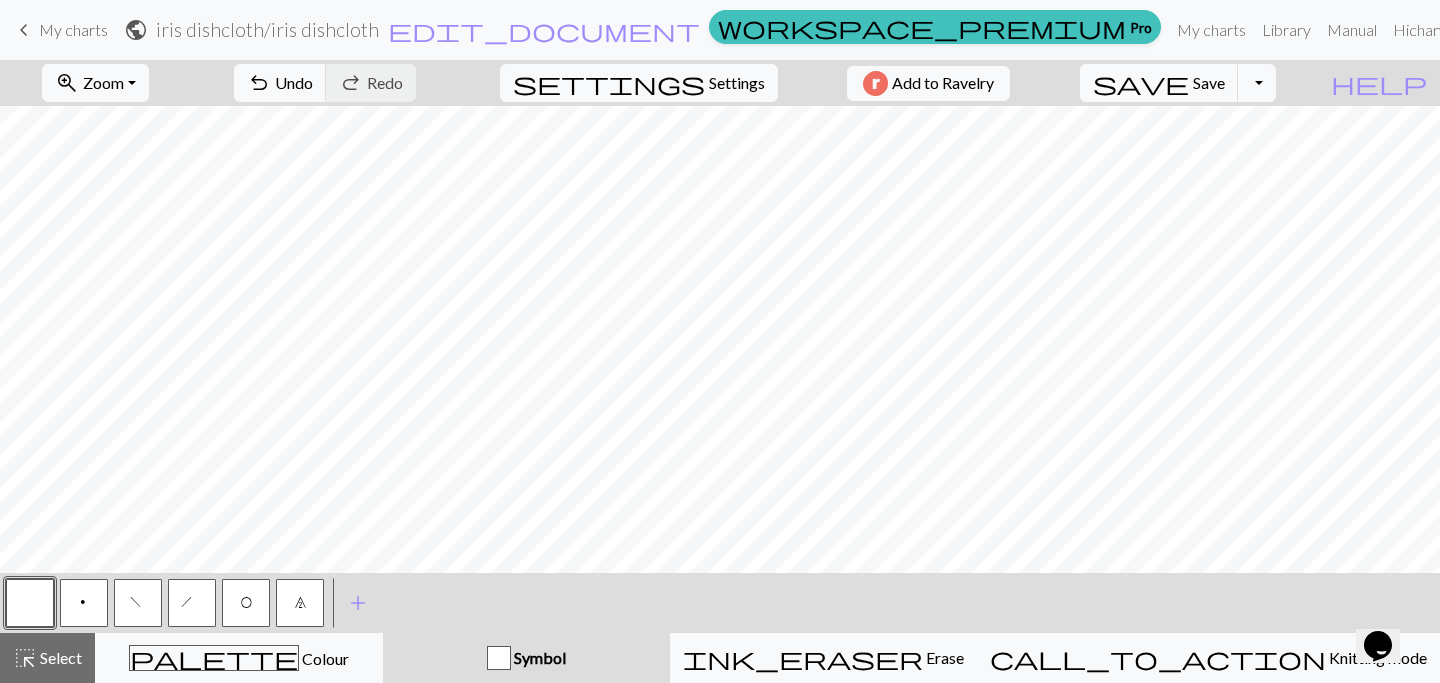 click on "p" at bounding box center (84, 605) 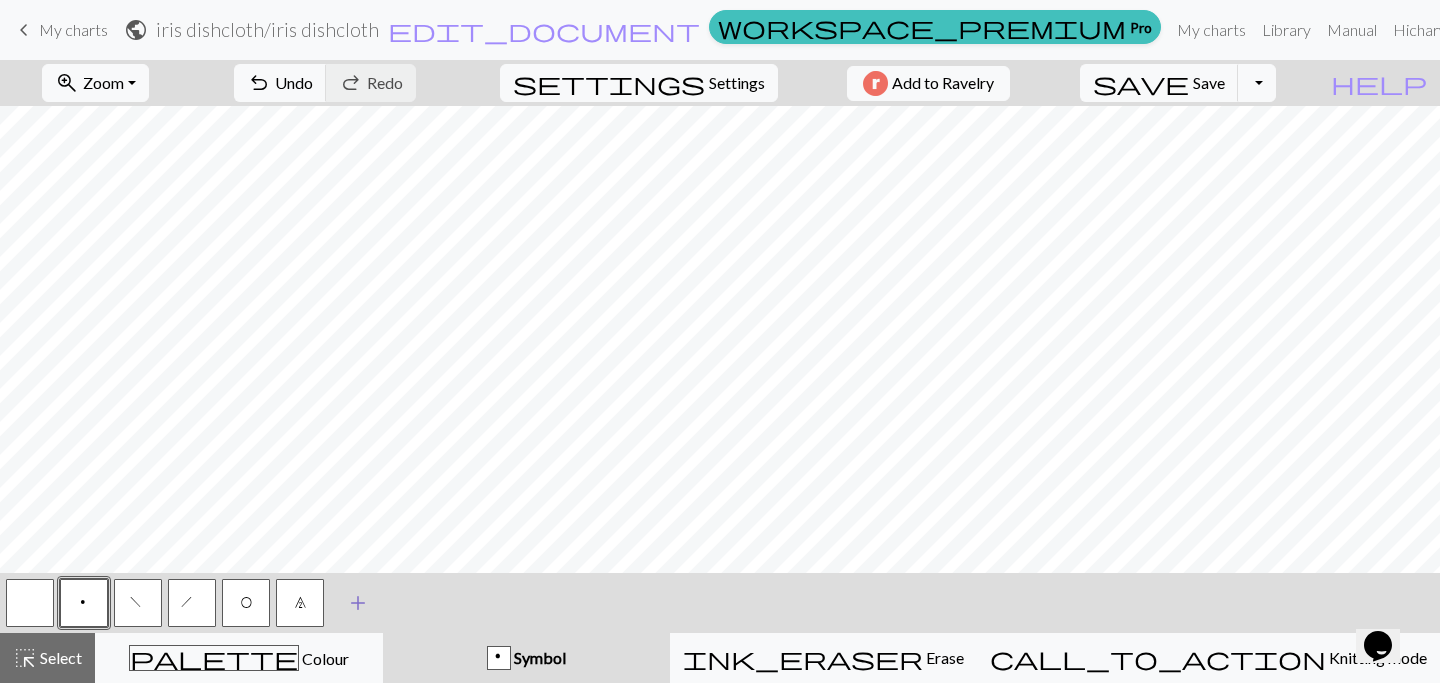 scroll, scrollTop: 35, scrollLeft: 0, axis: vertical 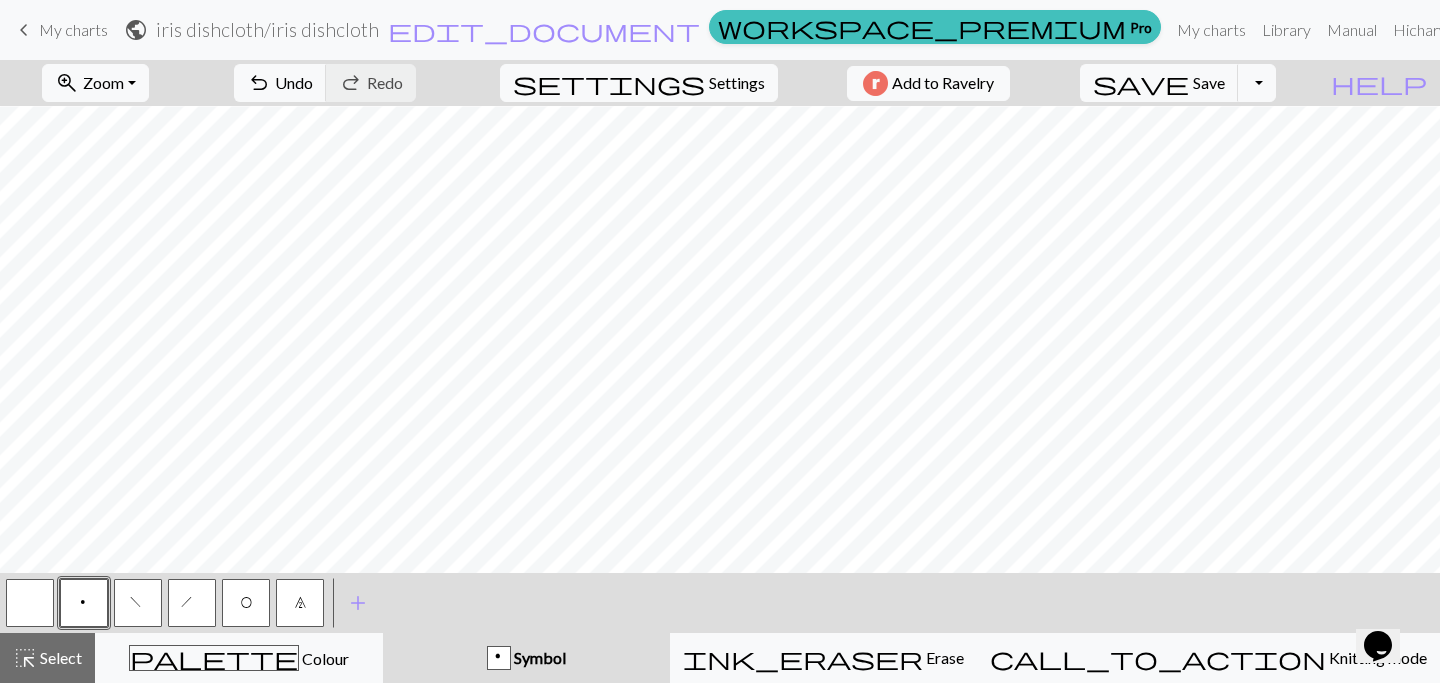 click at bounding box center [30, 603] 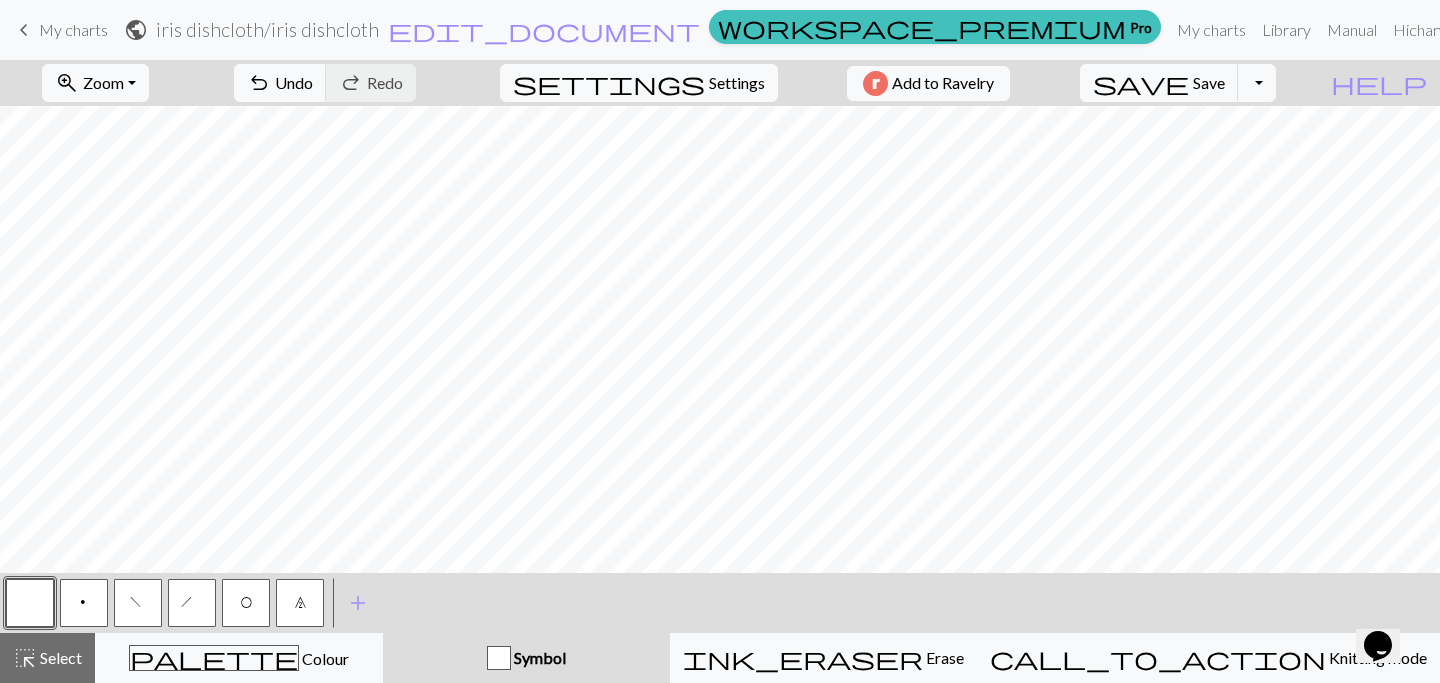 click on "p" at bounding box center [84, 603] 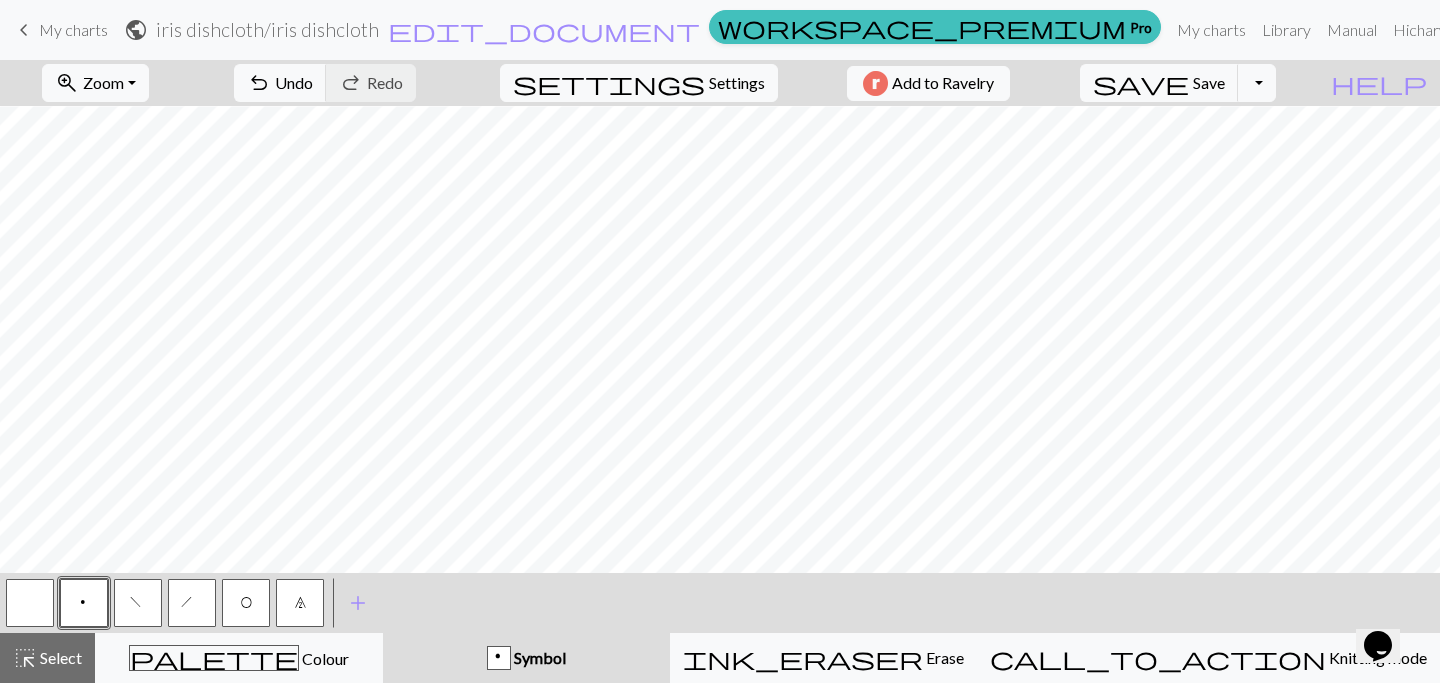 click at bounding box center (30, 603) 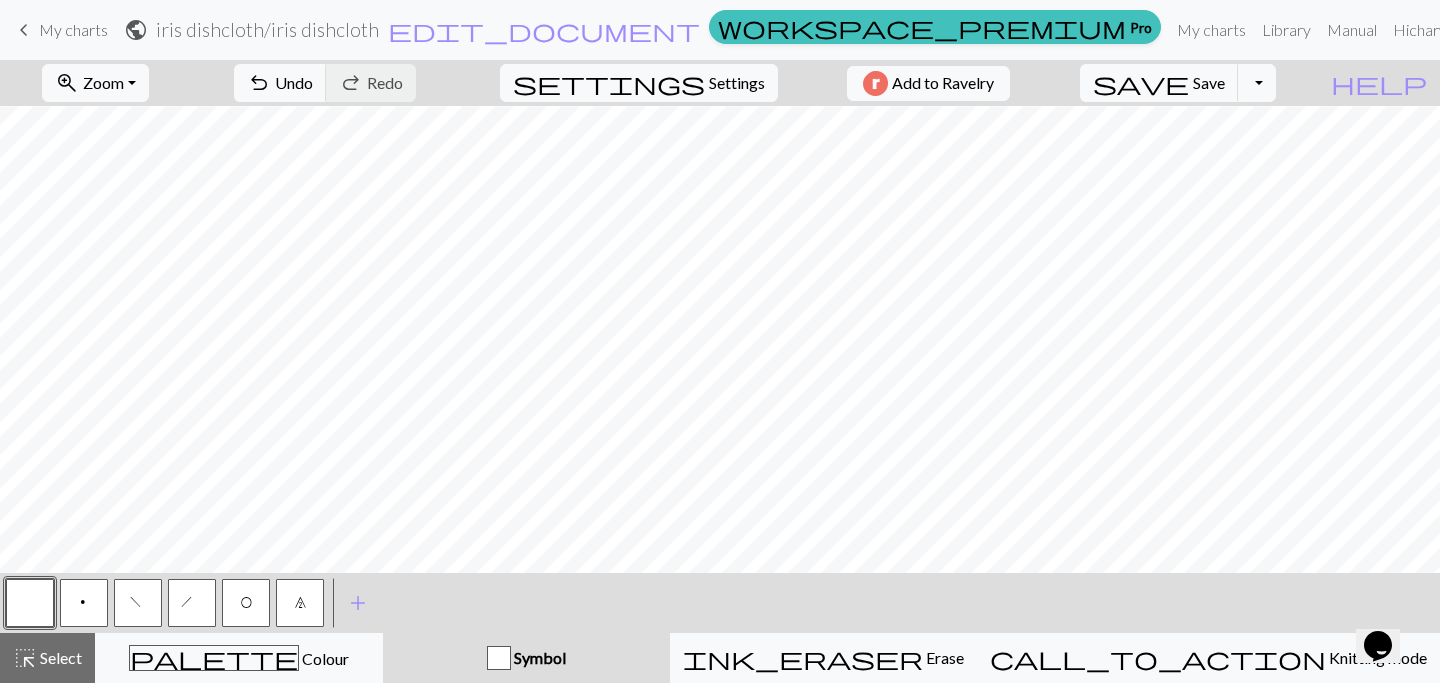 click on "p" at bounding box center (84, 603) 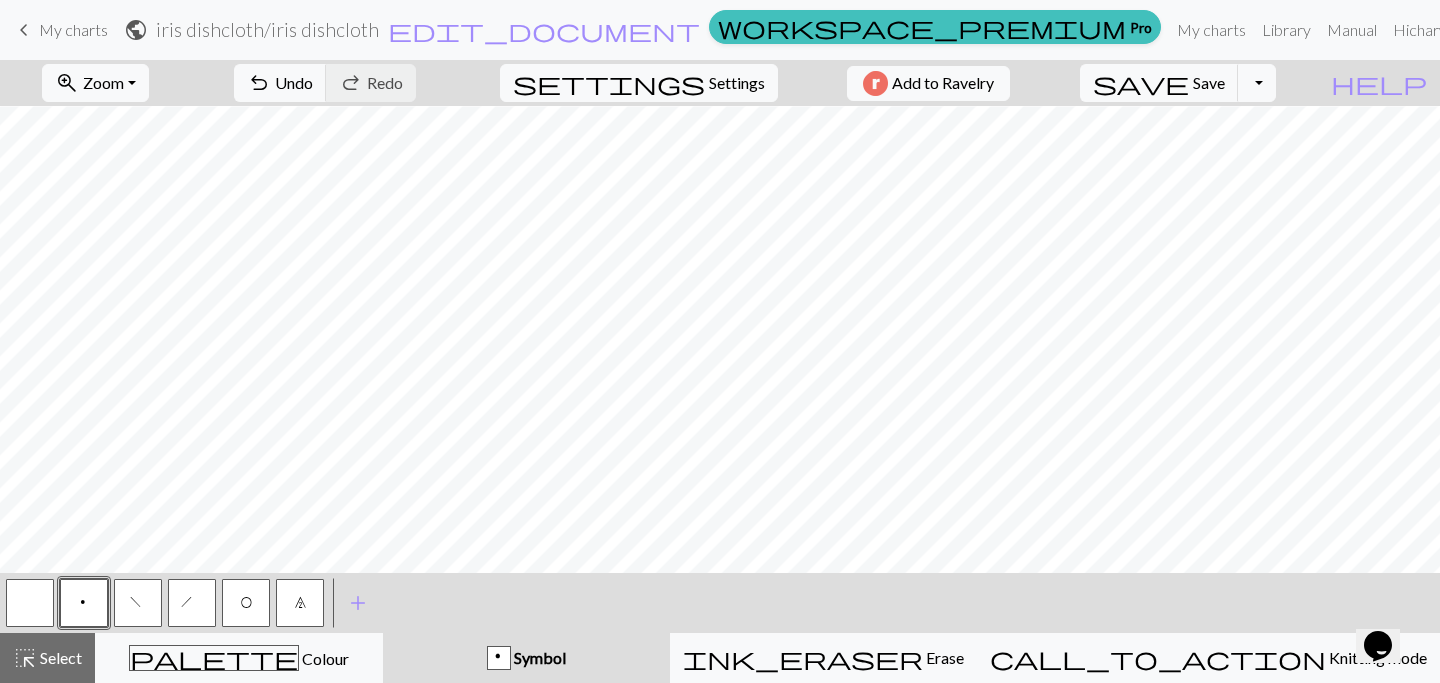 click at bounding box center (30, 603) 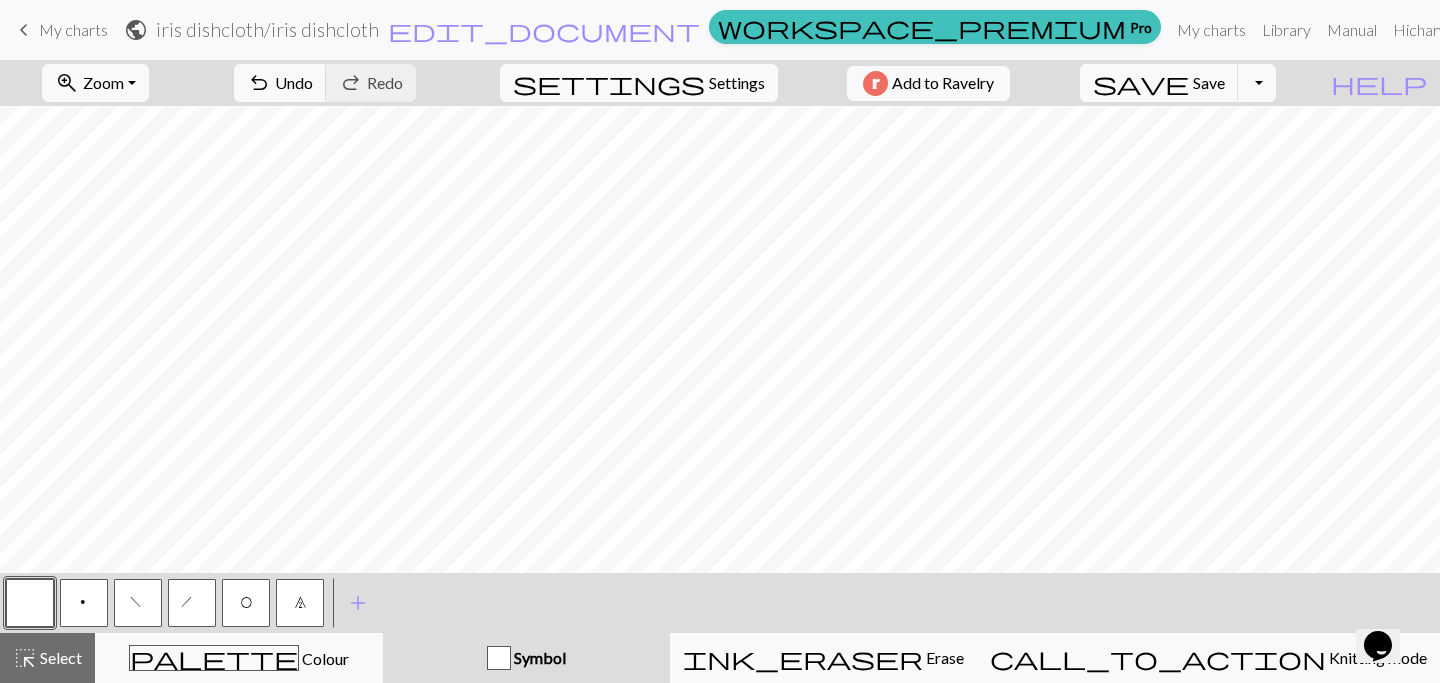 click on "p" at bounding box center [84, 603] 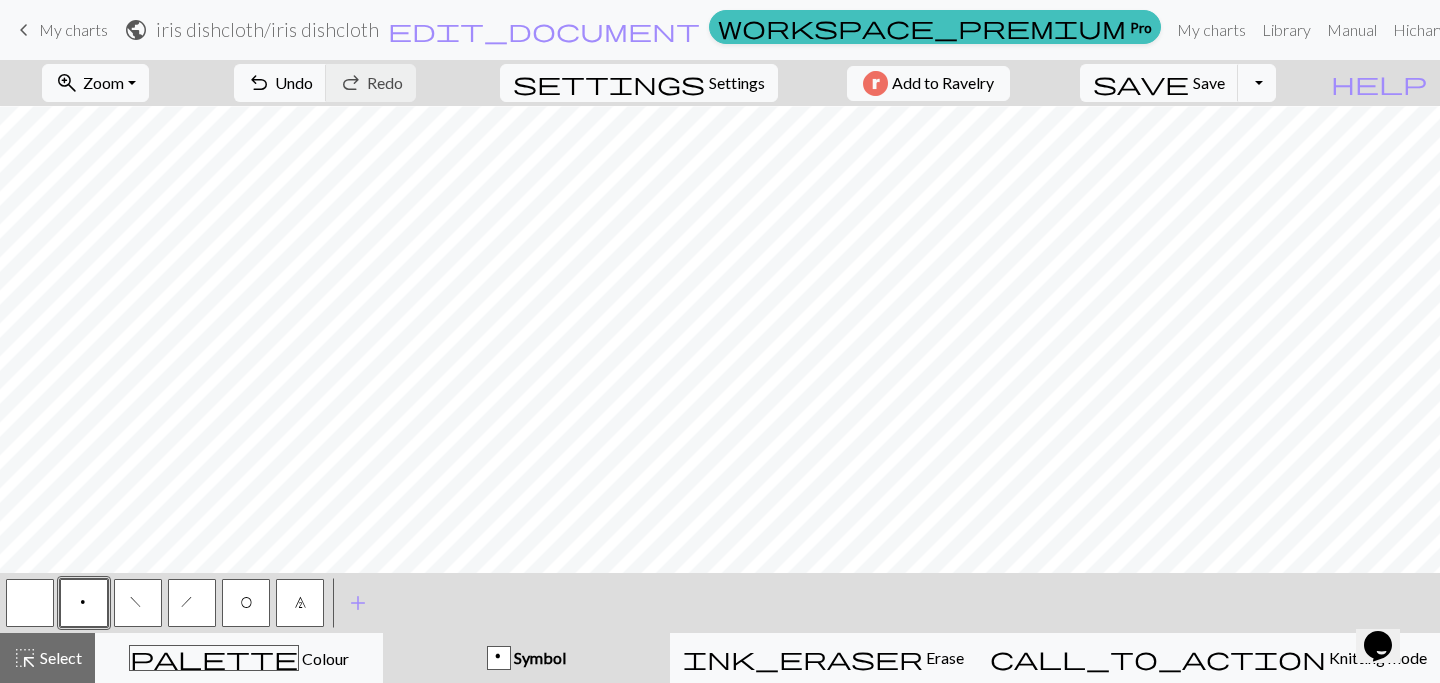 click at bounding box center [30, 603] 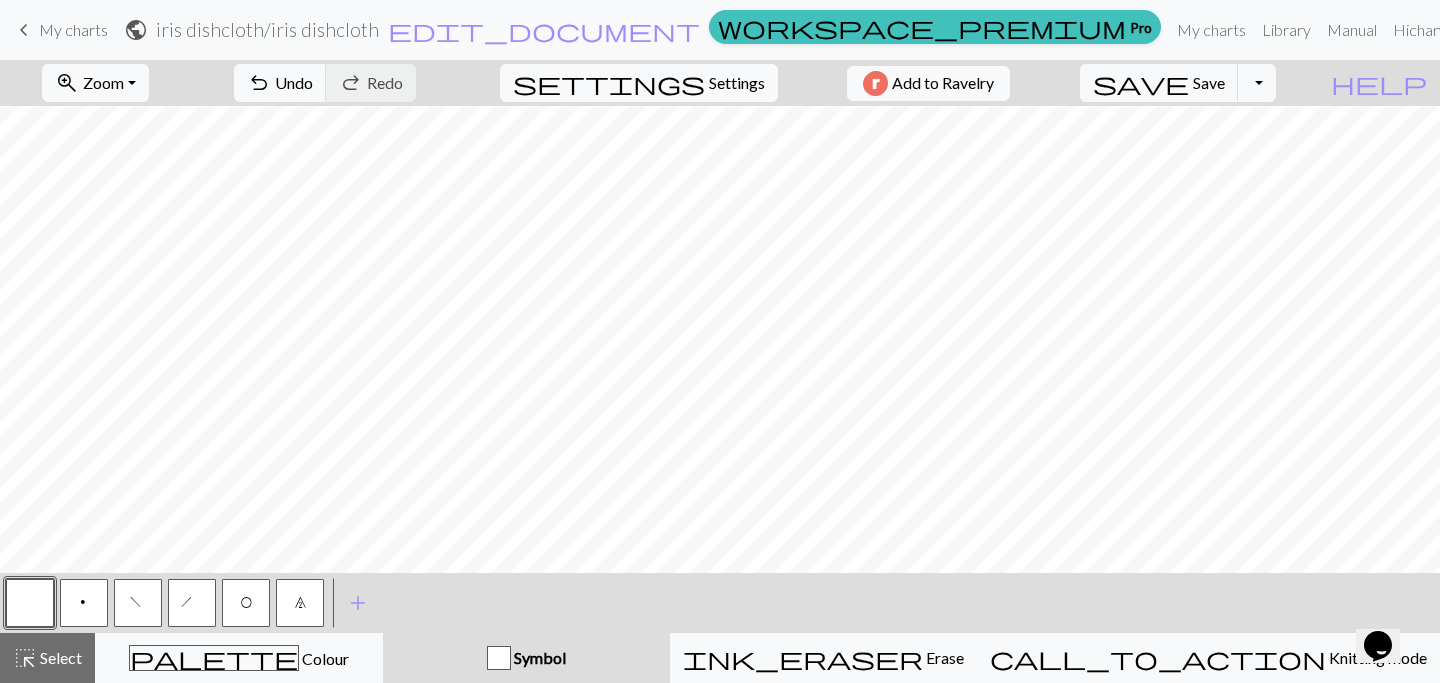 scroll, scrollTop: 333, scrollLeft: 0, axis: vertical 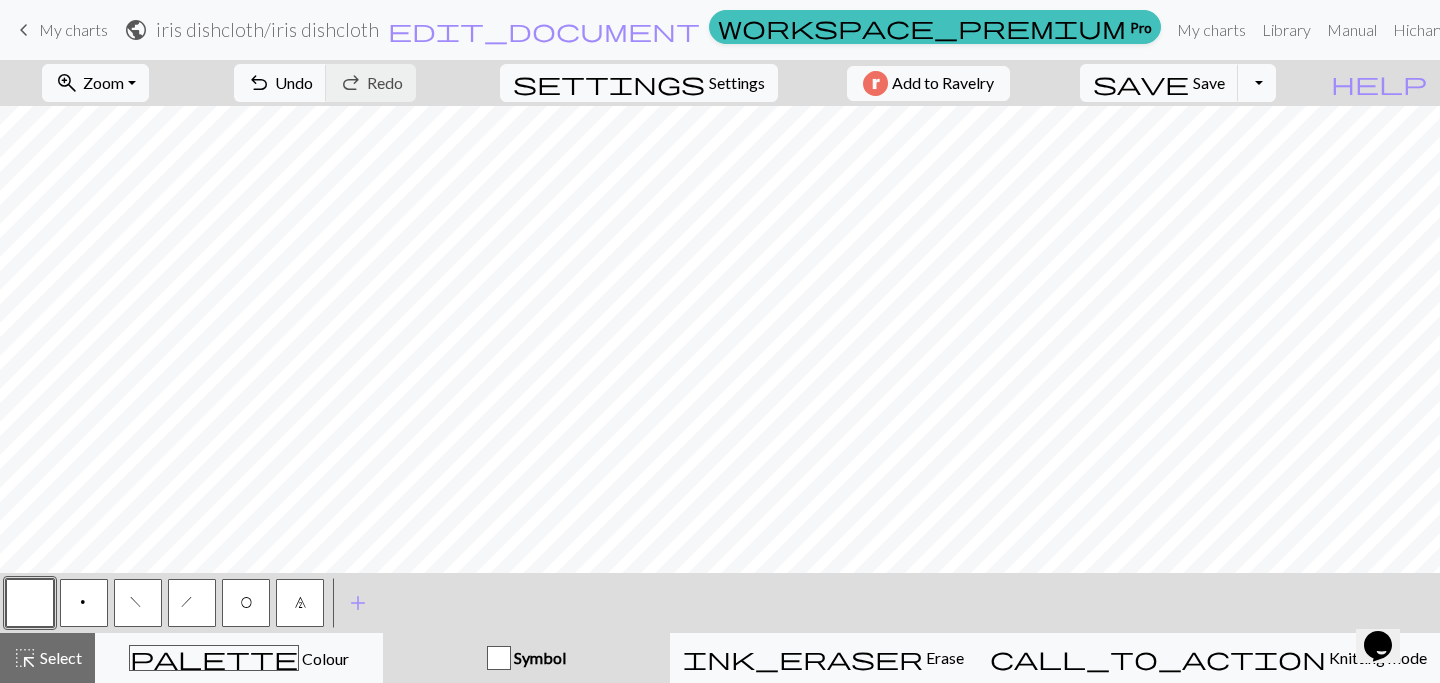 click on "p" at bounding box center (84, 603) 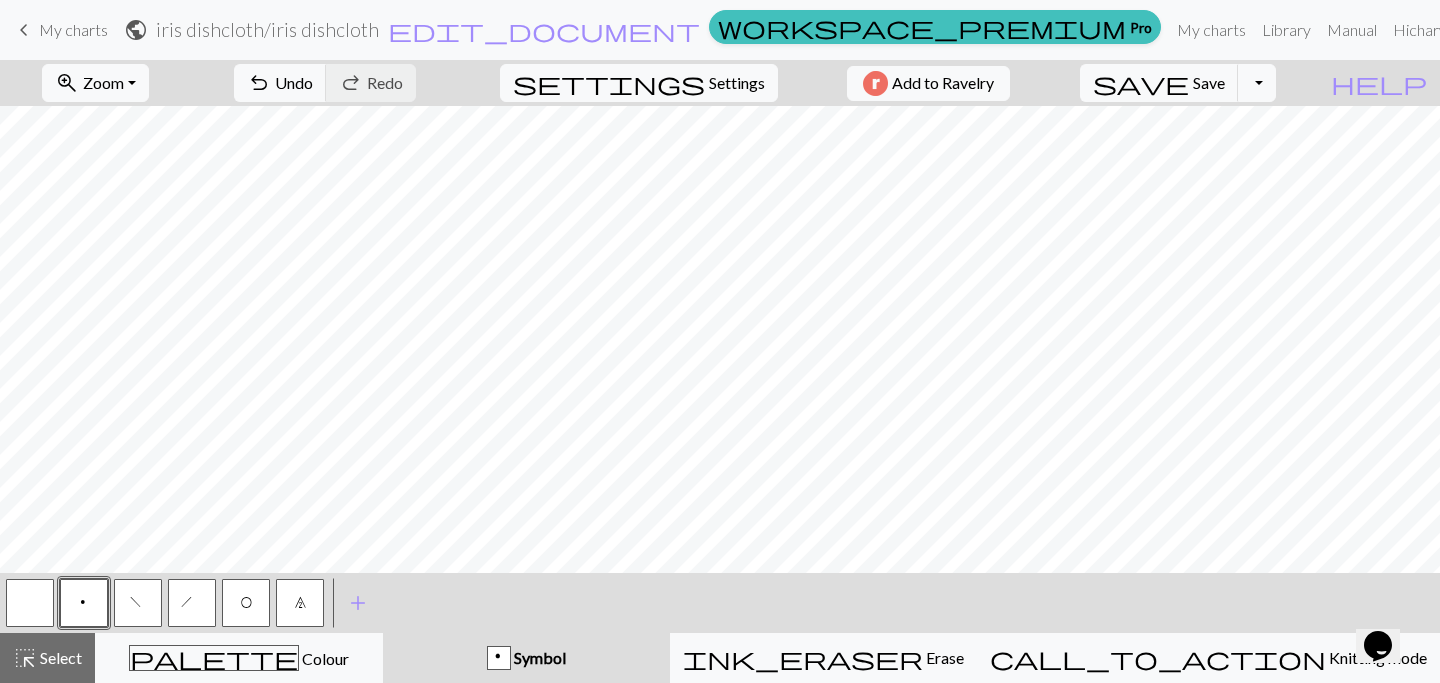 click at bounding box center (30, 603) 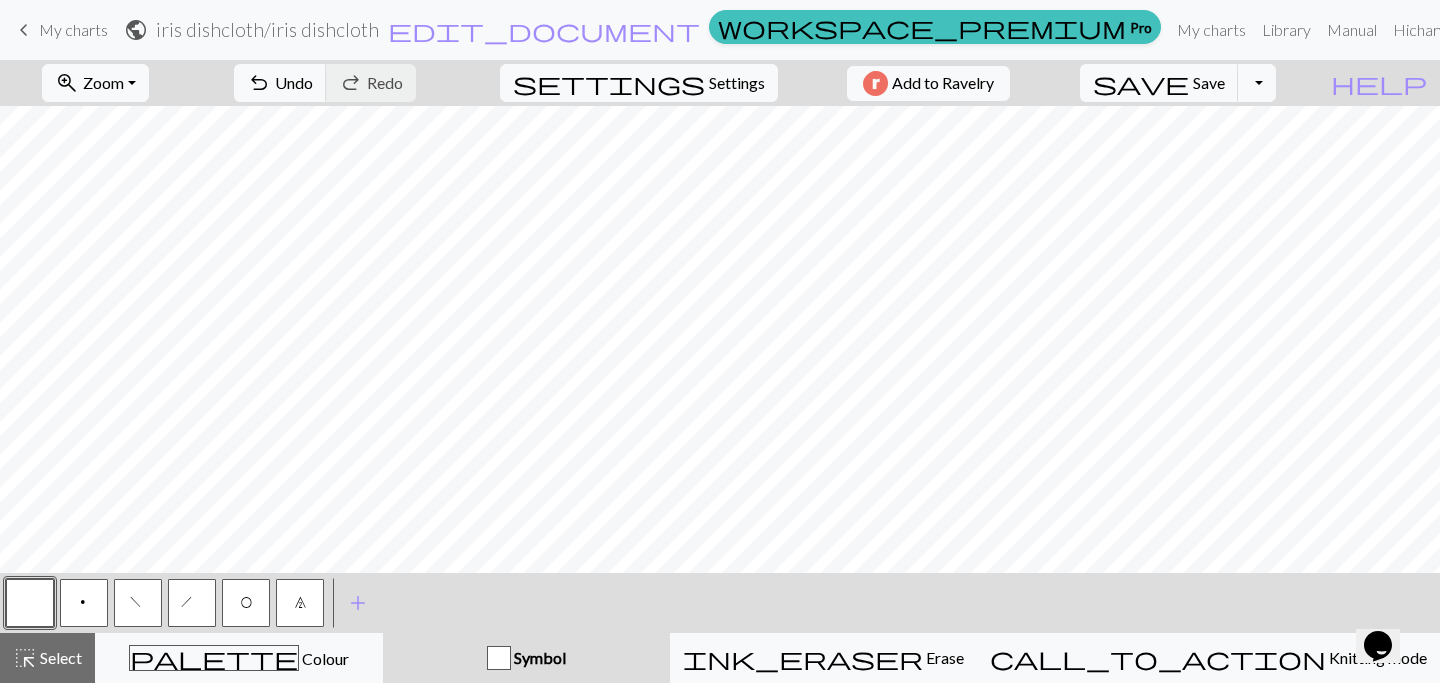 click on "p" at bounding box center (84, 603) 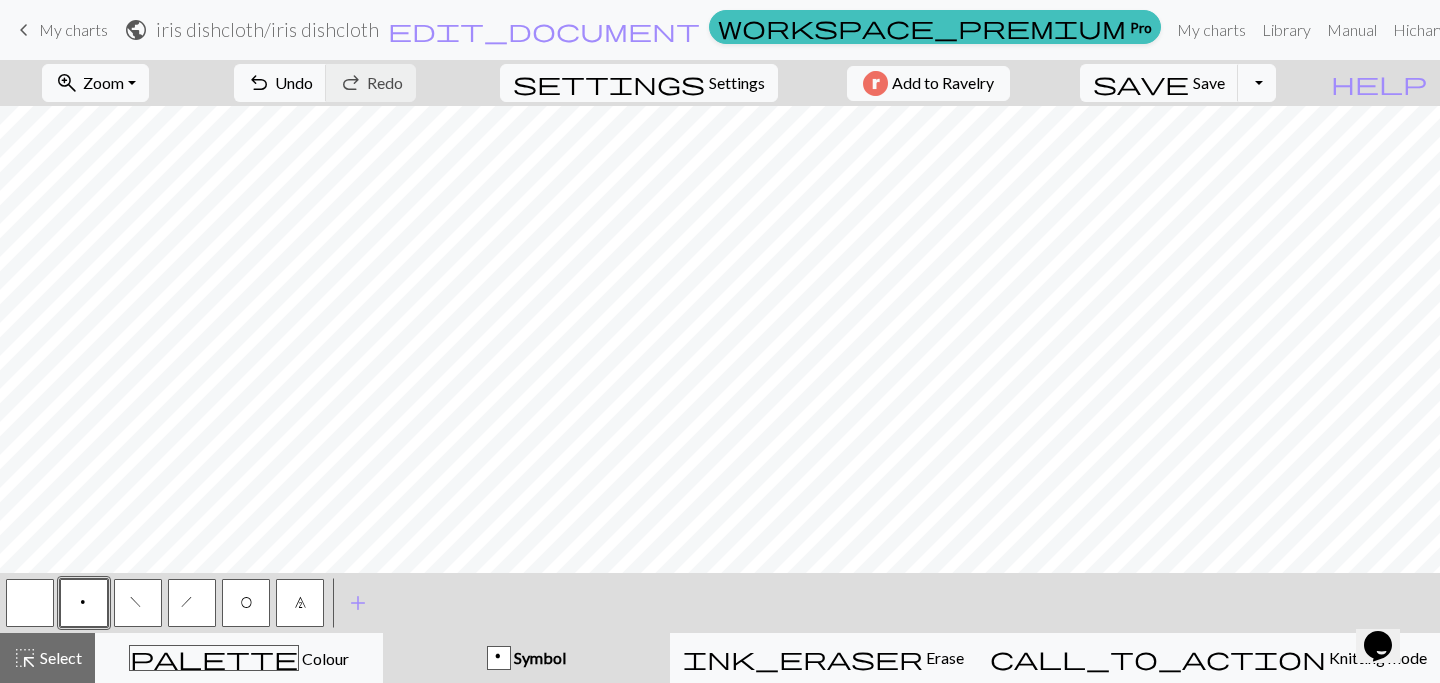 click at bounding box center [30, 603] 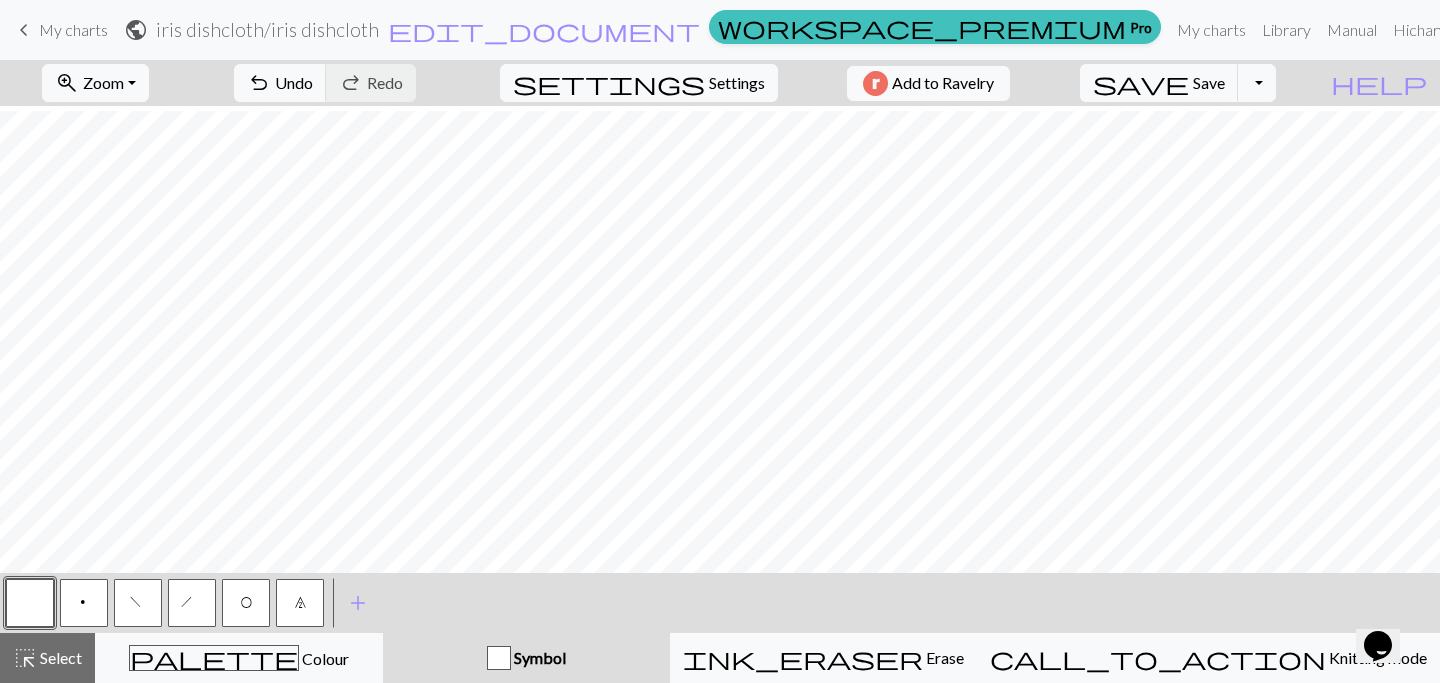 scroll, scrollTop: 53, scrollLeft: 0, axis: vertical 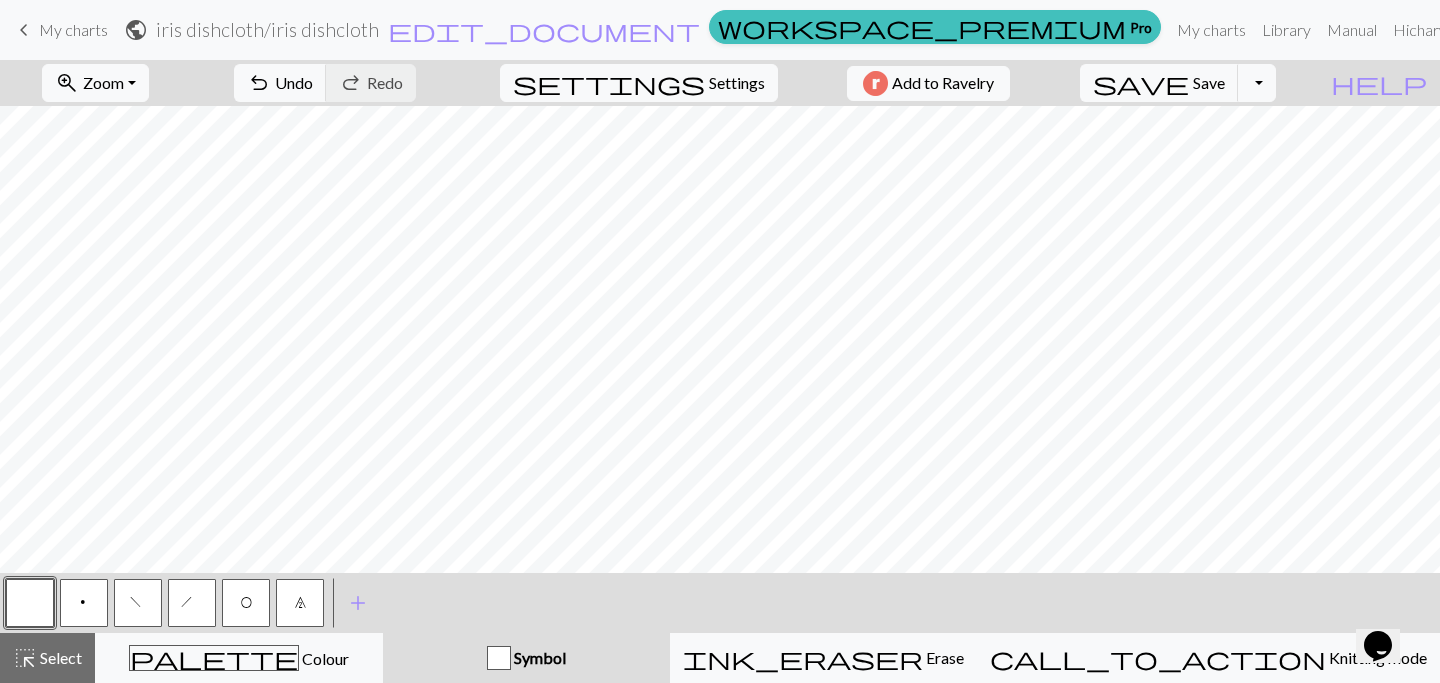 click on "p" at bounding box center (84, 603) 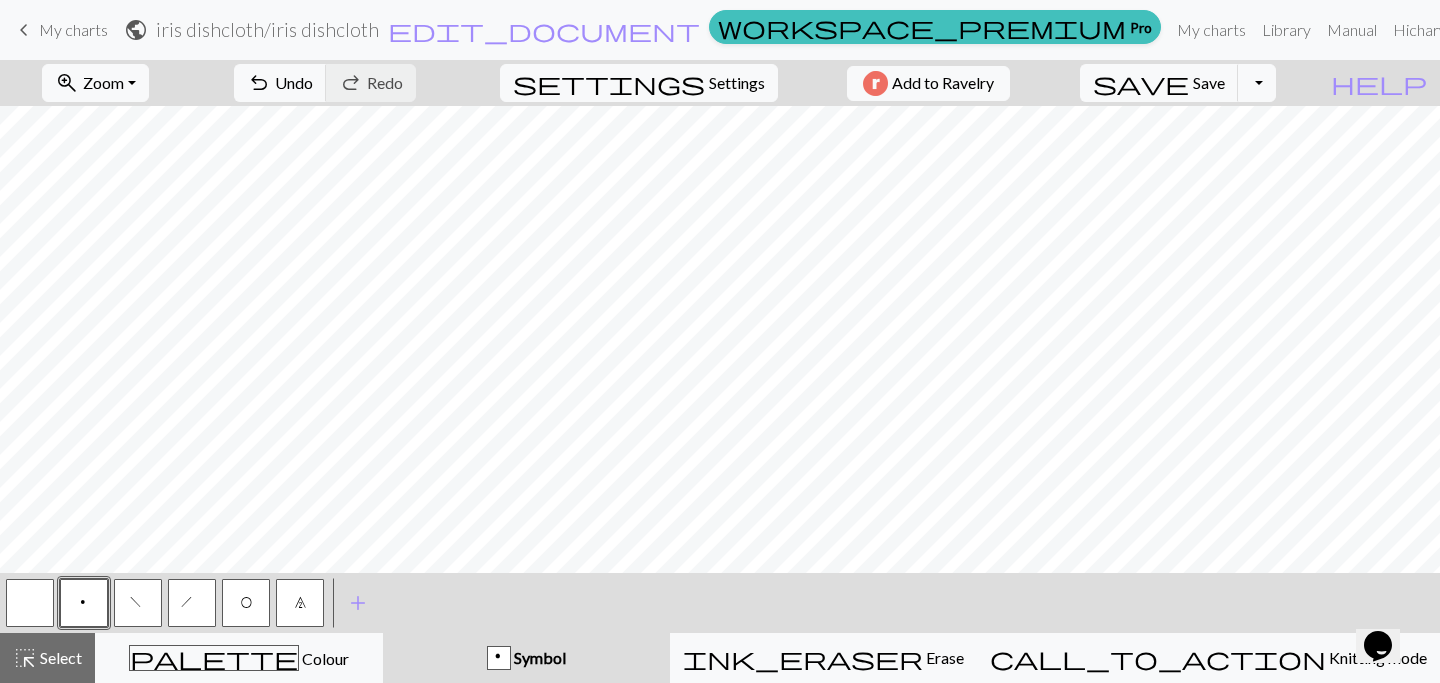 click at bounding box center [30, 603] 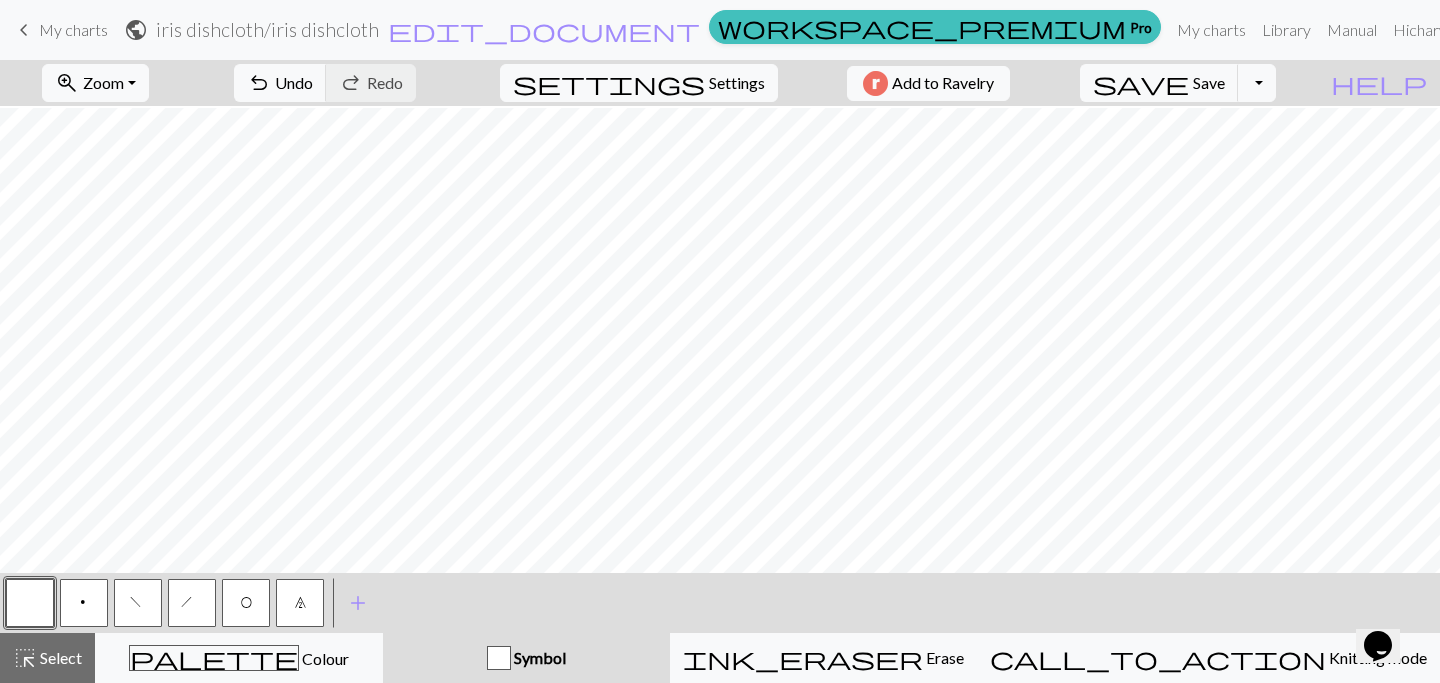 scroll, scrollTop: 333, scrollLeft: 0, axis: vertical 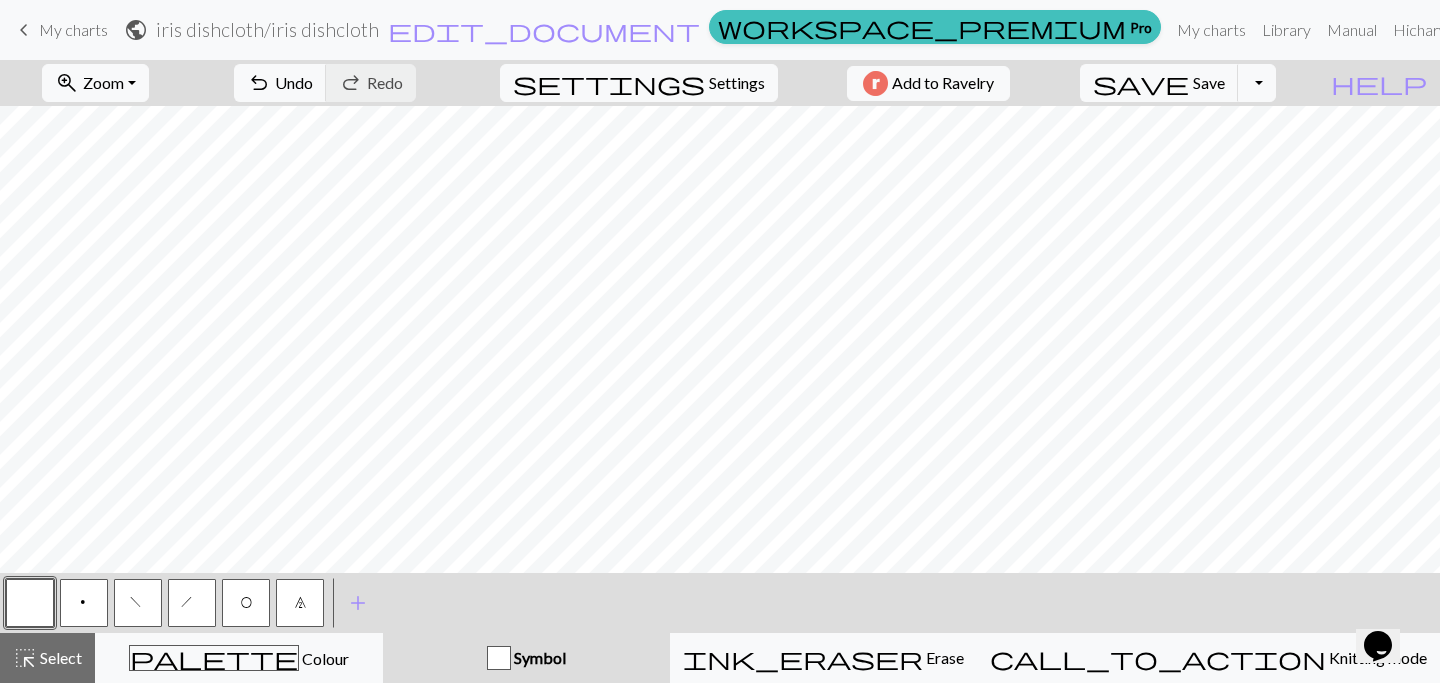 click on "p" at bounding box center [84, 603] 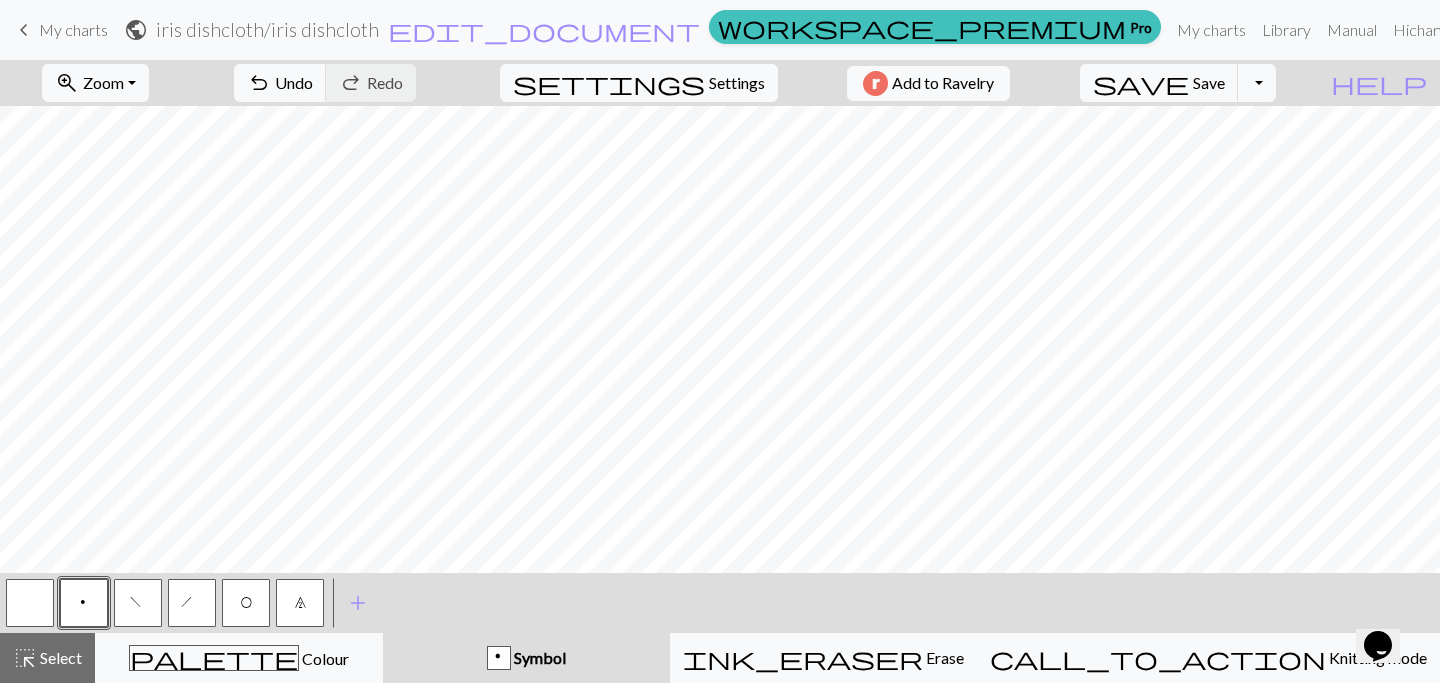 click at bounding box center [30, 603] 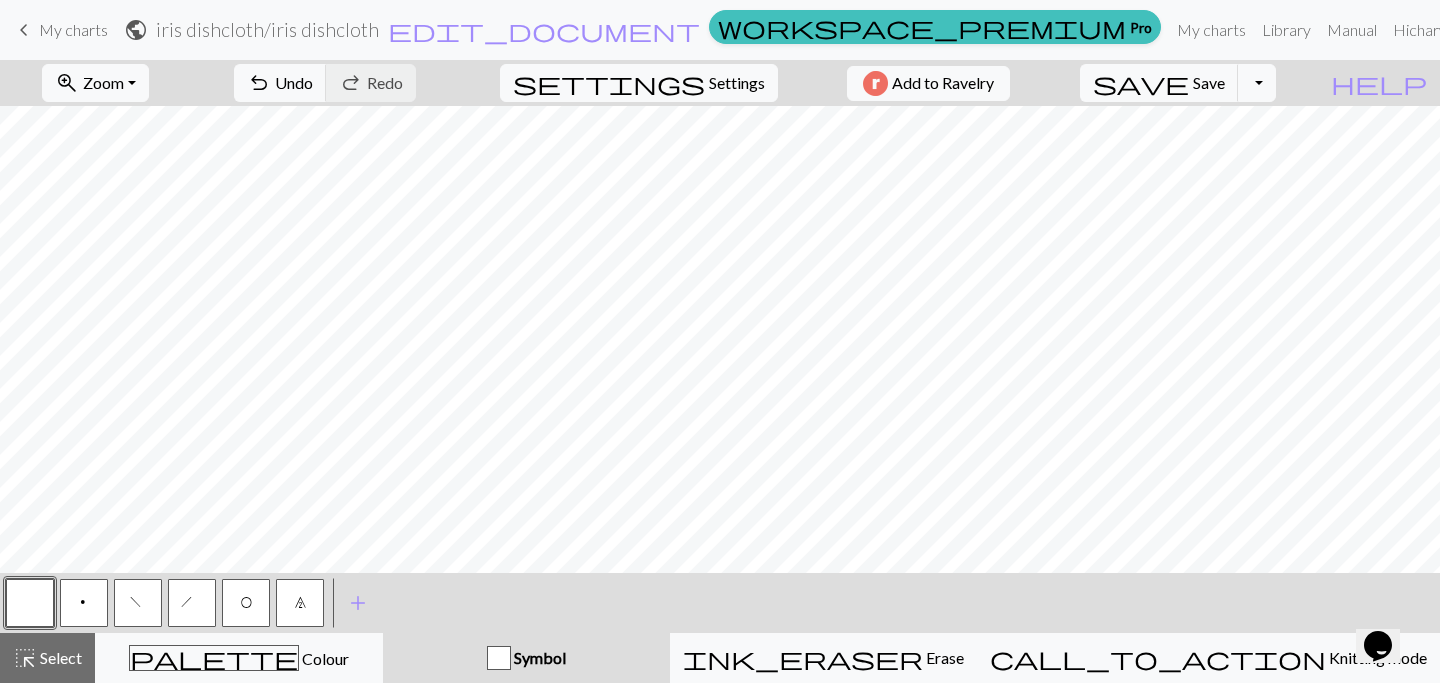 click on "p" at bounding box center (84, 603) 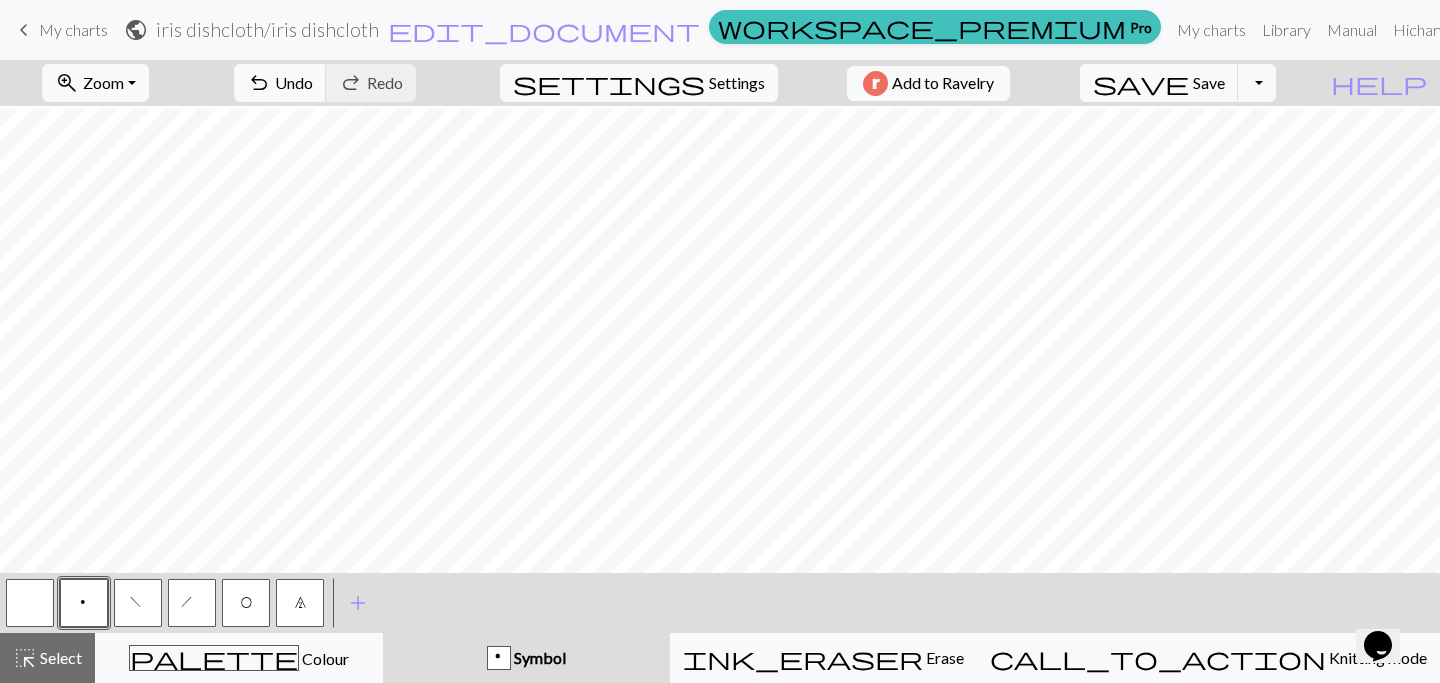 scroll, scrollTop: 246, scrollLeft: 0, axis: vertical 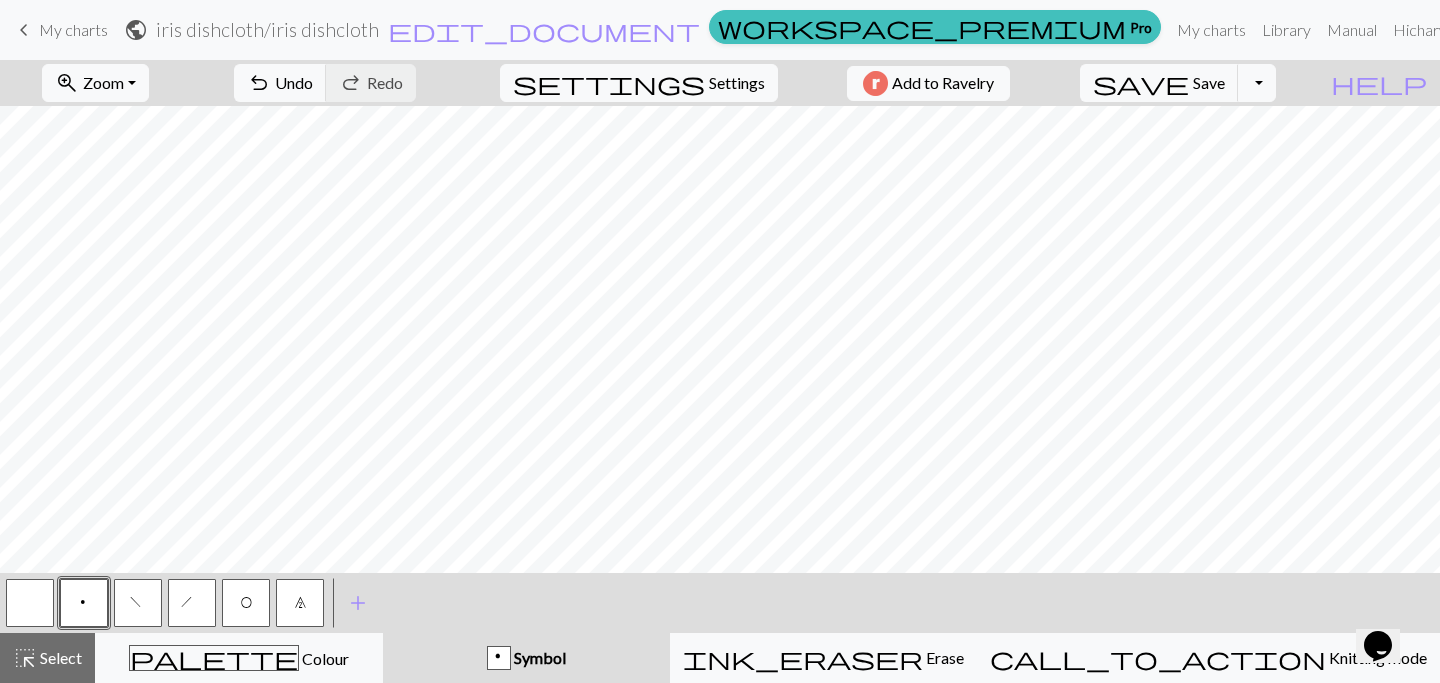 click at bounding box center [30, 603] 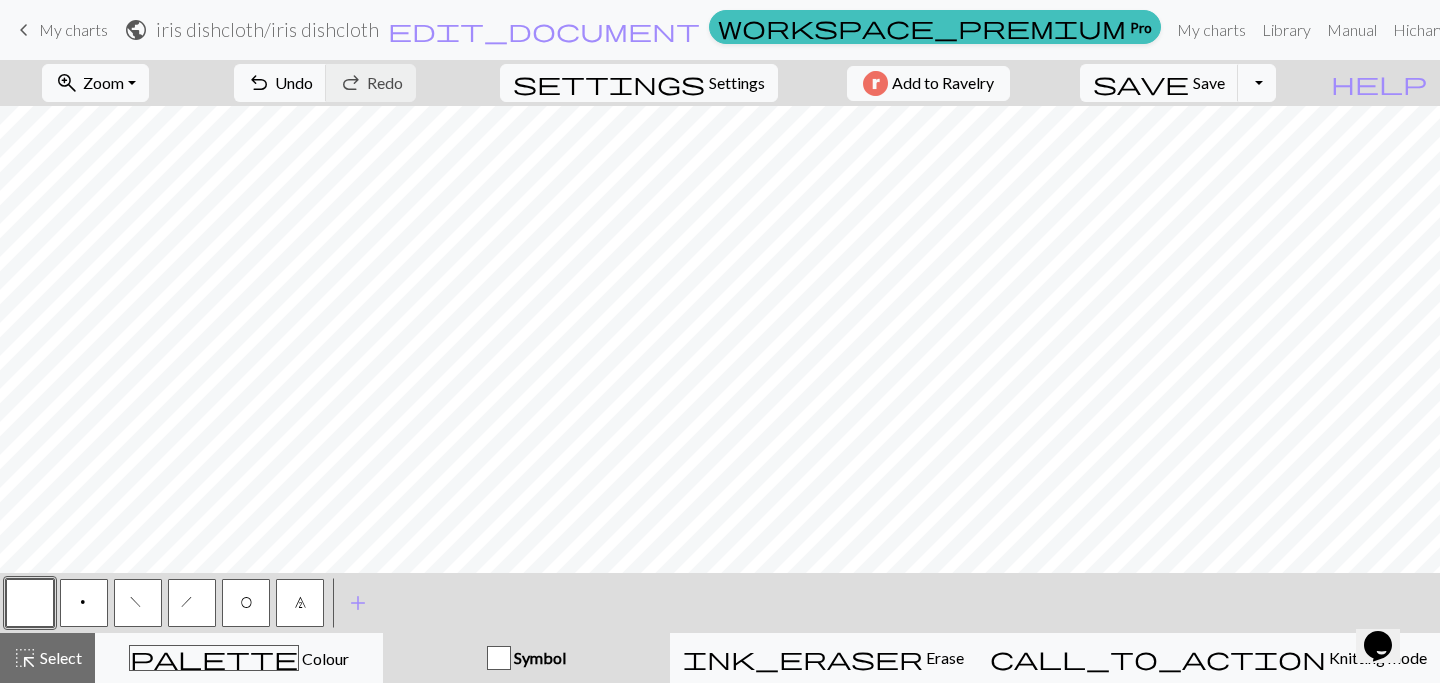 click on "p" at bounding box center [84, 603] 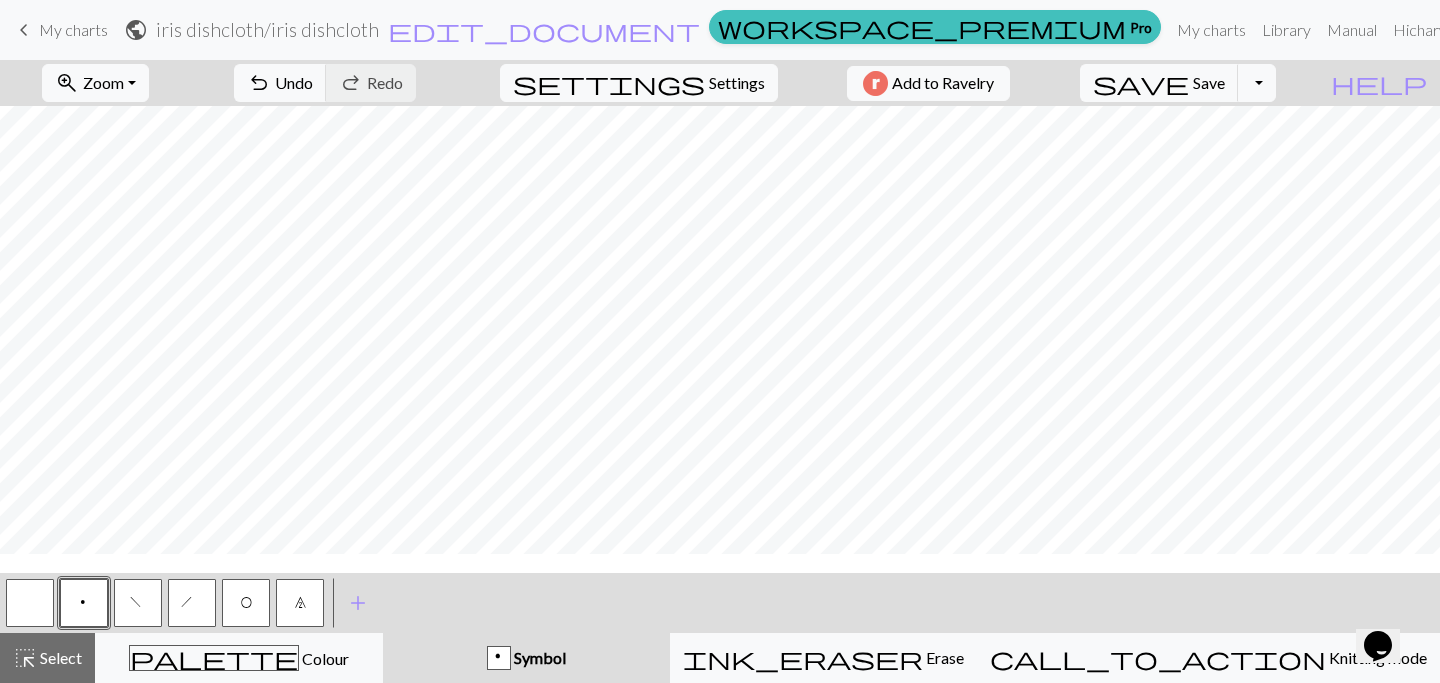 scroll, scrollTop: 76, scrollLeft: 0, axis: vertical 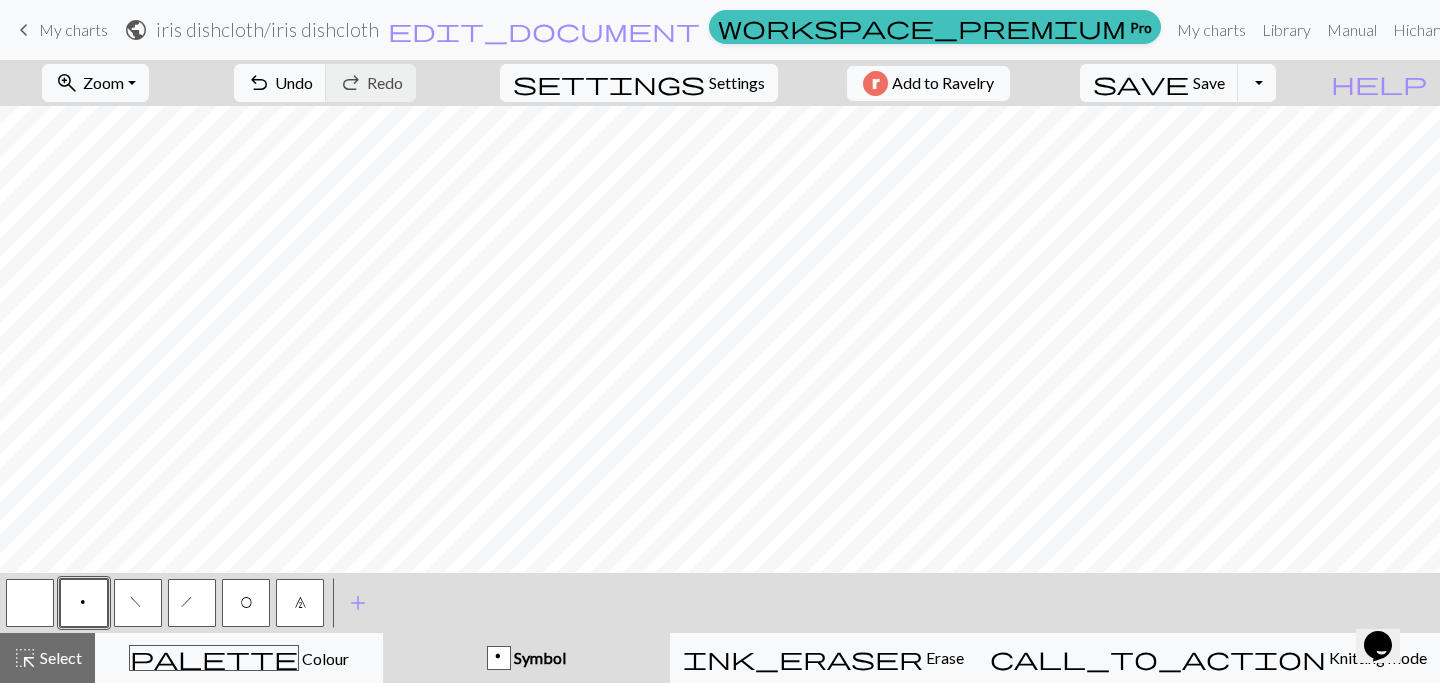 click at bounding box center [30, 603] 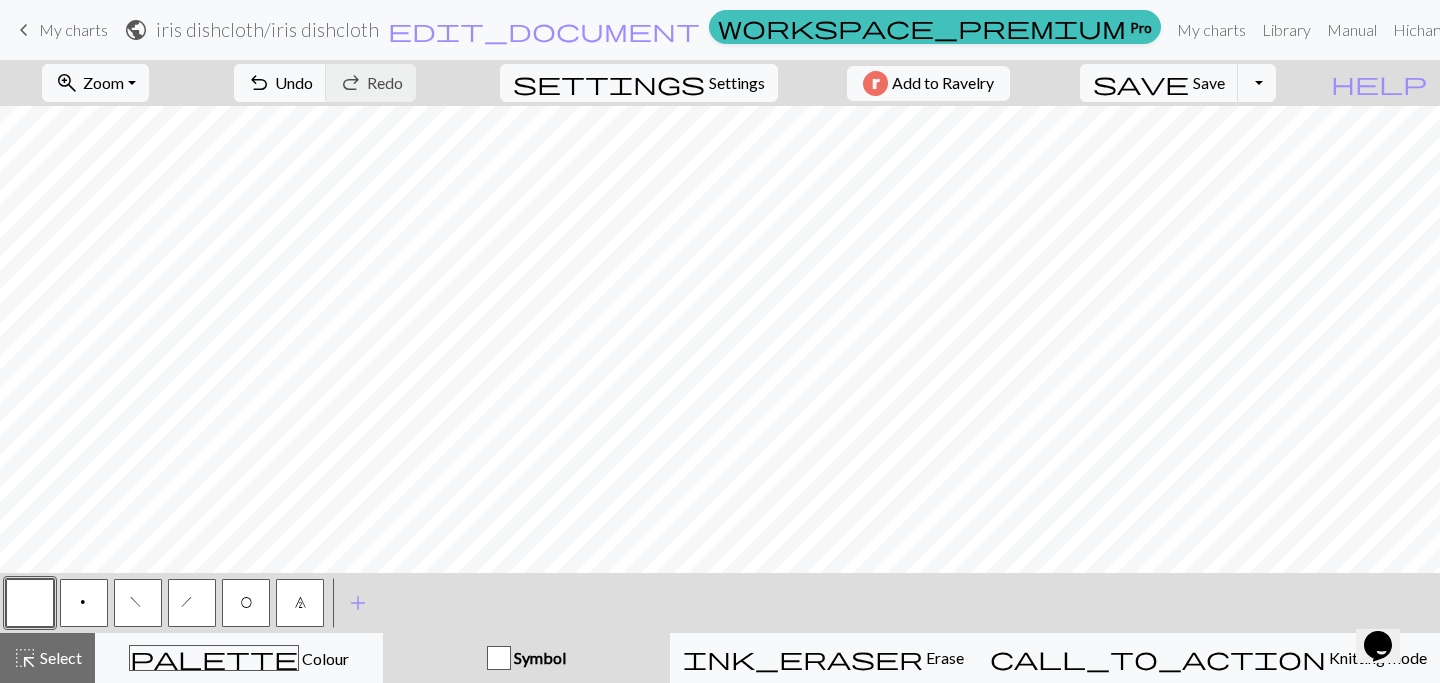 click on "p" at bounding box center (84, 603) 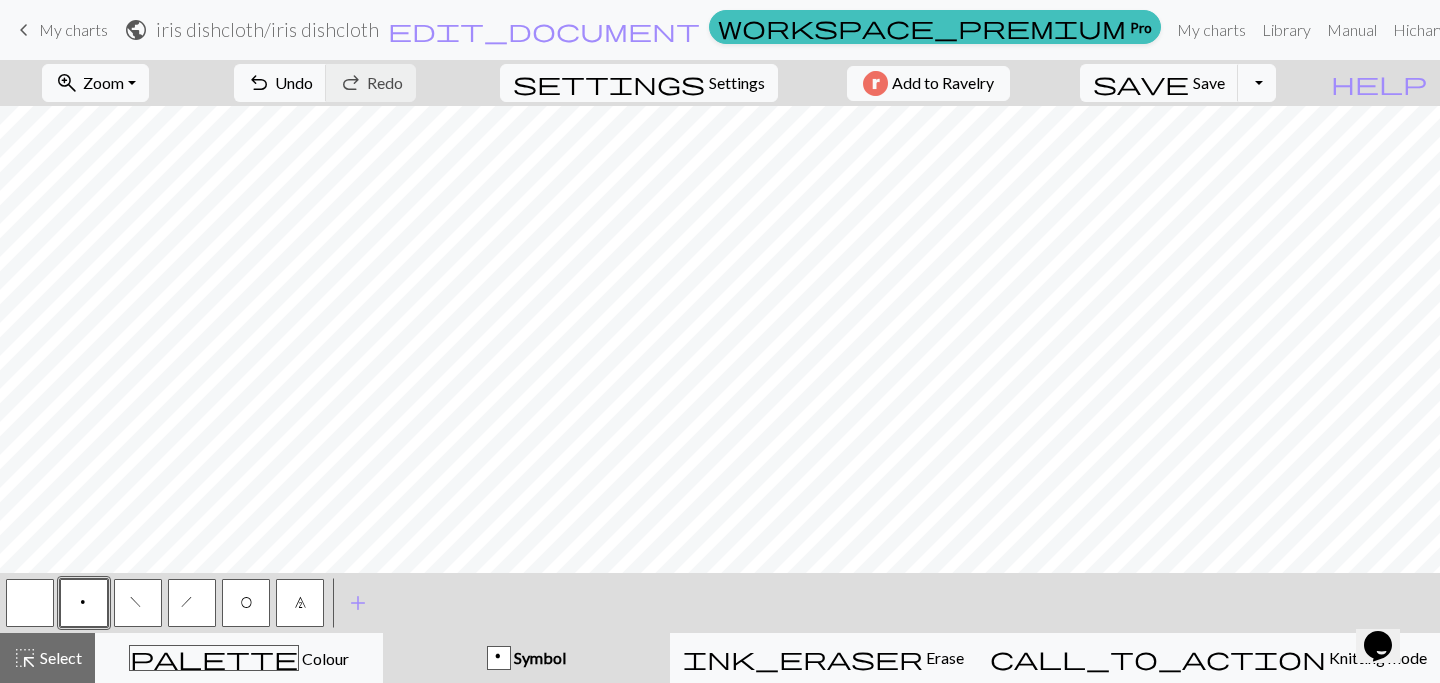 scroll, scrollTop: 17, scrollLeft: 0, axis: vertical 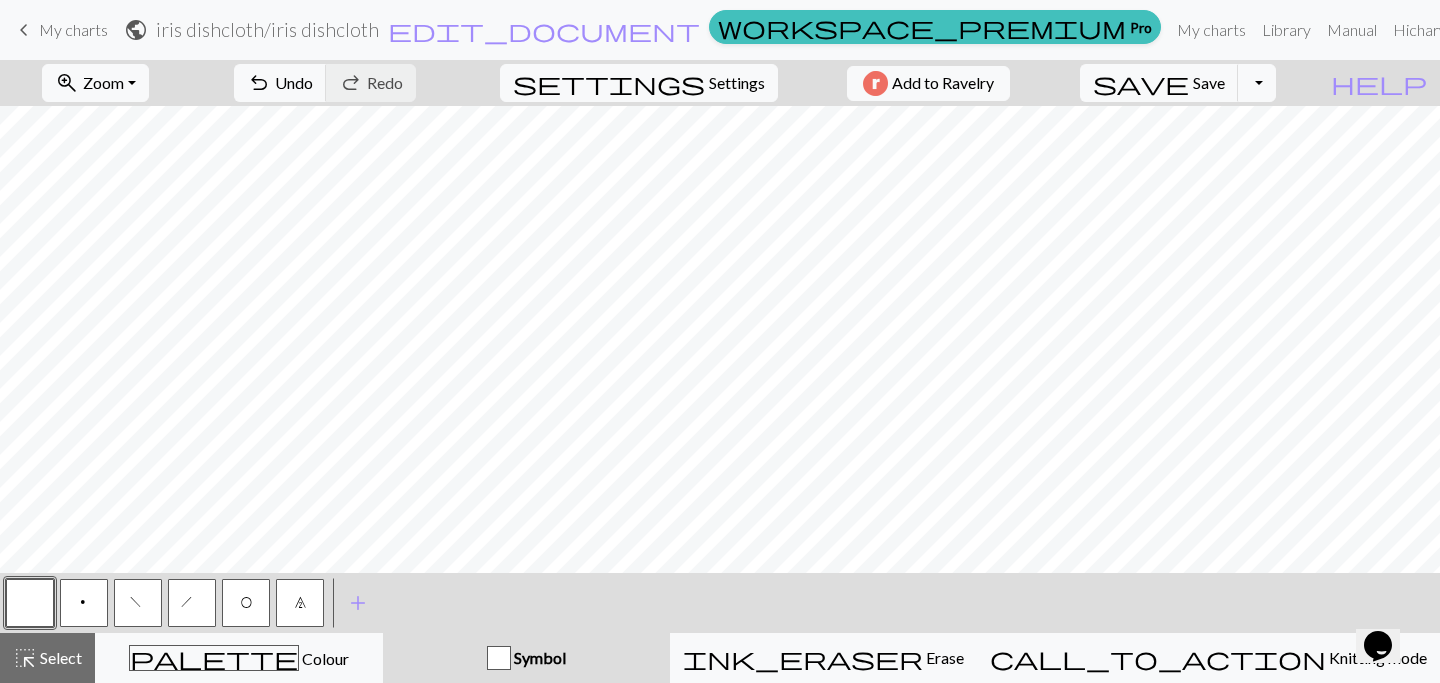 click on "O" at bounding box center [246, 603] 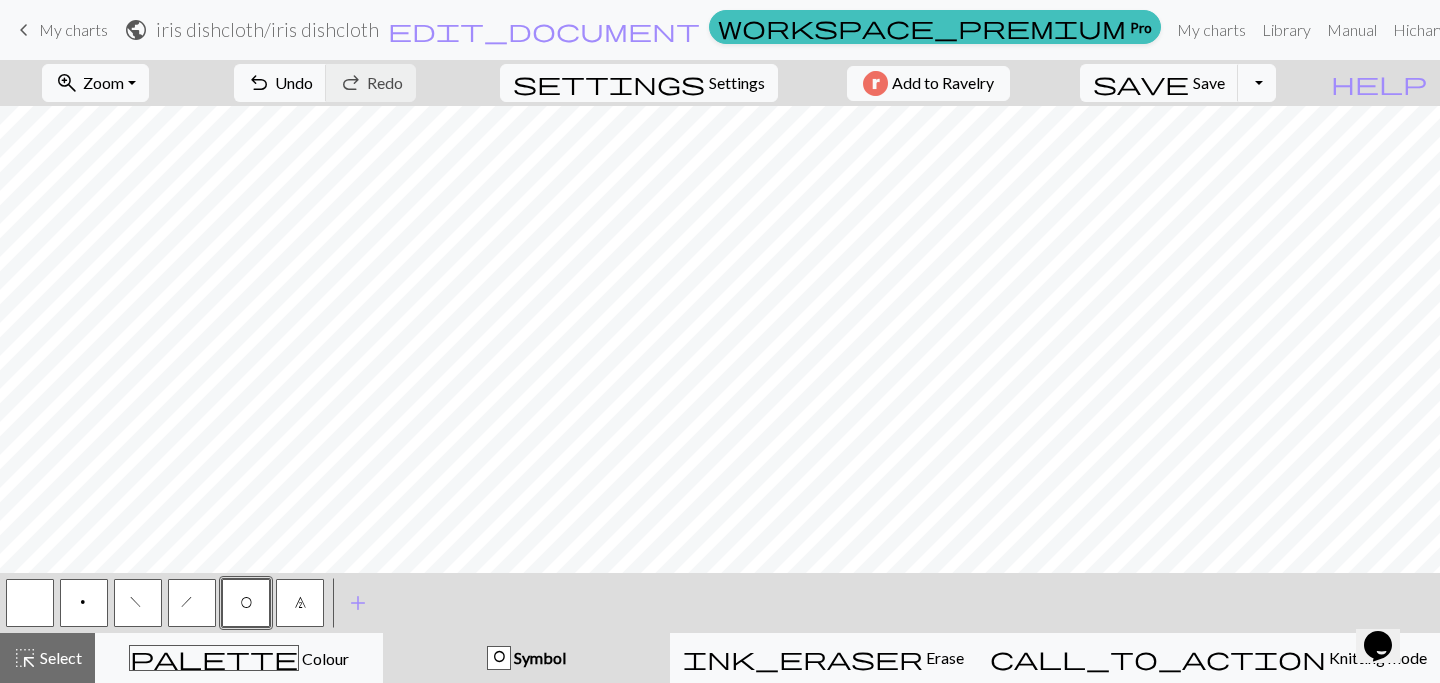 click at bounding box center (30, 603) 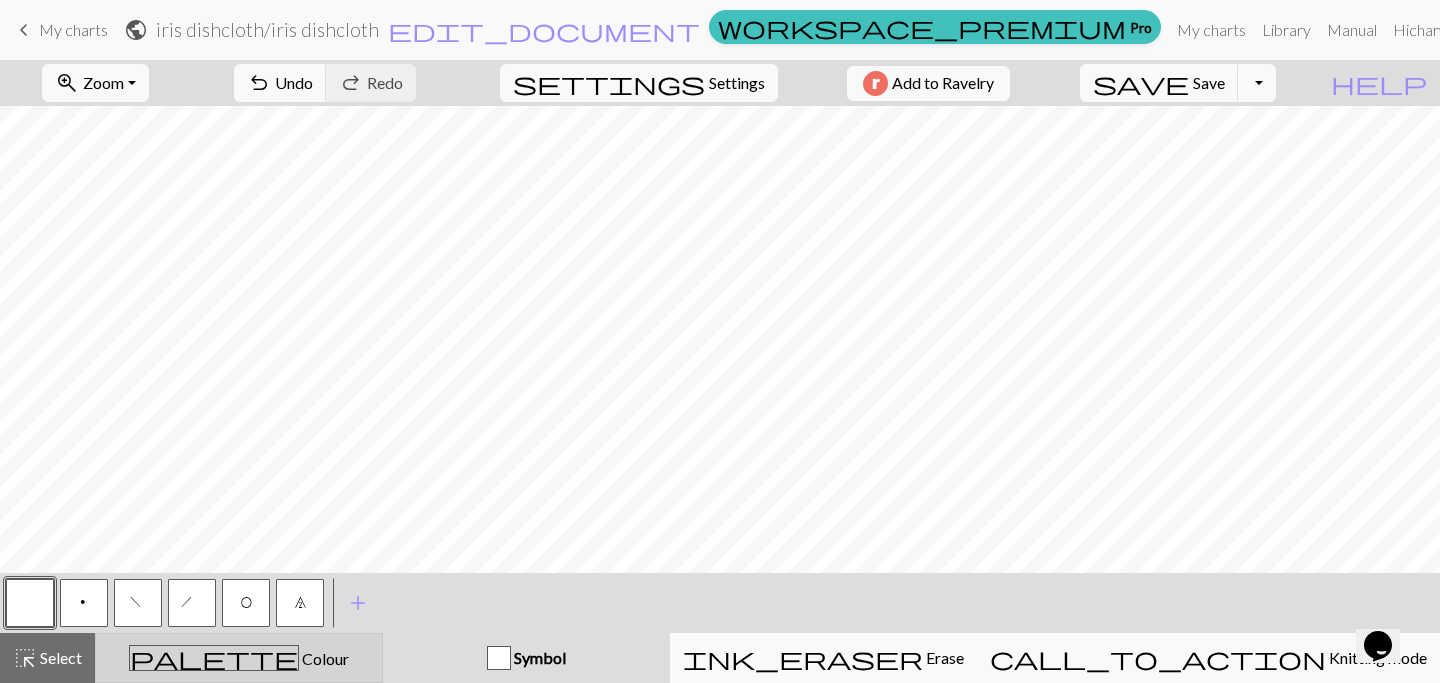 click on "palette   Colour   Colour" at bounding box center (239, 658) 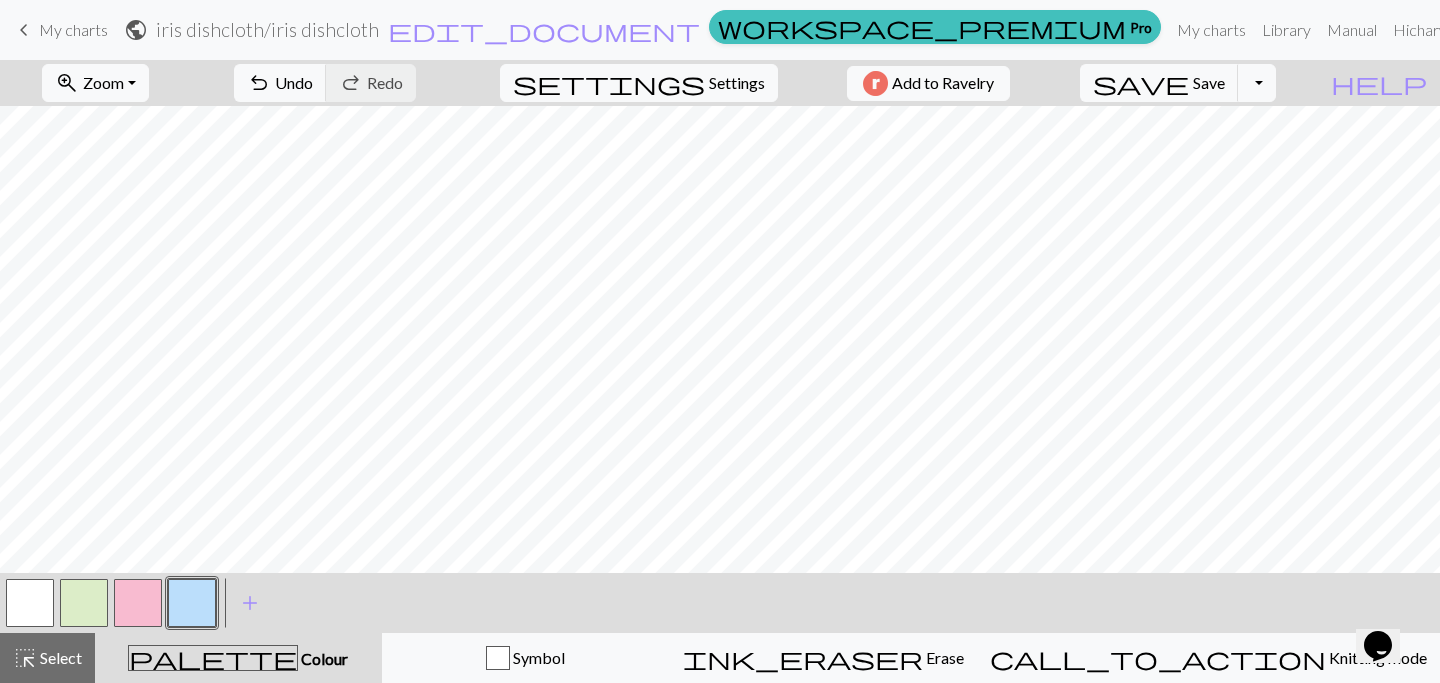 click at bounding box center [30, 603] 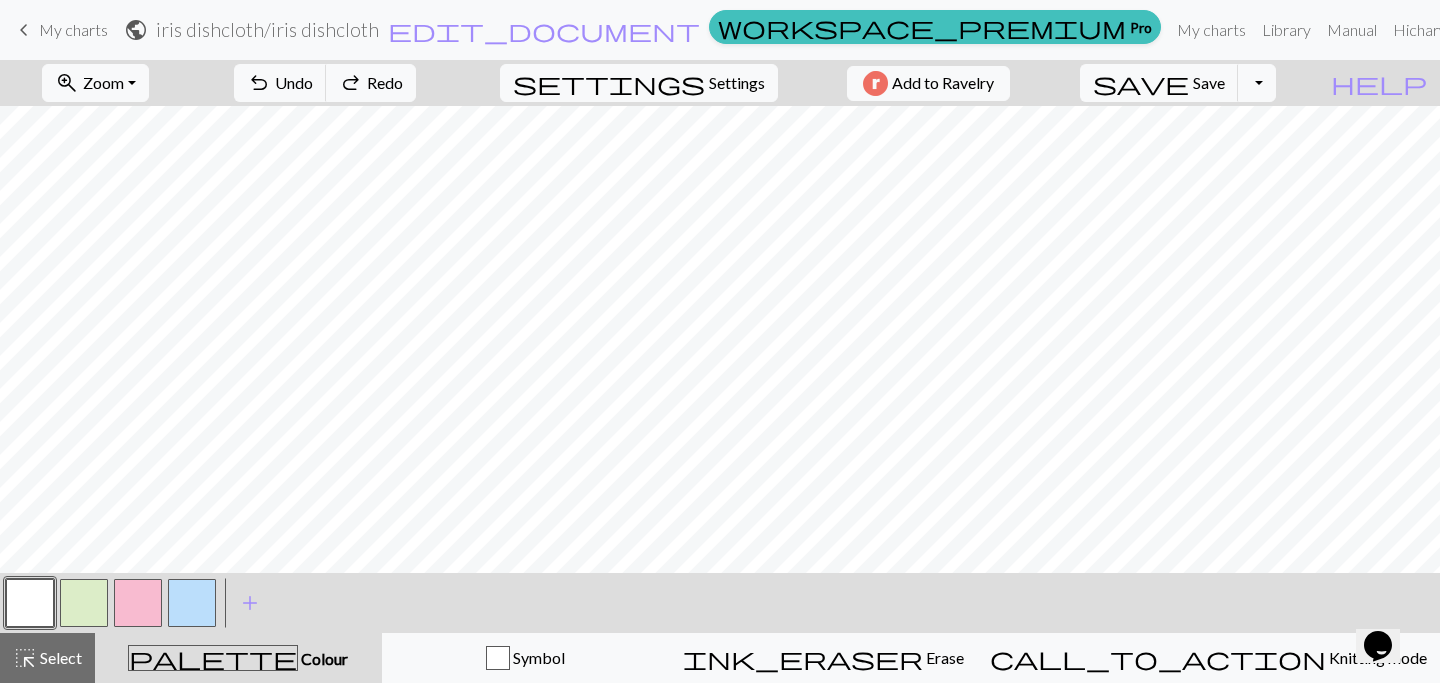 click on "palette   Colour   Colour" at bounding box center (238, 658) 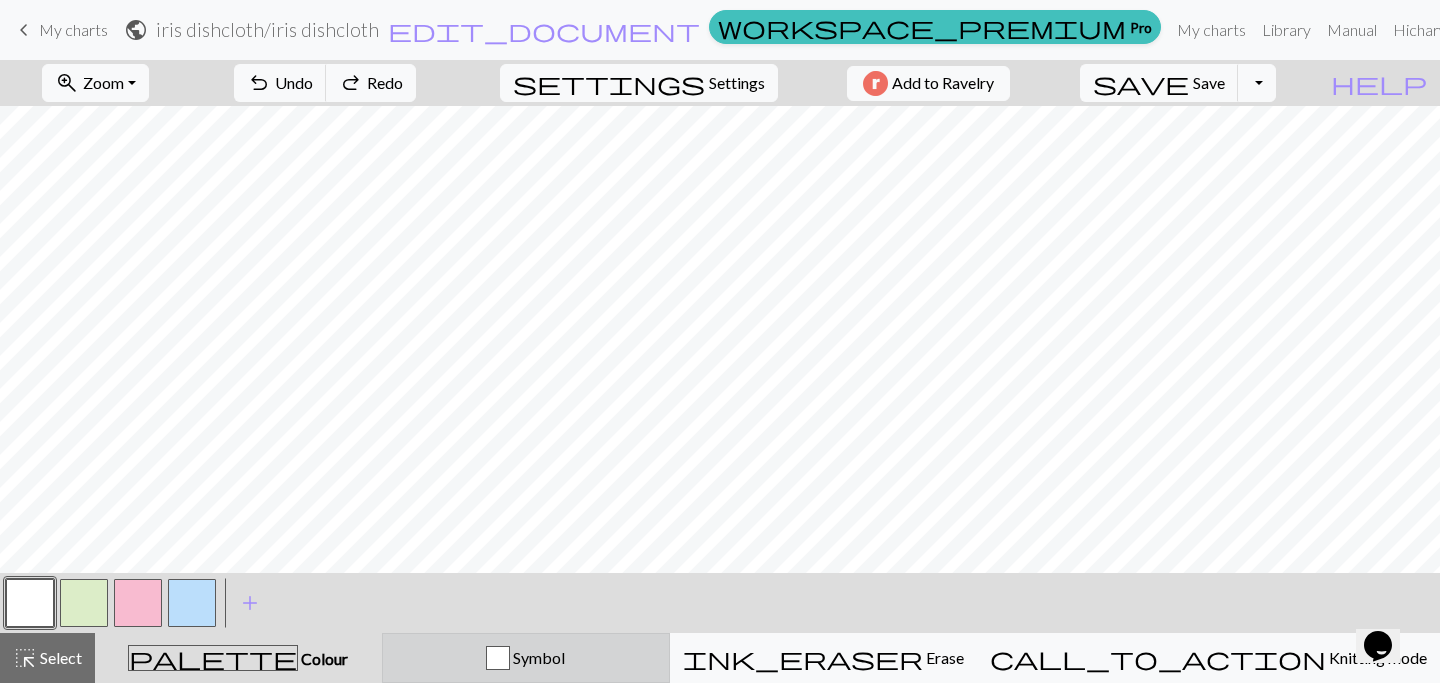 click on "Symbol" at bounding box center [526, 658] 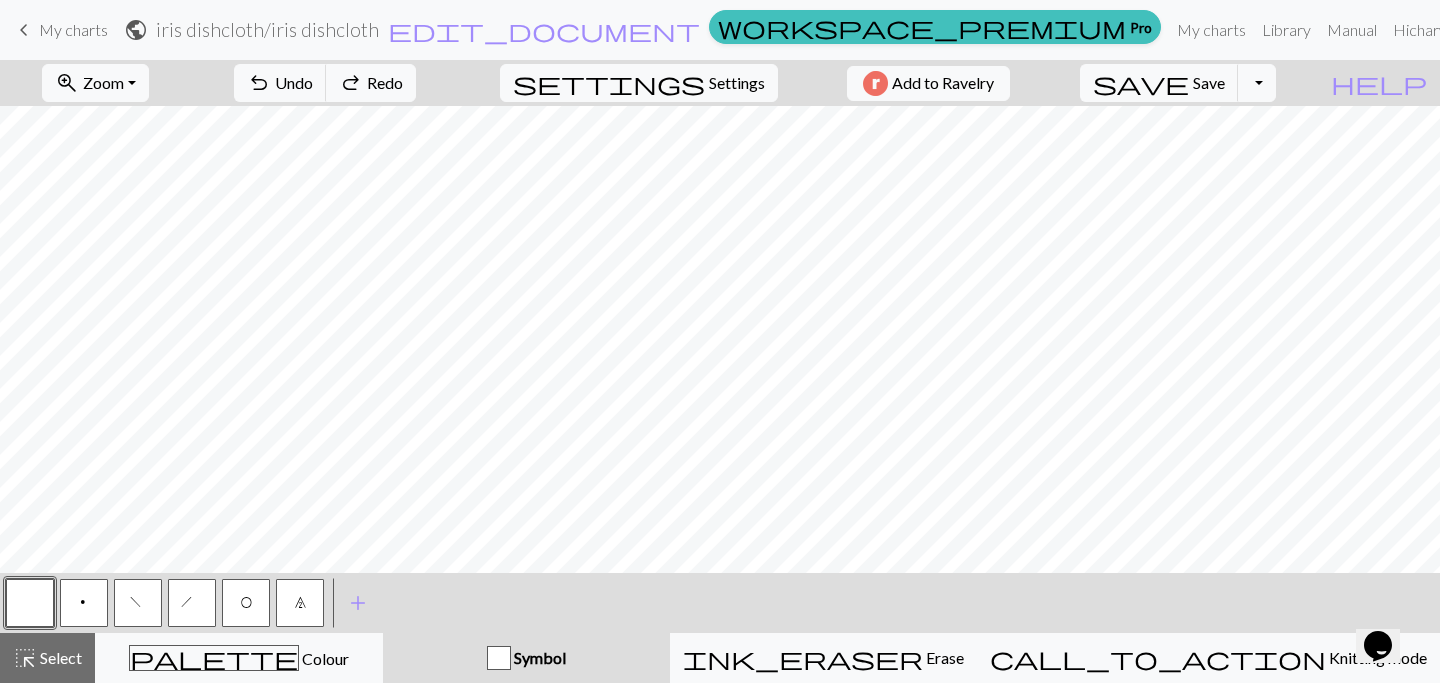 click on "O" at bounding box center [246, 605] 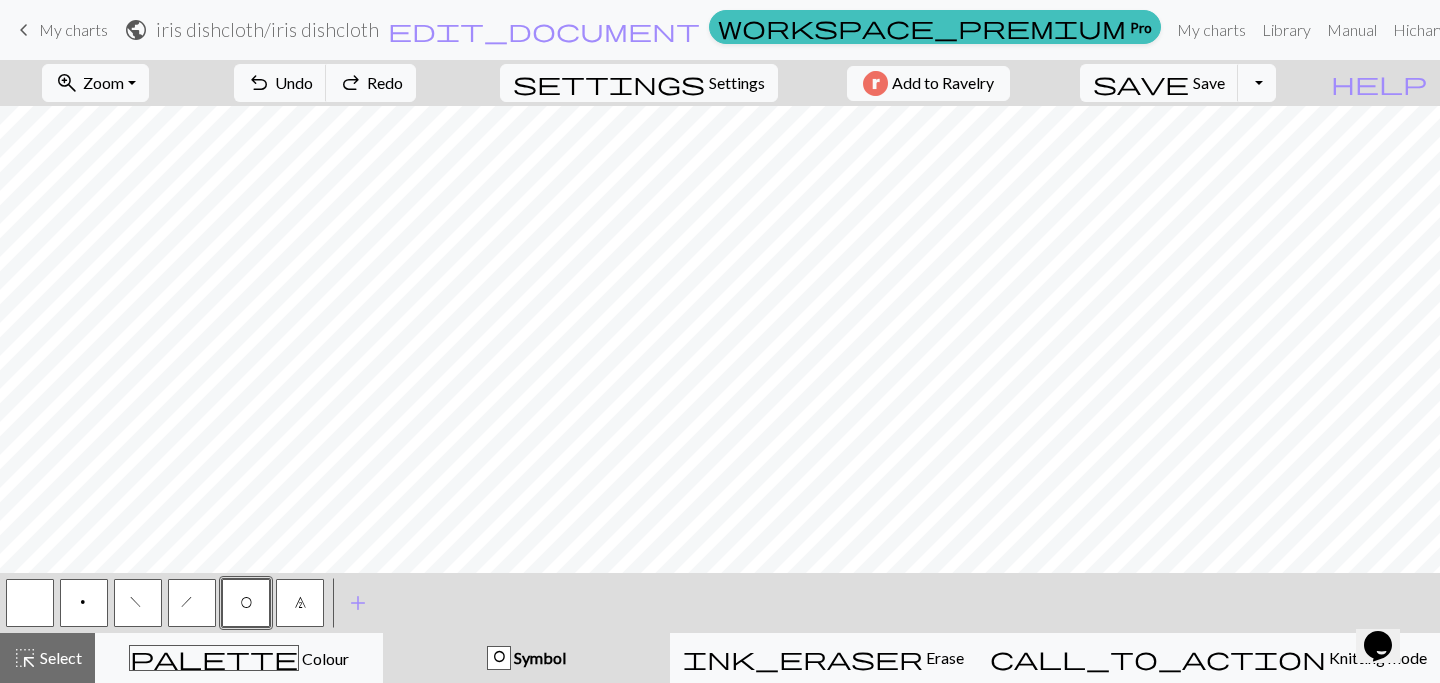 click at bounding box center [30, 603] 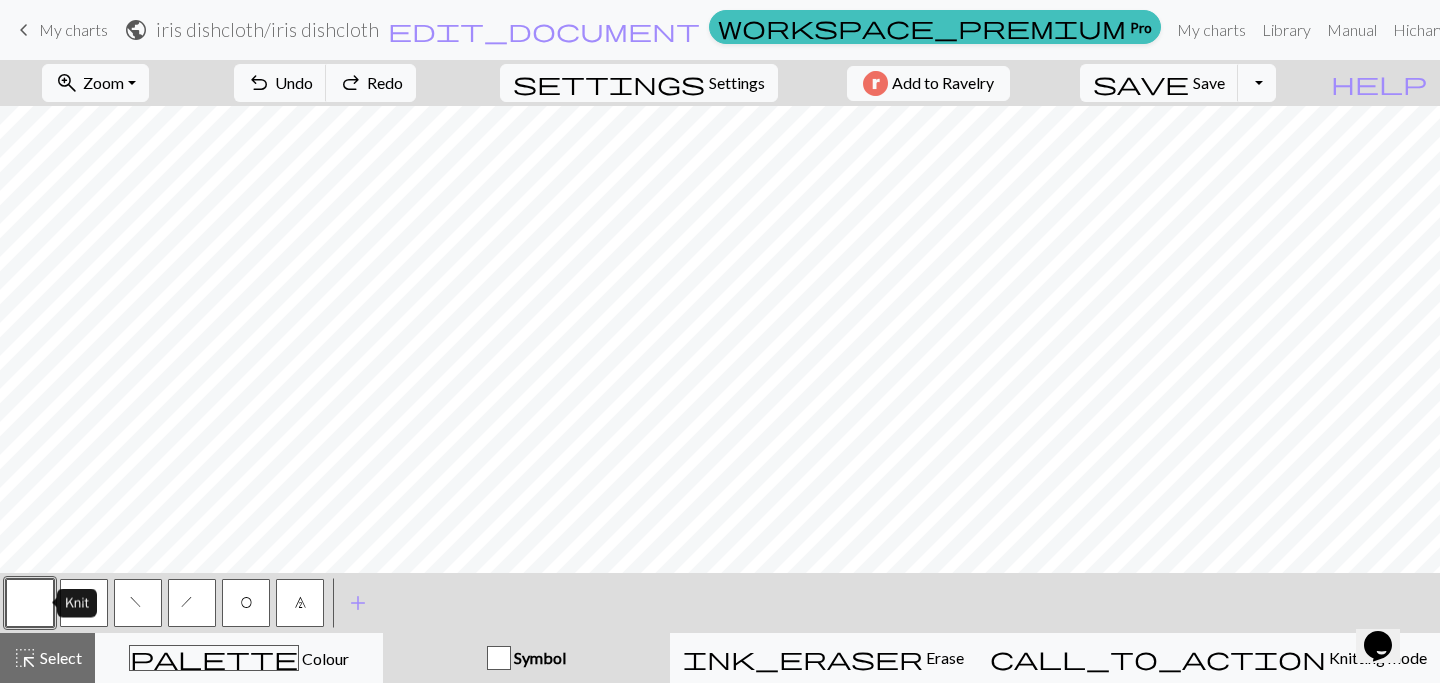 type 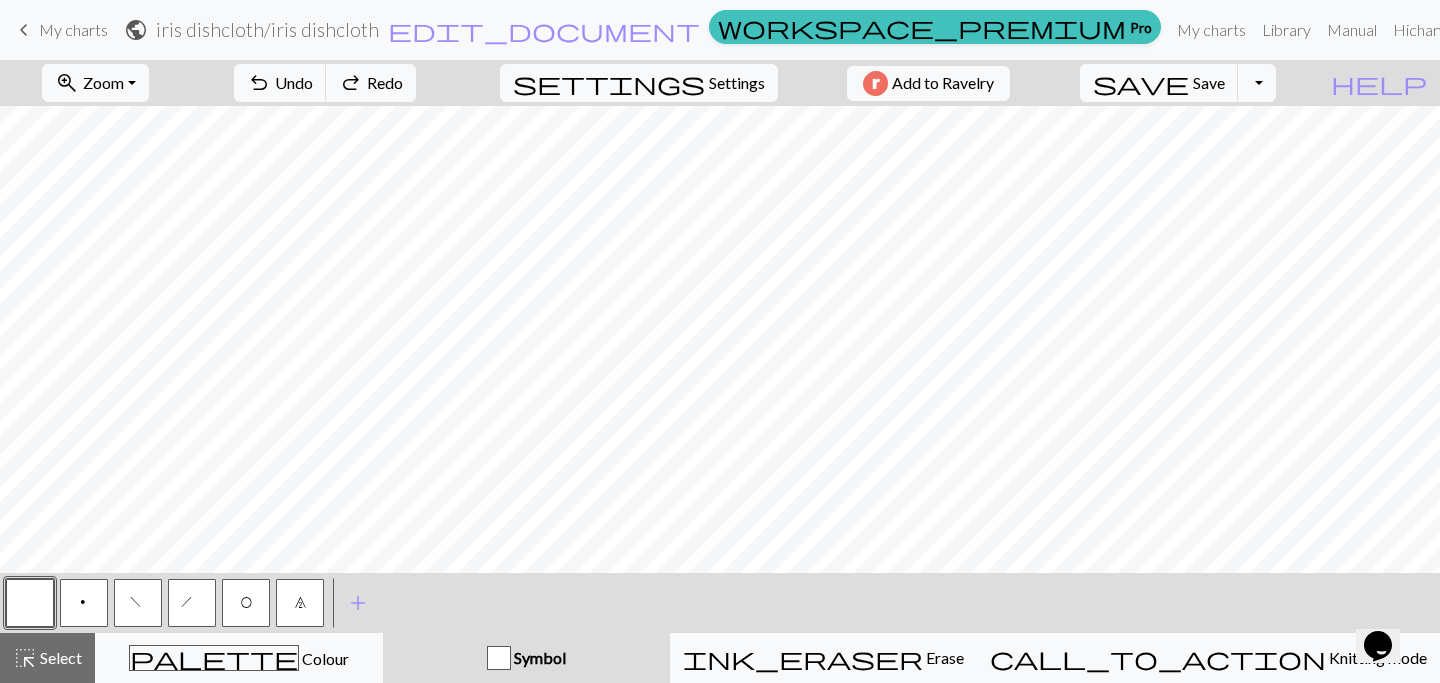 click at bounding box center (499, 658) 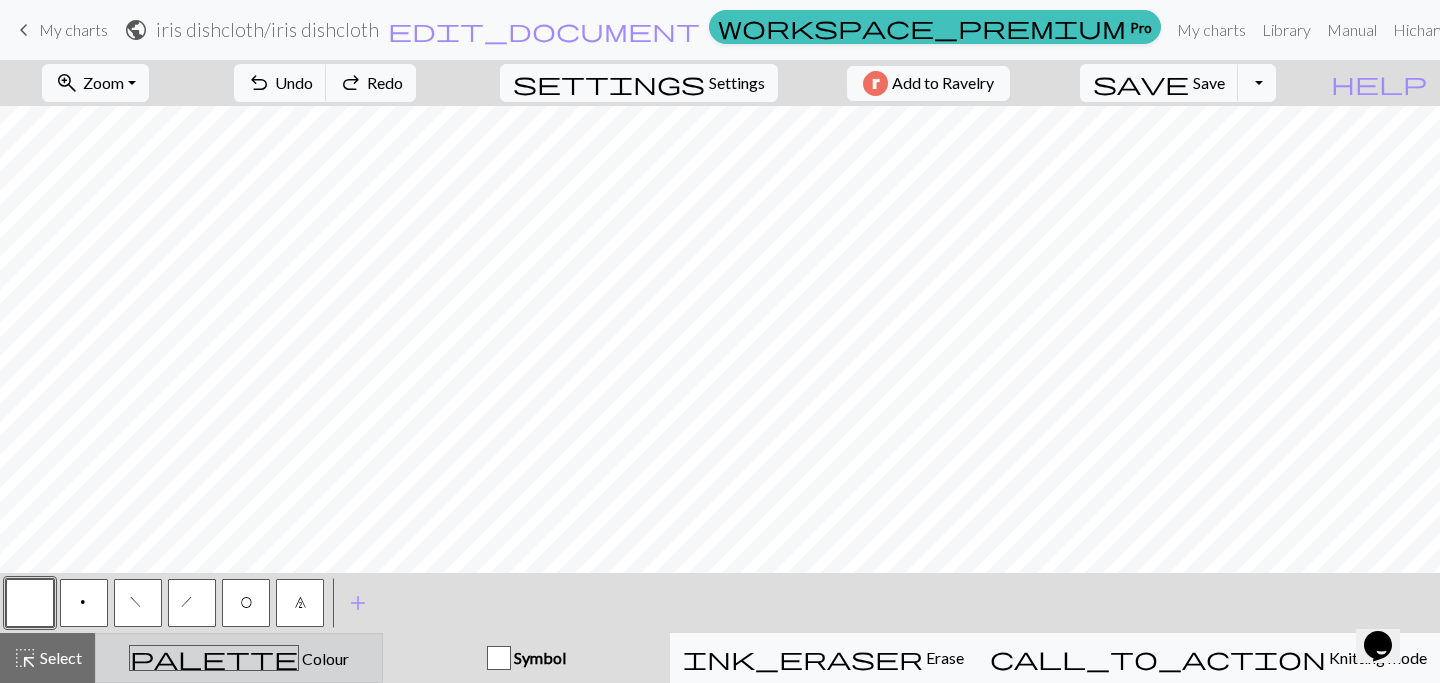 click on "palette   Colour   Colour" at bounding box center (239, 658) 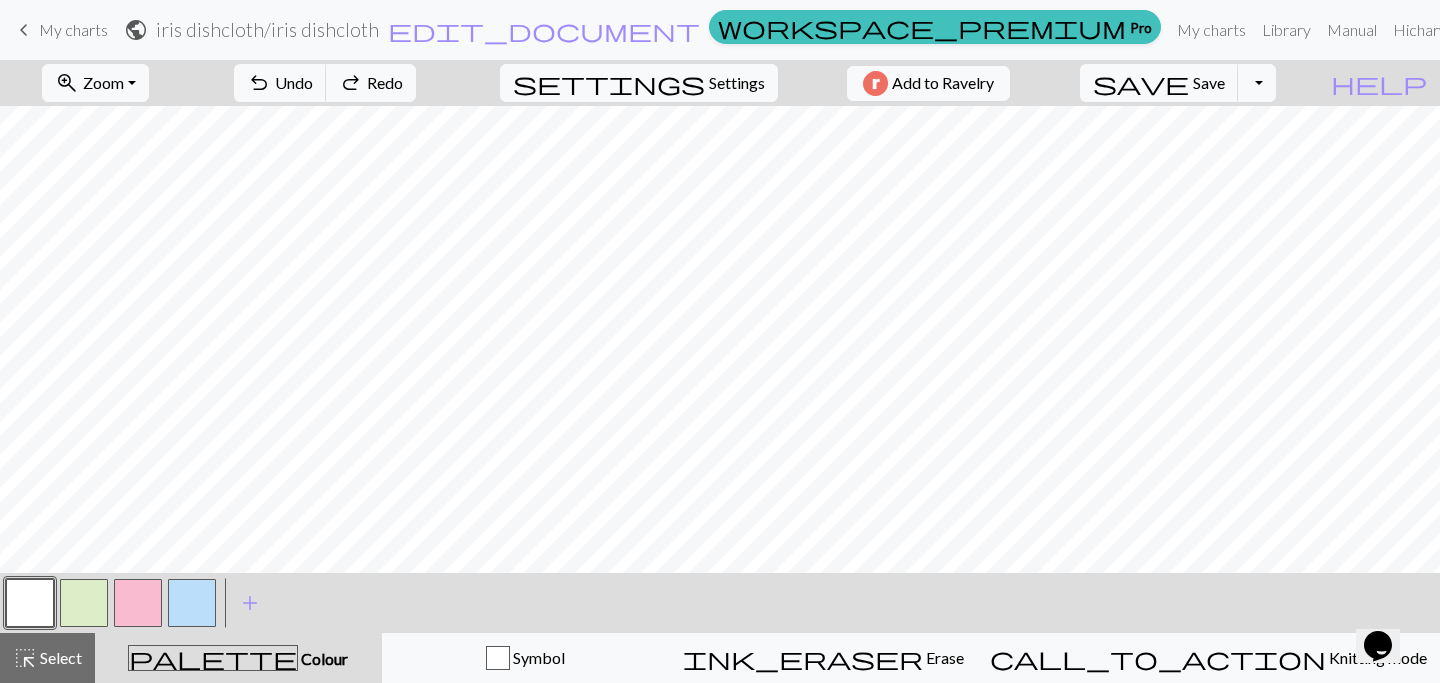click at bounding box center [30, 603] 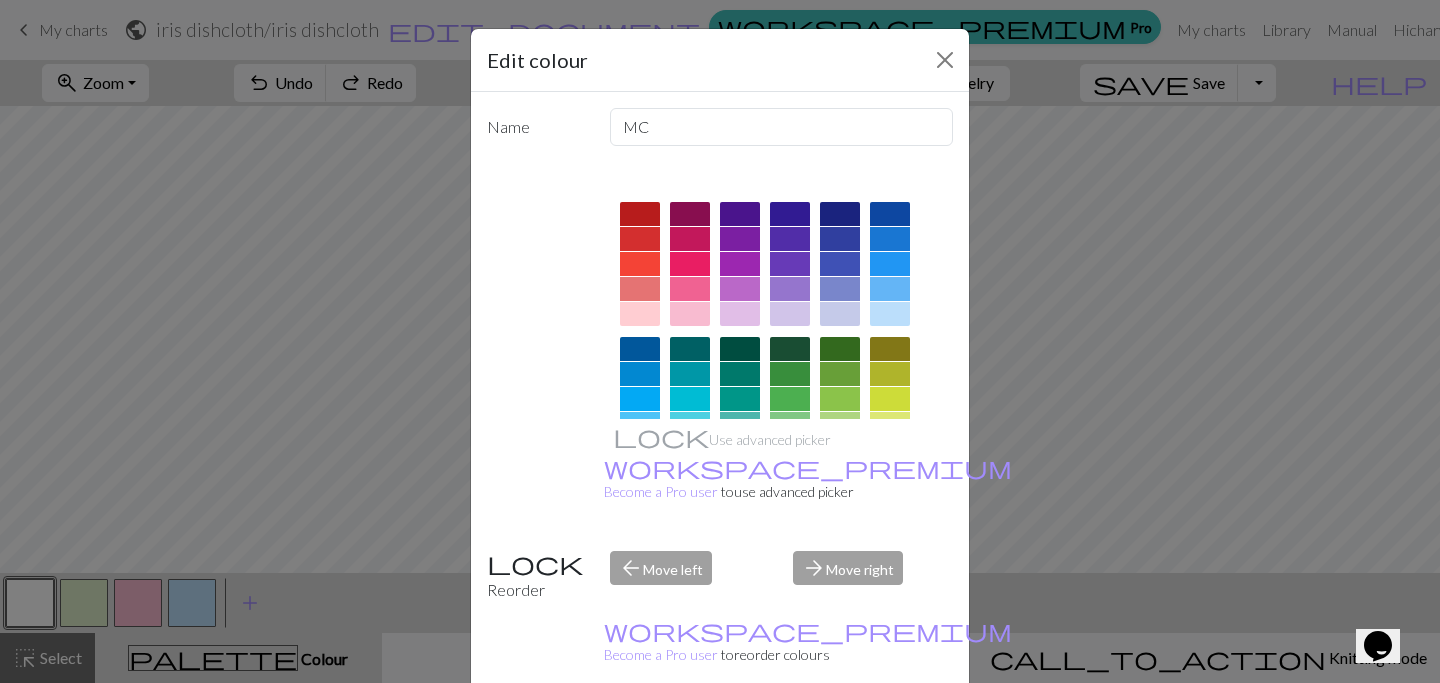 click on "Edit colour Name MC Use advanced picker workspace_premium Become a Pro user   to  use advanced picker Reorder arrow_back Move left arrow_forward Move right workspace_premium Become a Pro user   to  reorder colours Delete Done Cancel" at bounding box center (720, 341) 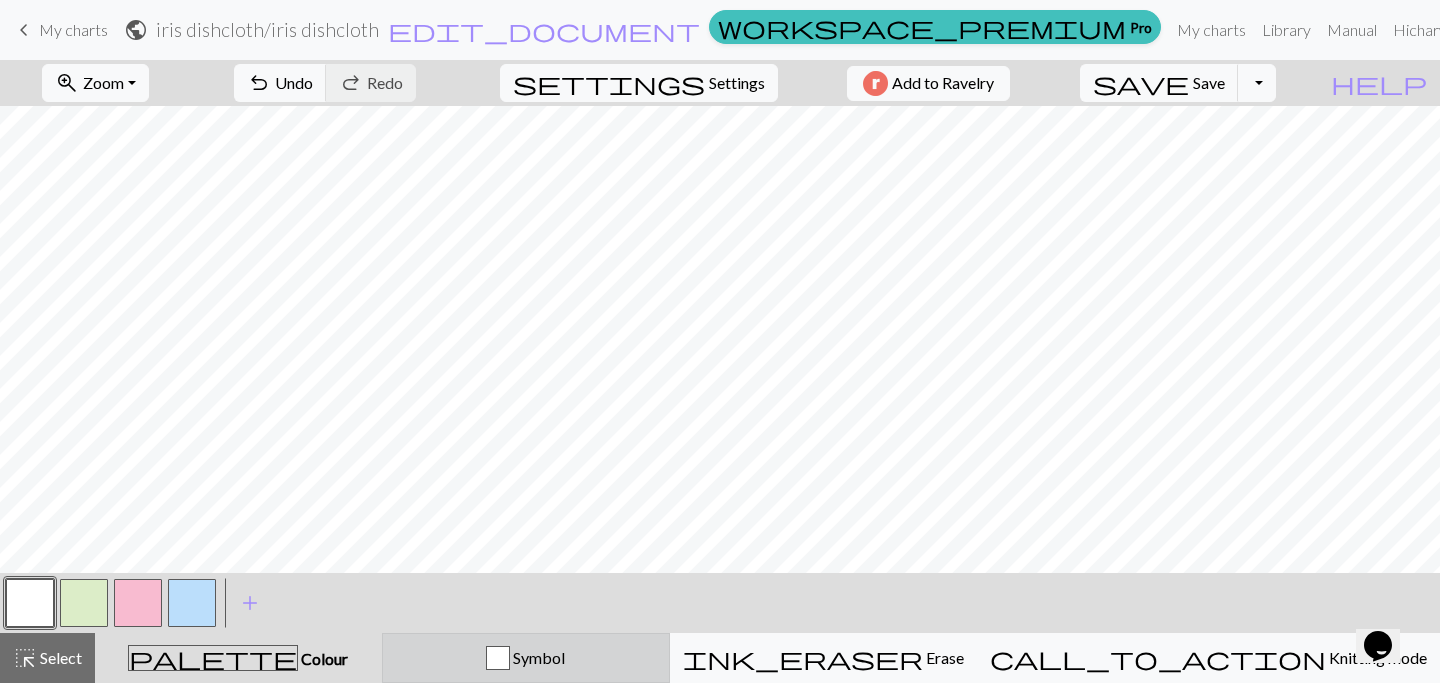 click on "Symbol" at bounding box center (526, 658) 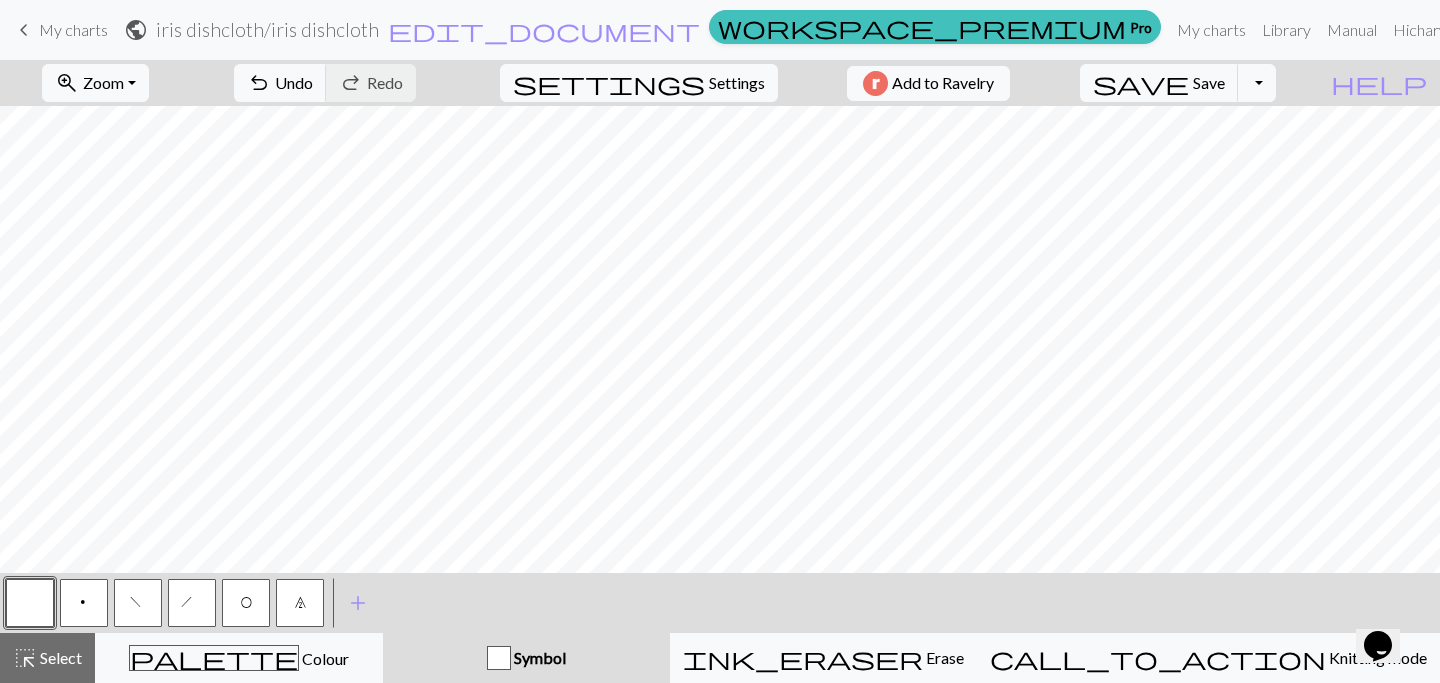 click on "O" at bounding box center [246, 603] 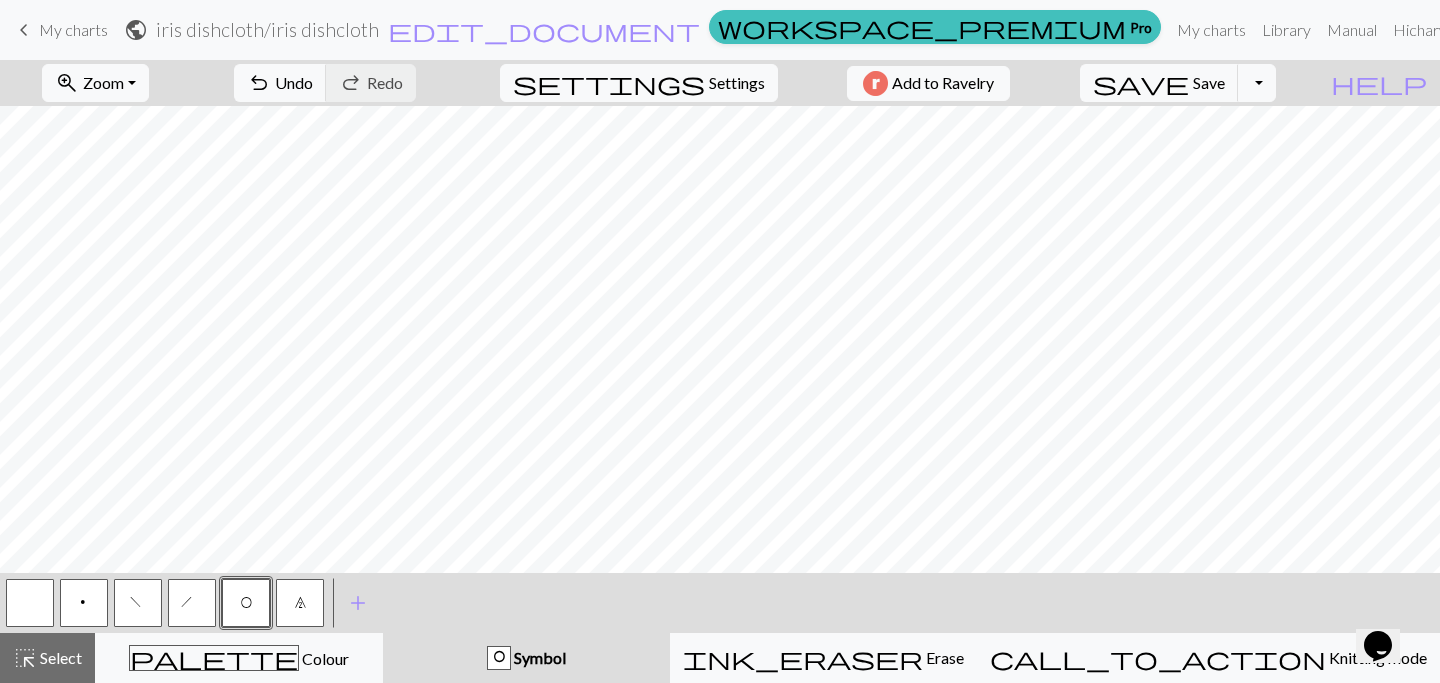 click at bounding box center [30, 603] 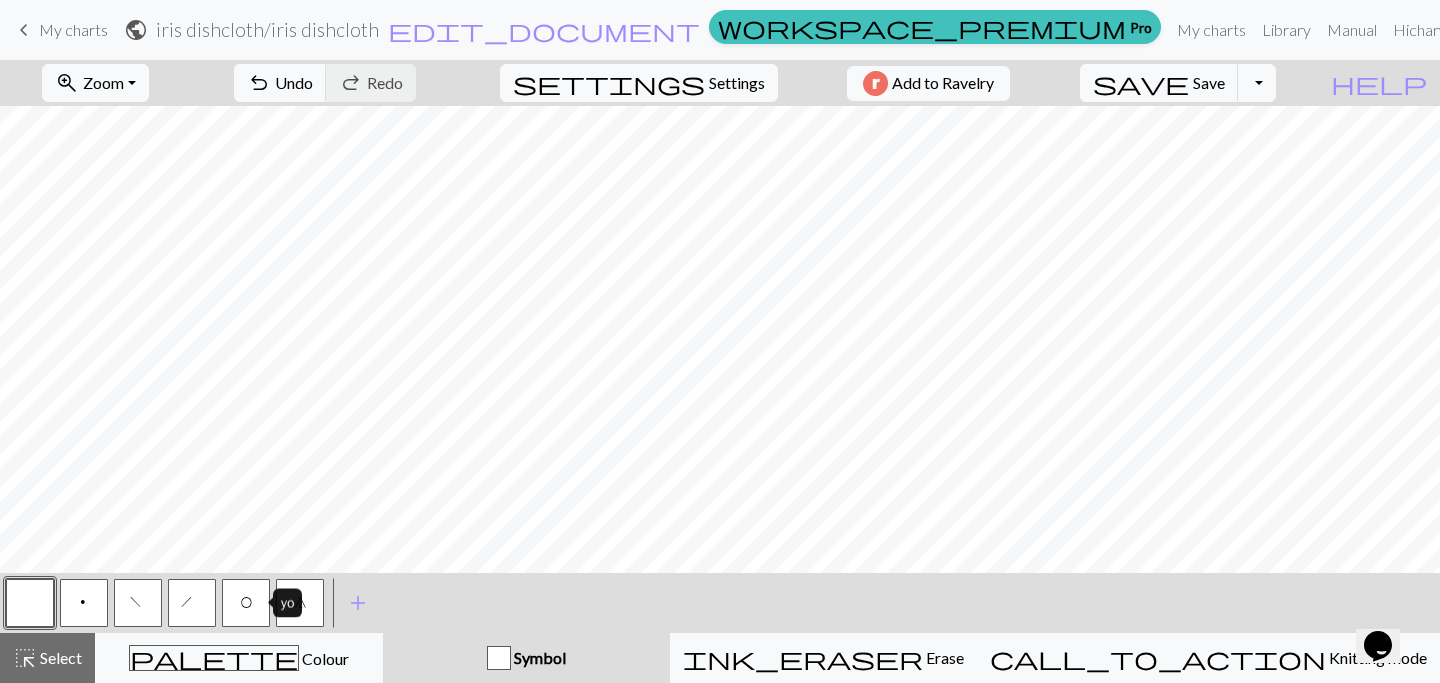 click on "O" at bounding box center (246, 605) 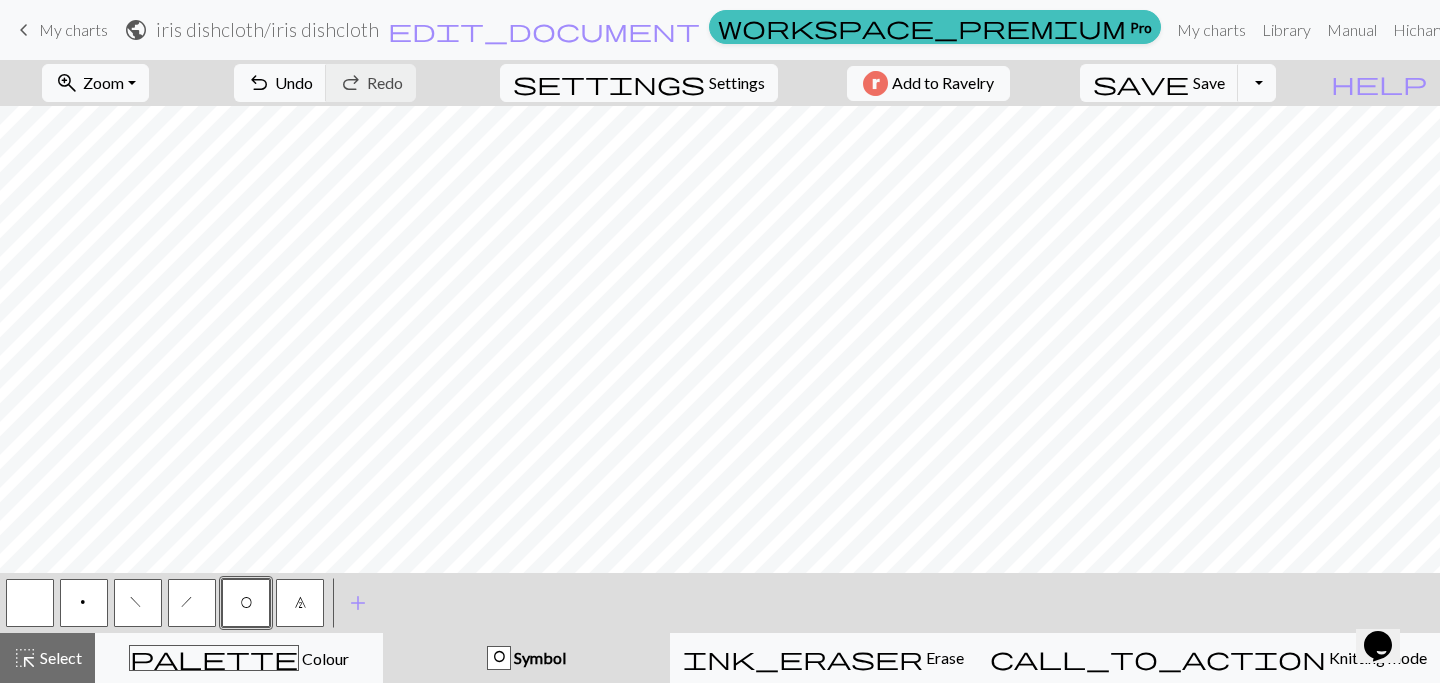 click at bounding box center [30, 603] 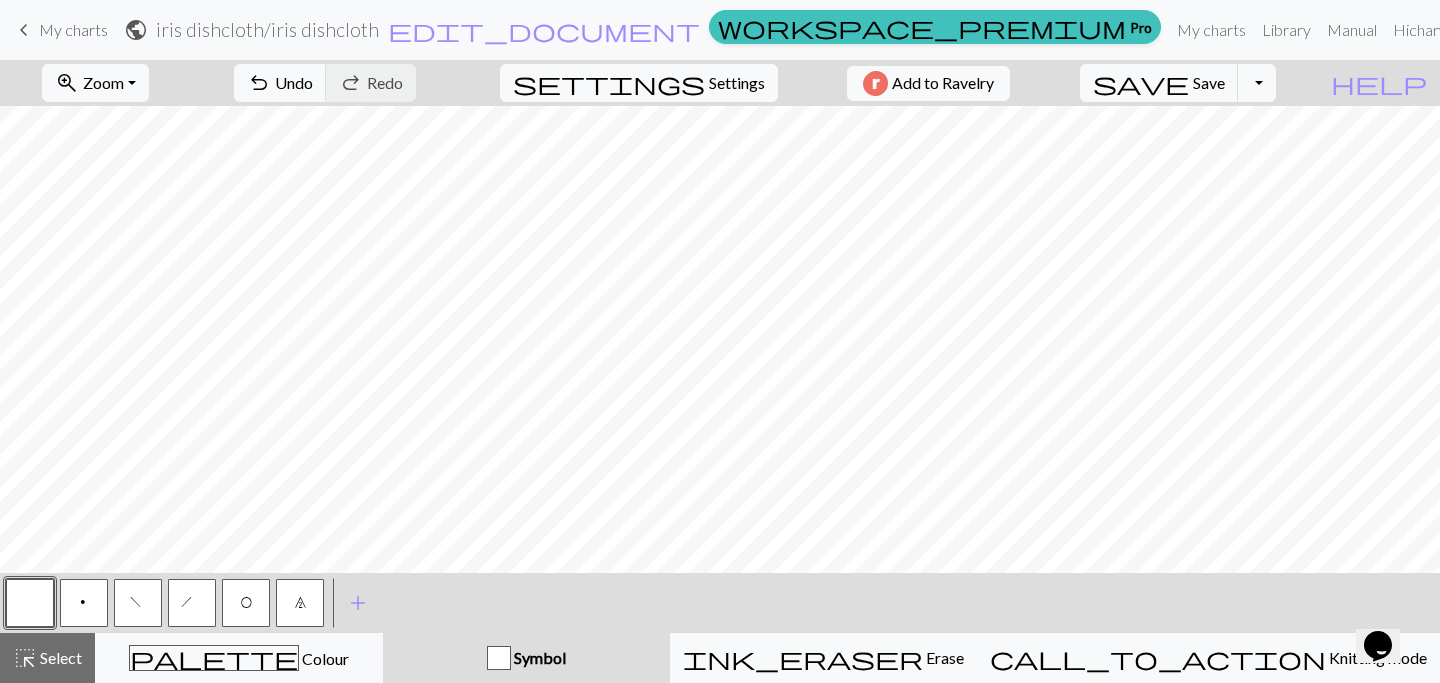 click on "7" at bounding box center [300, 603] 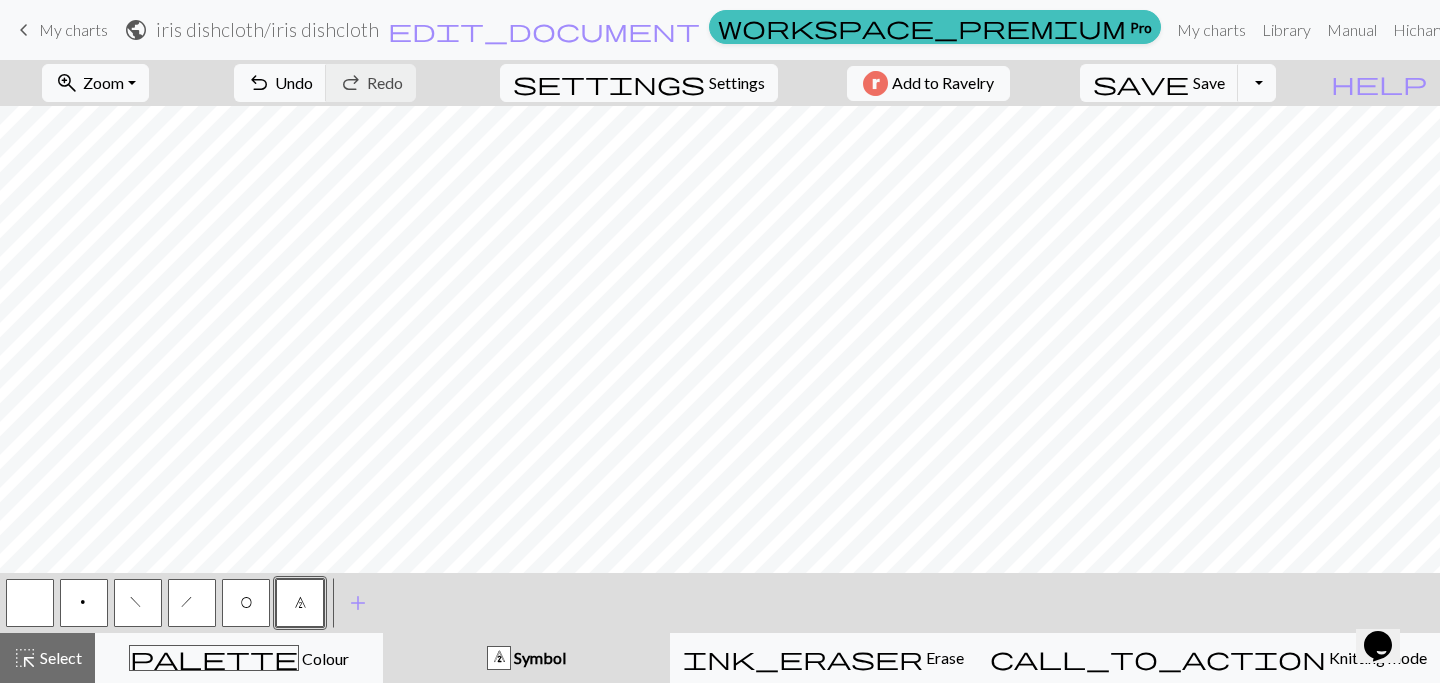click at bounding box center [30, 603] 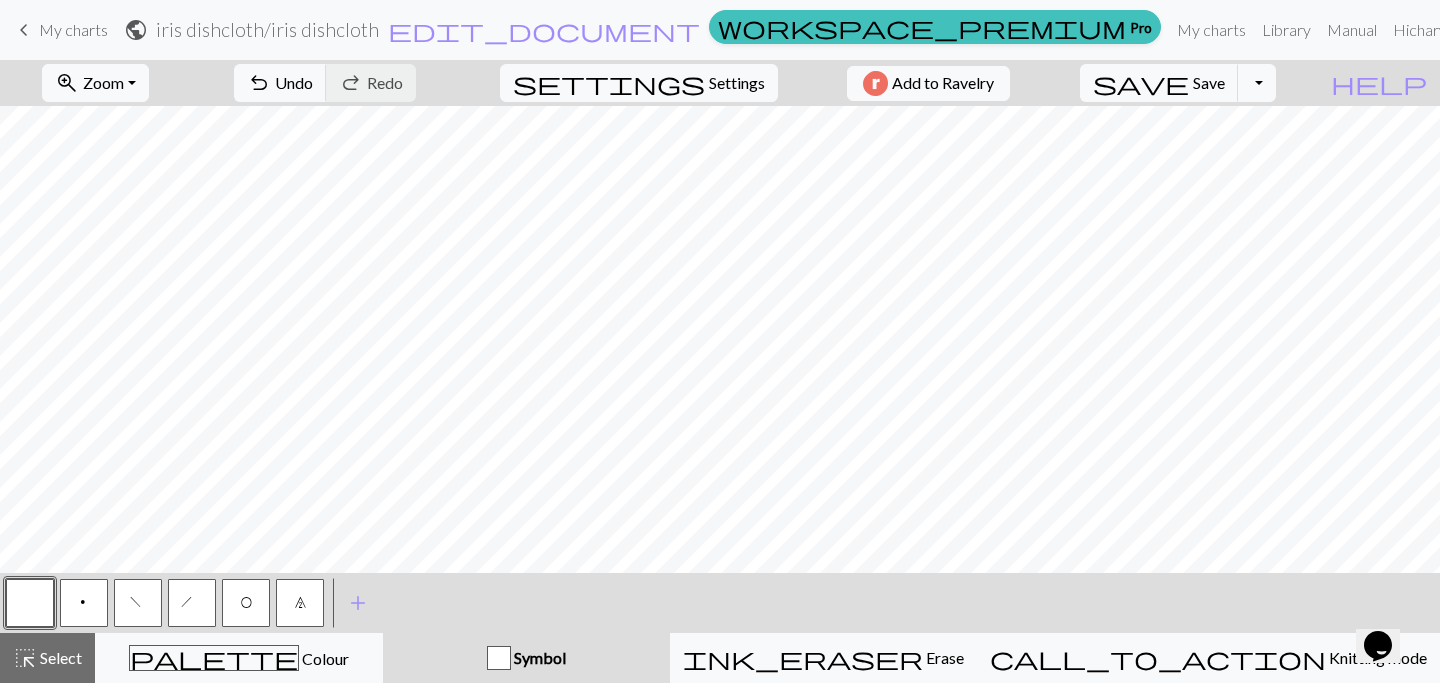click on "f" at bounding box center (138, 603) 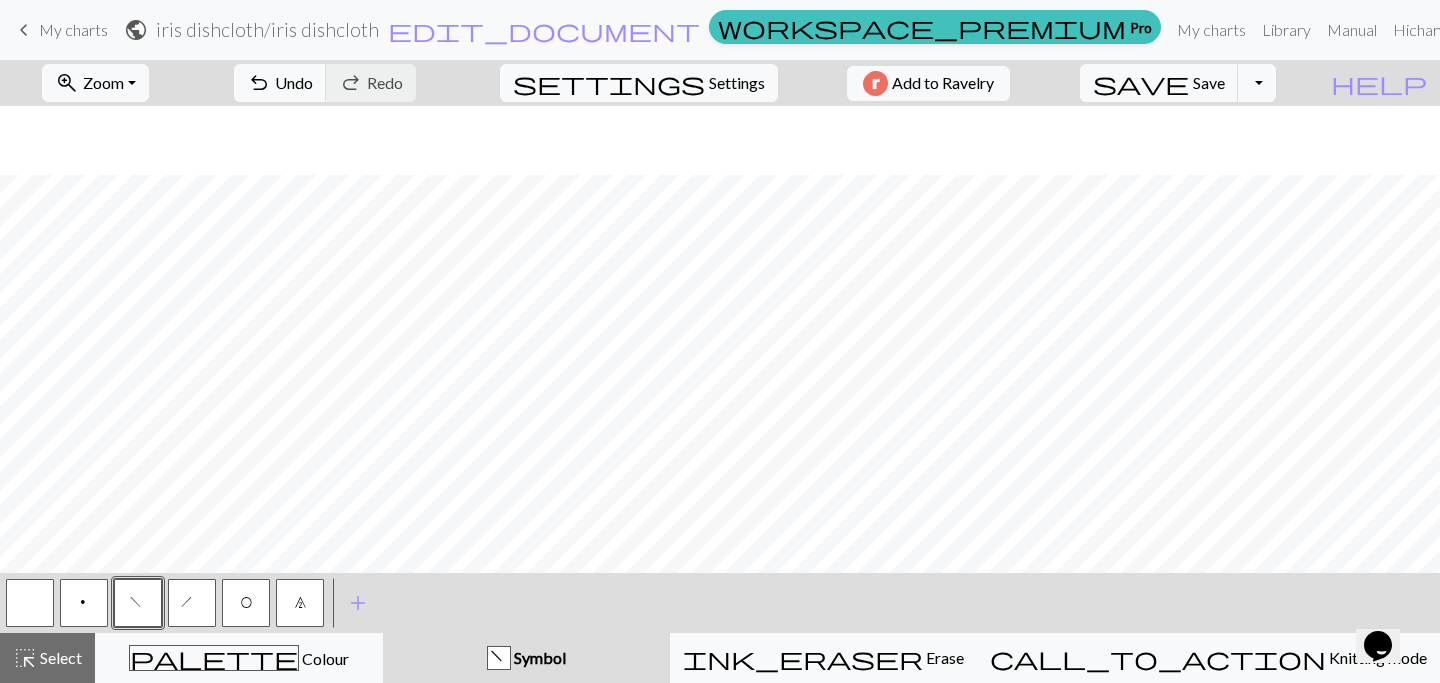 scroll, scrollTop: 221, scrollLeft: 0, axis: vertical 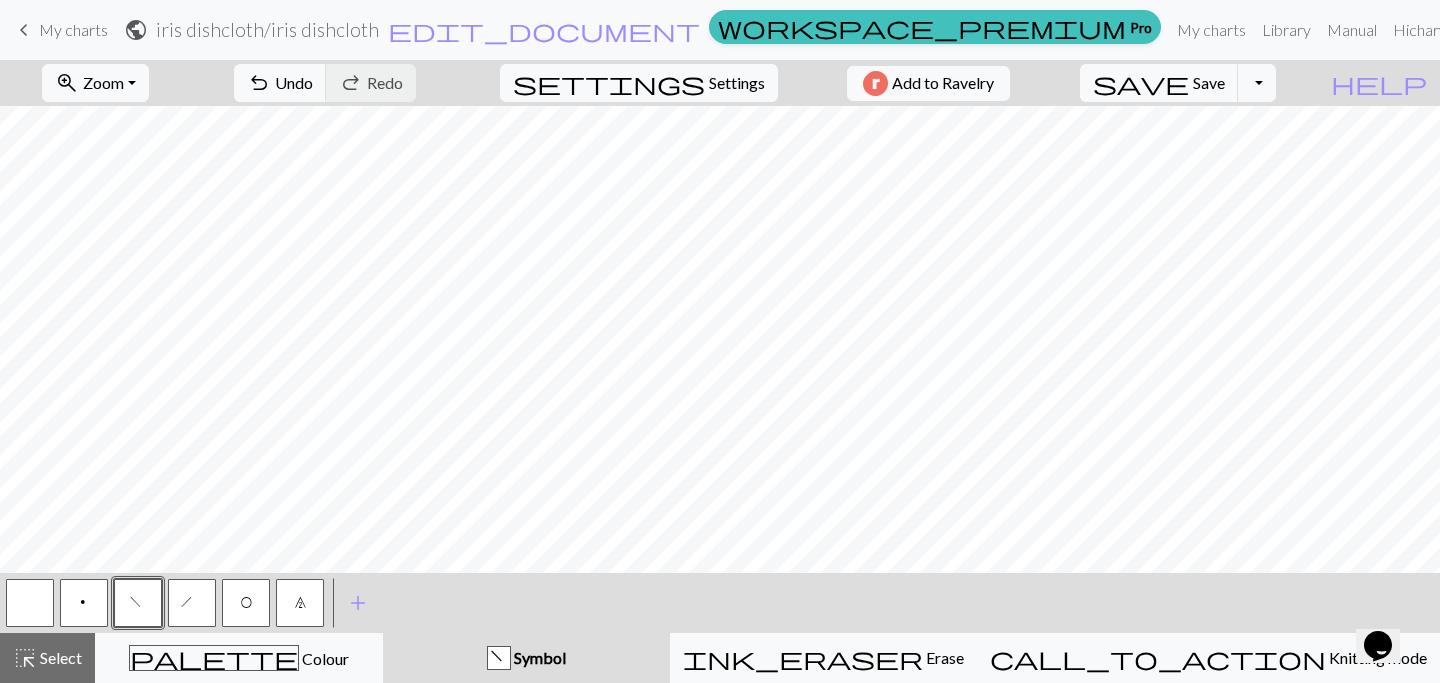 click at bounding box center [30, 603] 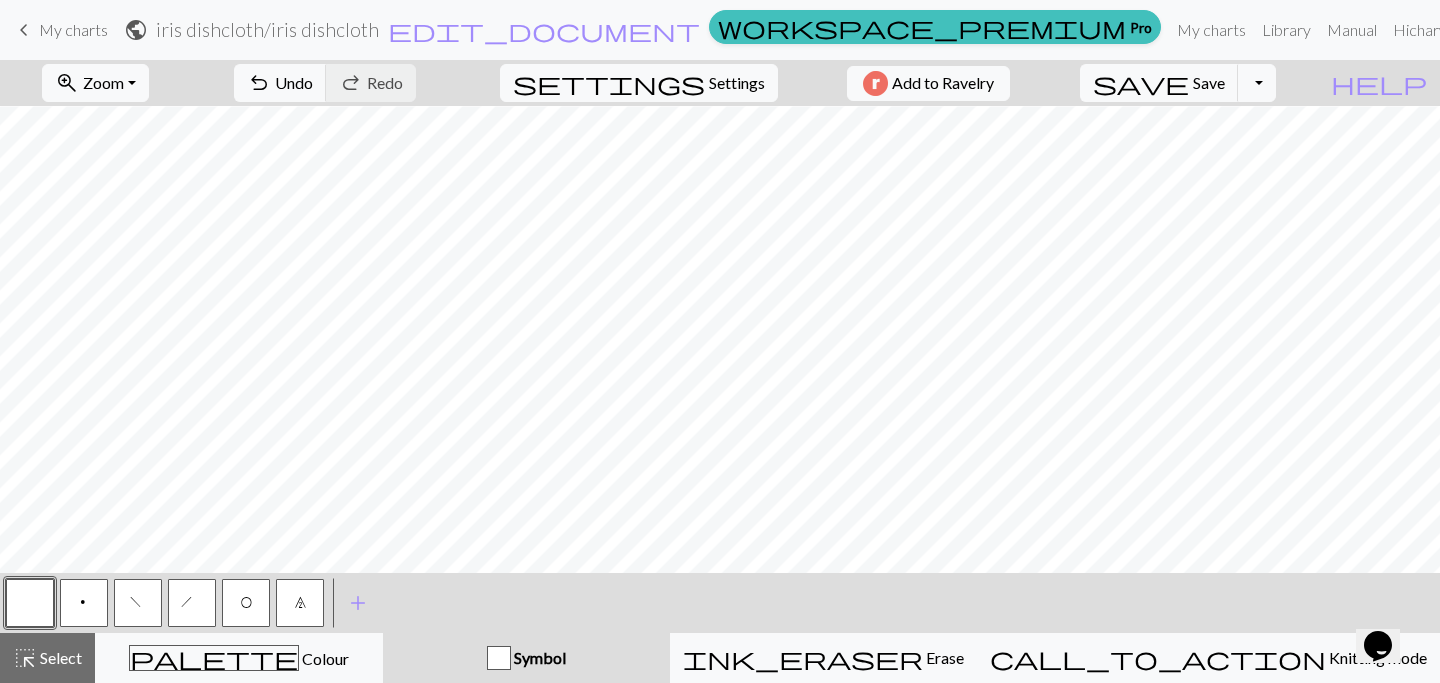 click on "f" at bounding box center [138, 603] 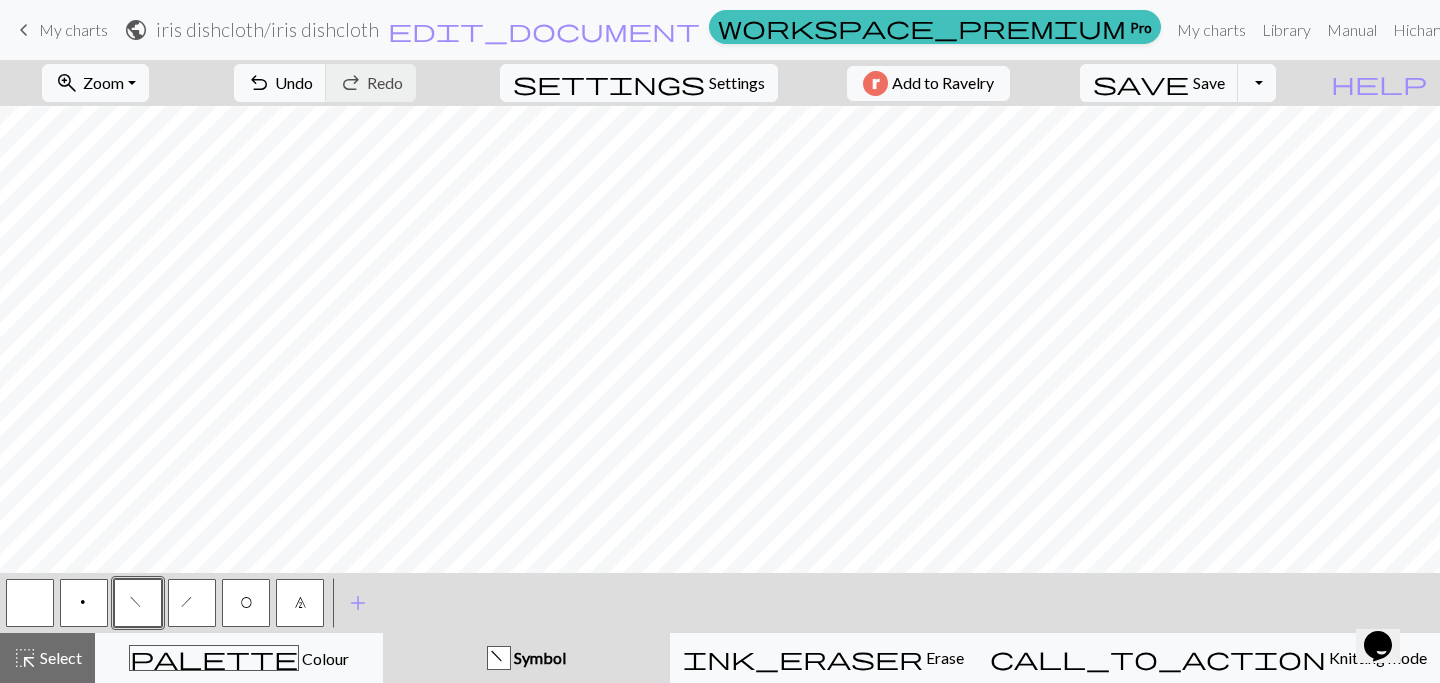 click at bounding box center [30, 603] 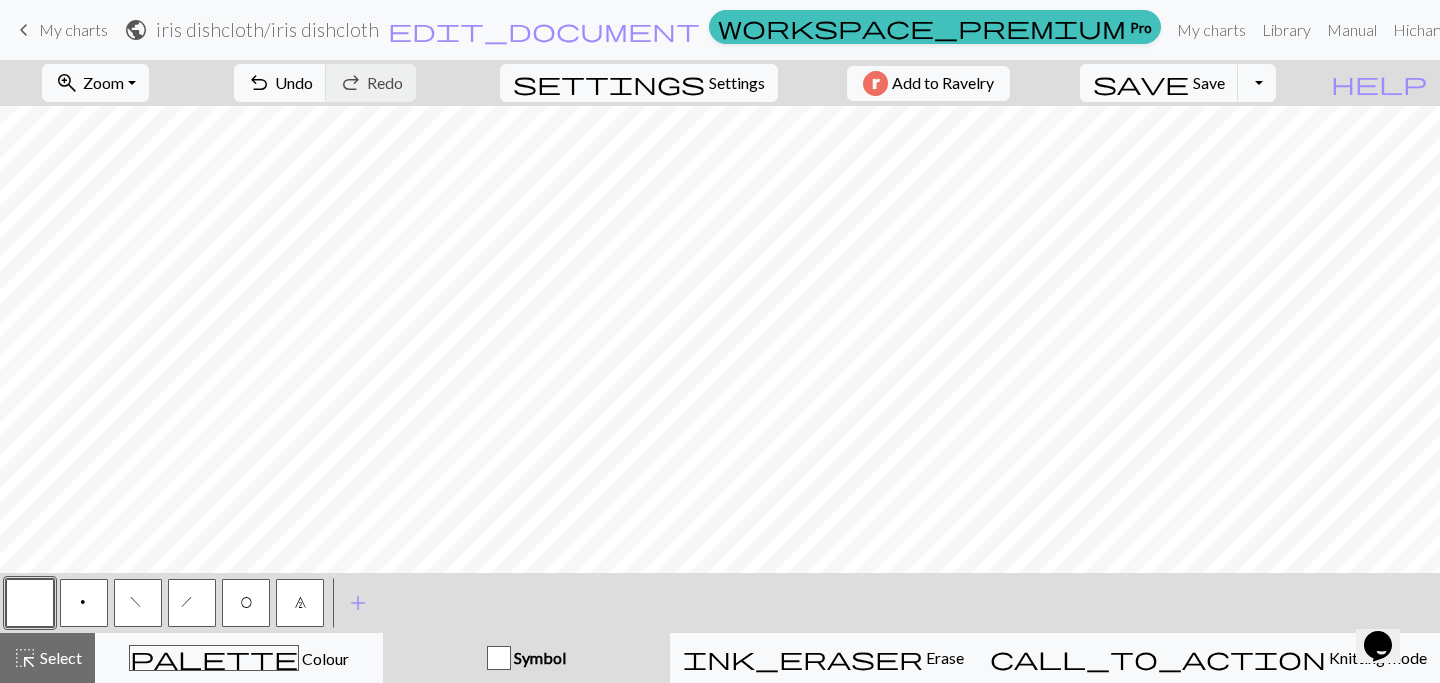 click on "f" at bounding box center [138, 603] 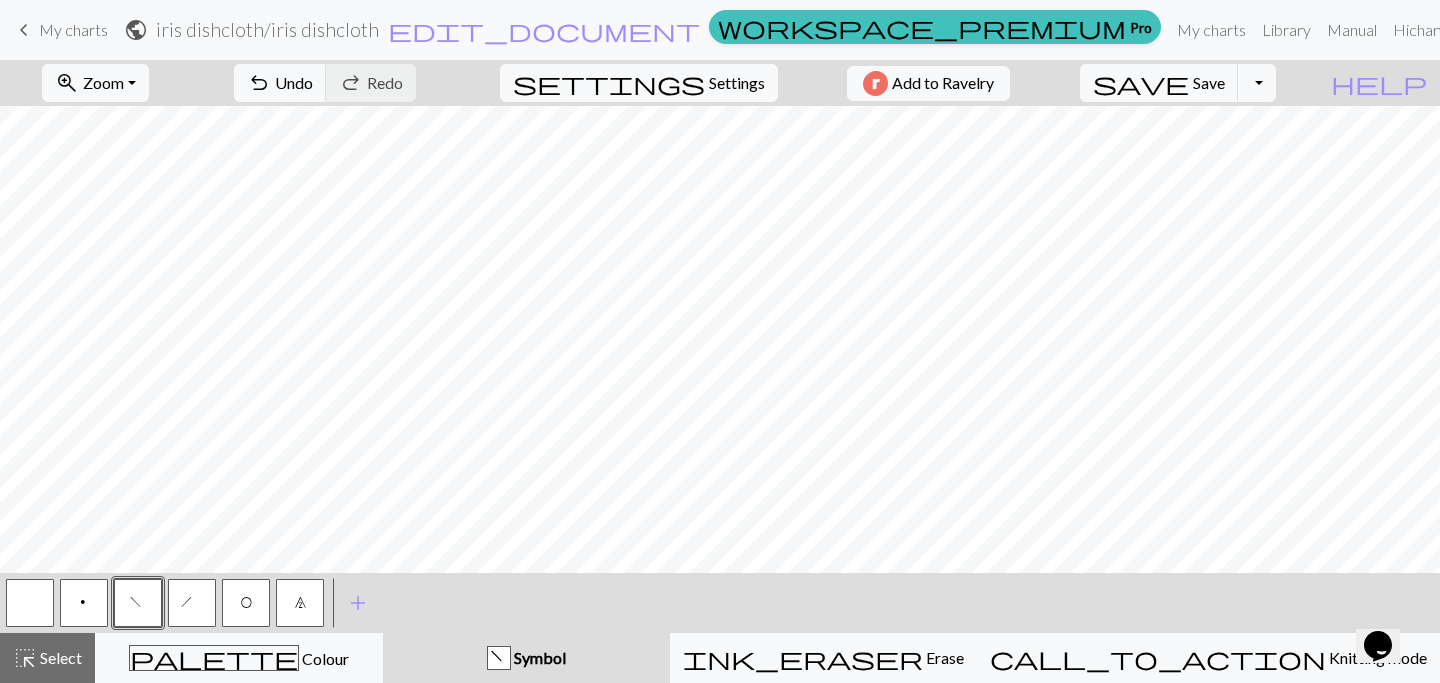 click at bounding box center [30, 603] 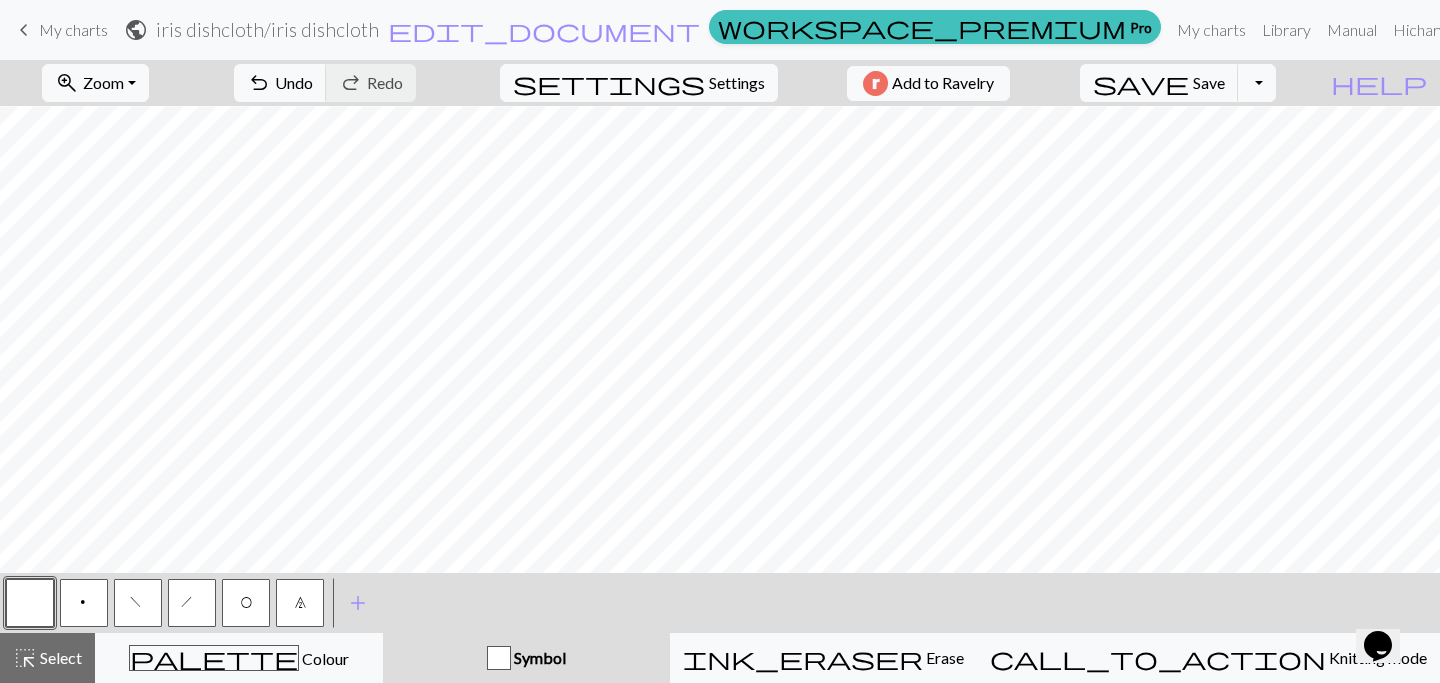 click on "f" at bounding box center (138, 603) 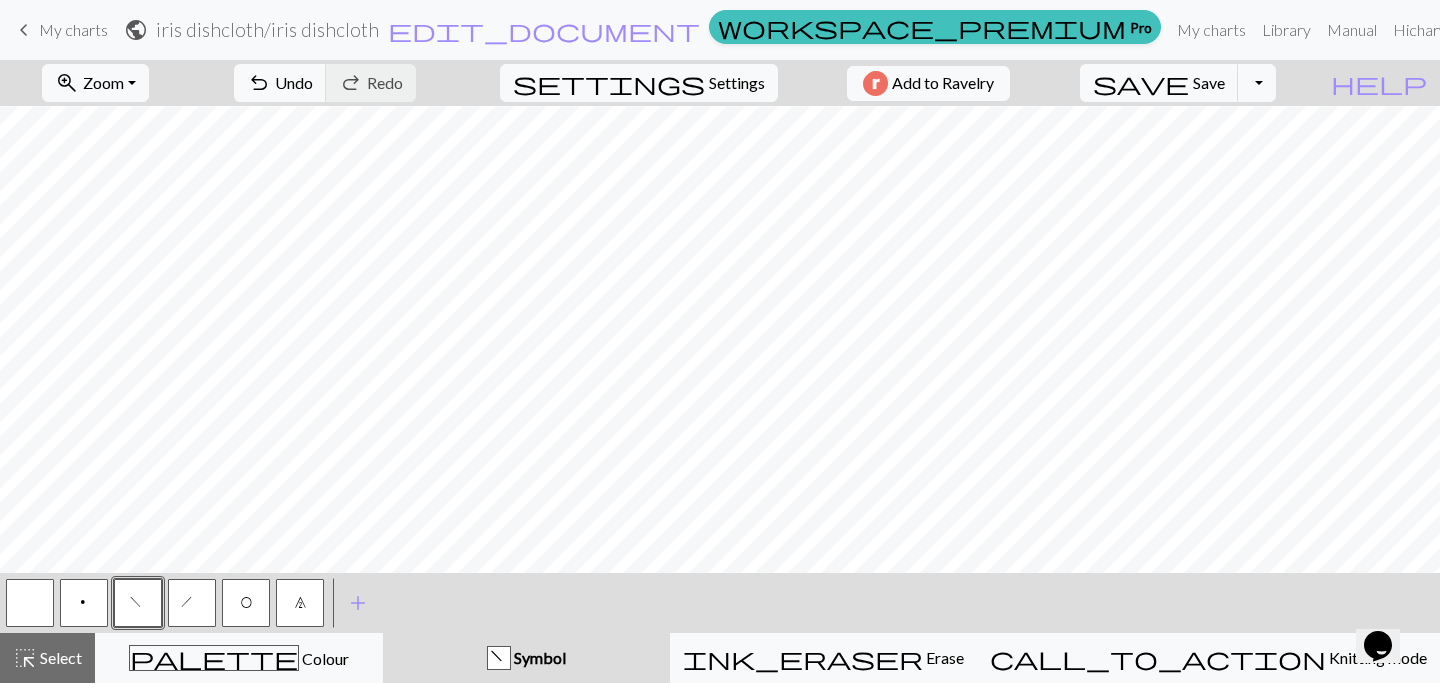 click at bounding box center [30, 603] 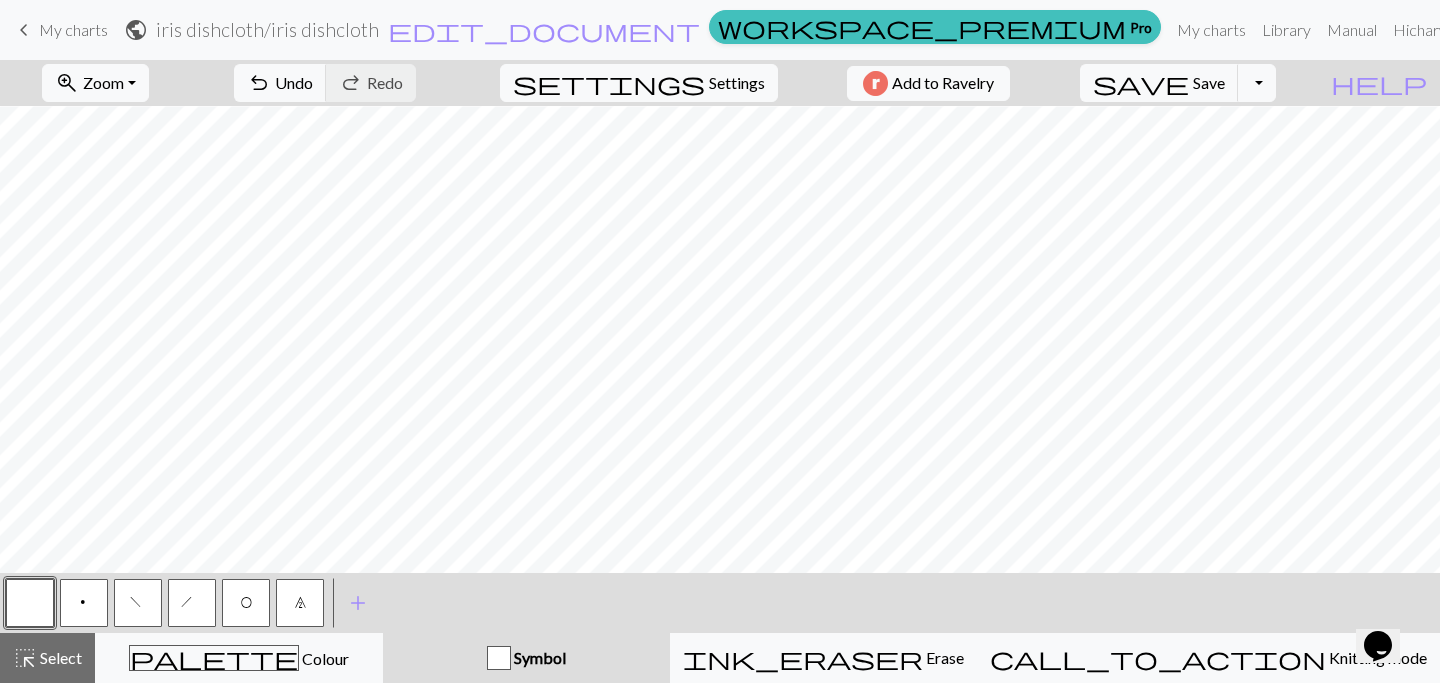 click on "f" at bounding box center (138, 603) 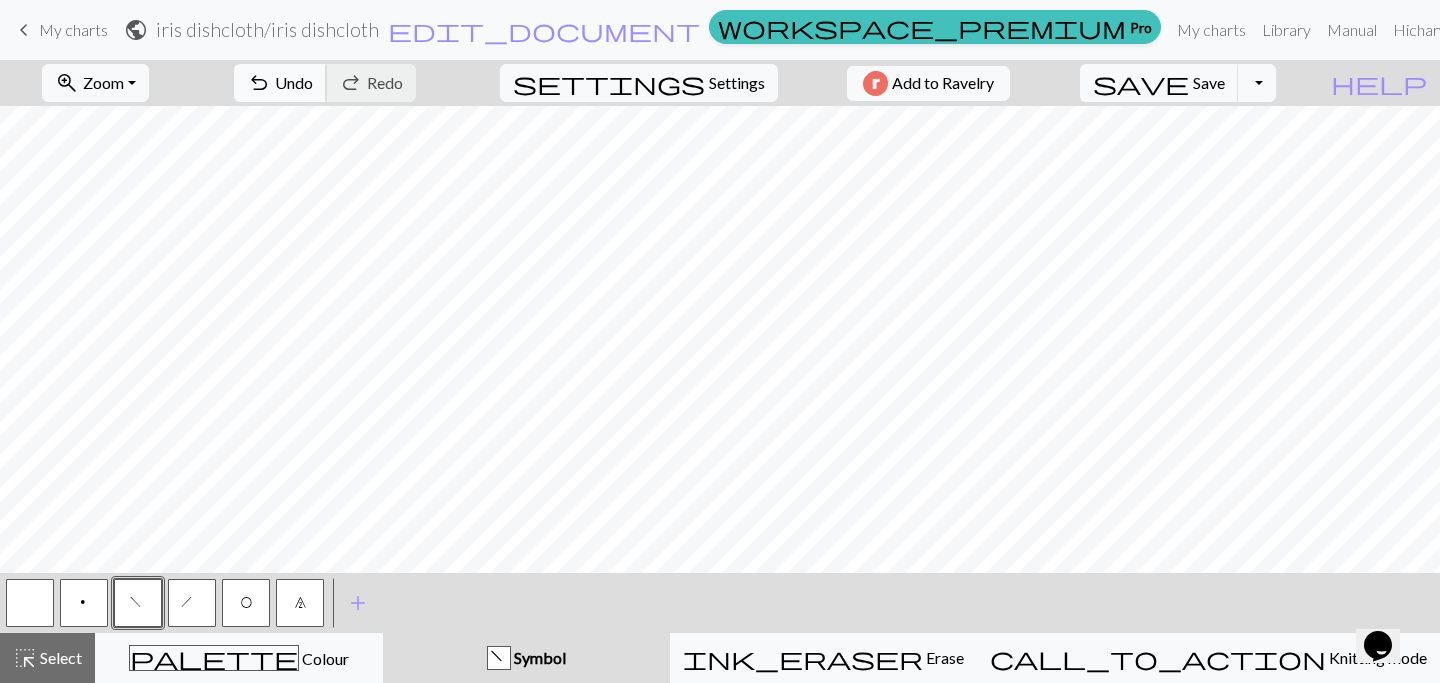 scroll, scrollTop: 73, scrollLeft: 0, axis: vertical 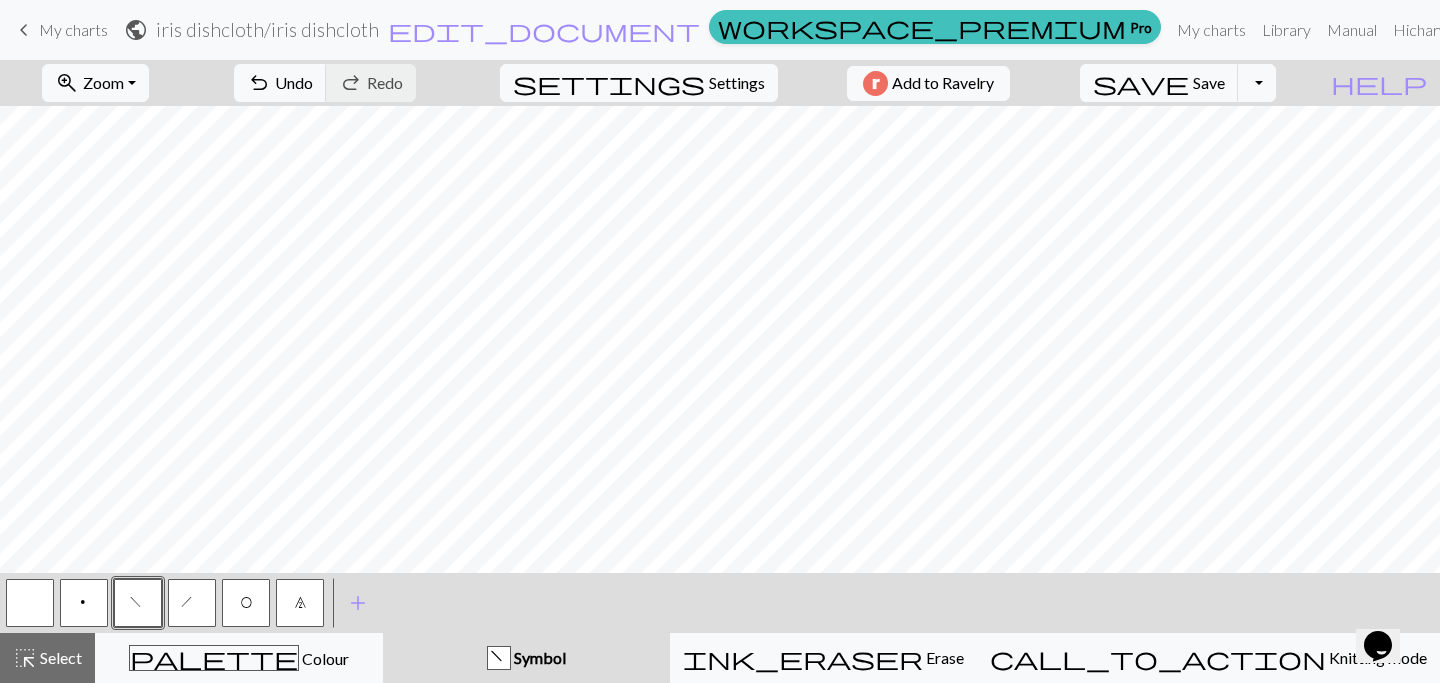 click at bounding box center (30, 603) 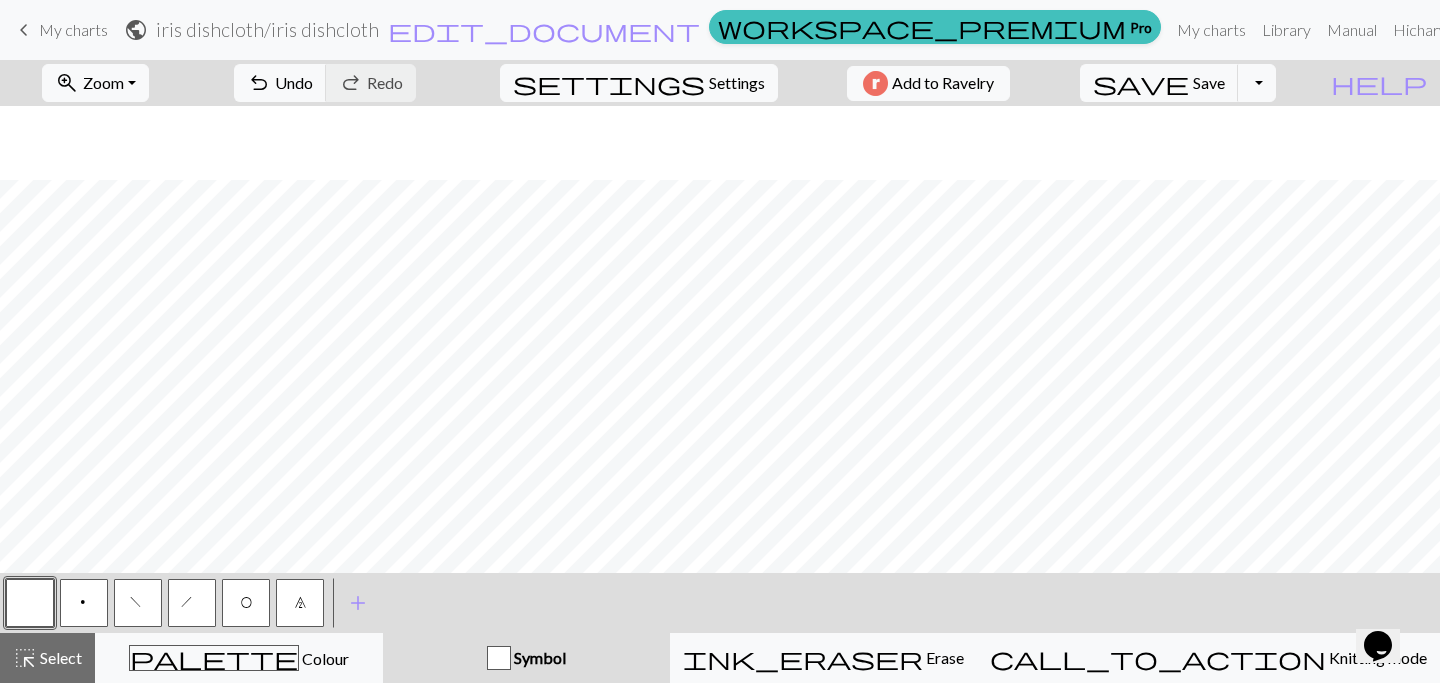 scroll, scrollTop: 147, scrollLeft: 0, axis: vertical 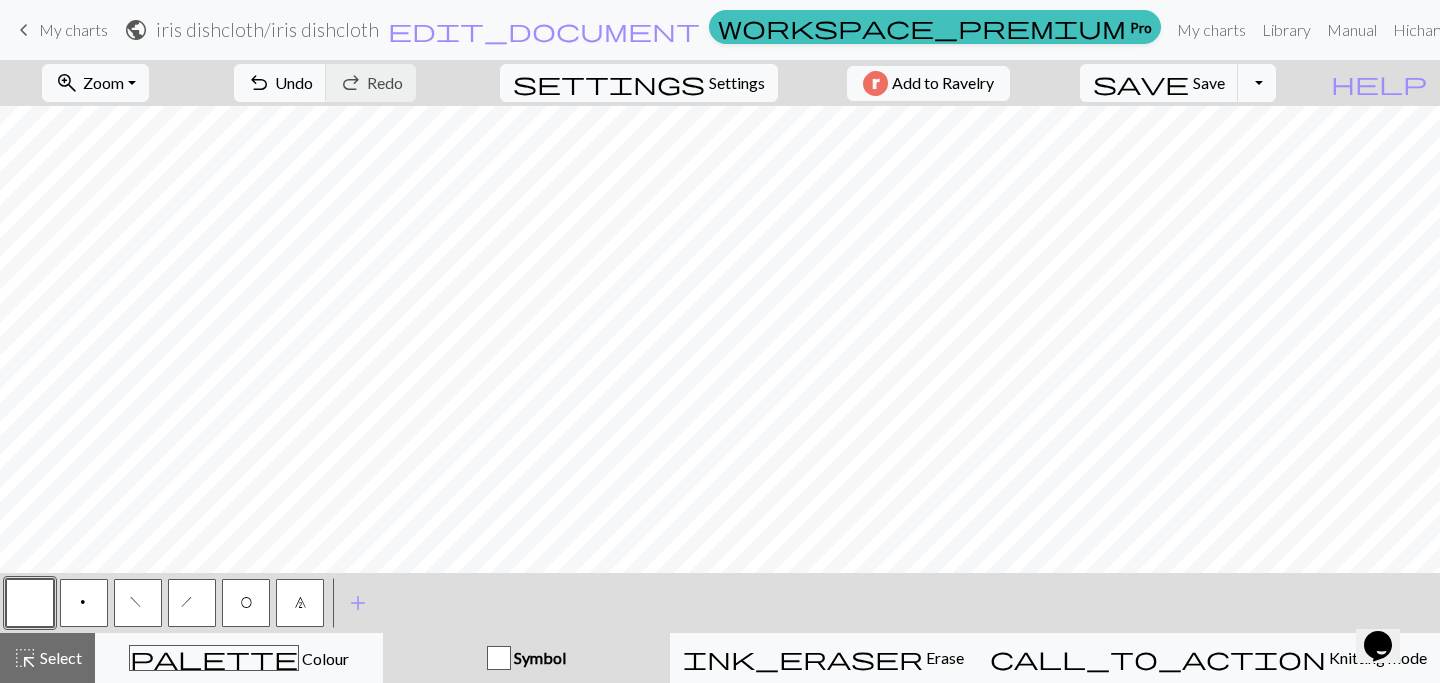 click on "h" at bounding box center [193, 605] 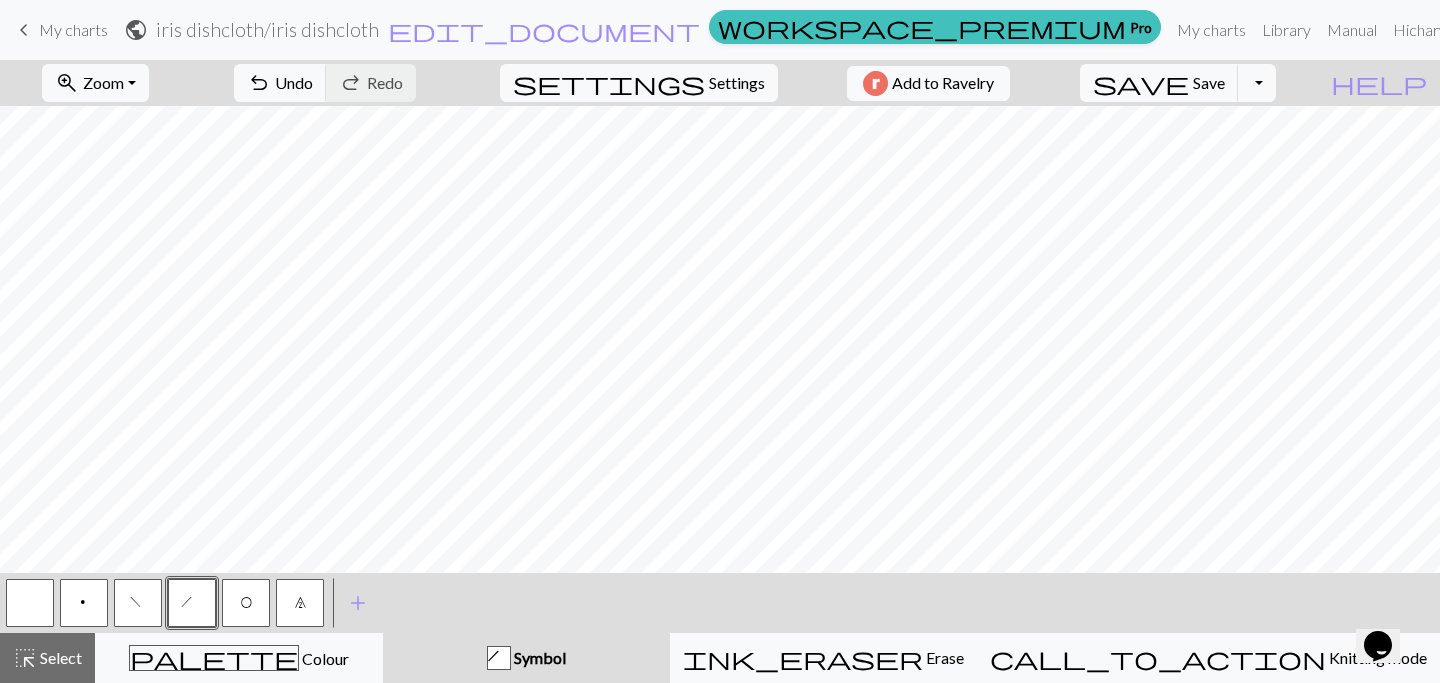 click on "f" at bounding box center [138, 603] 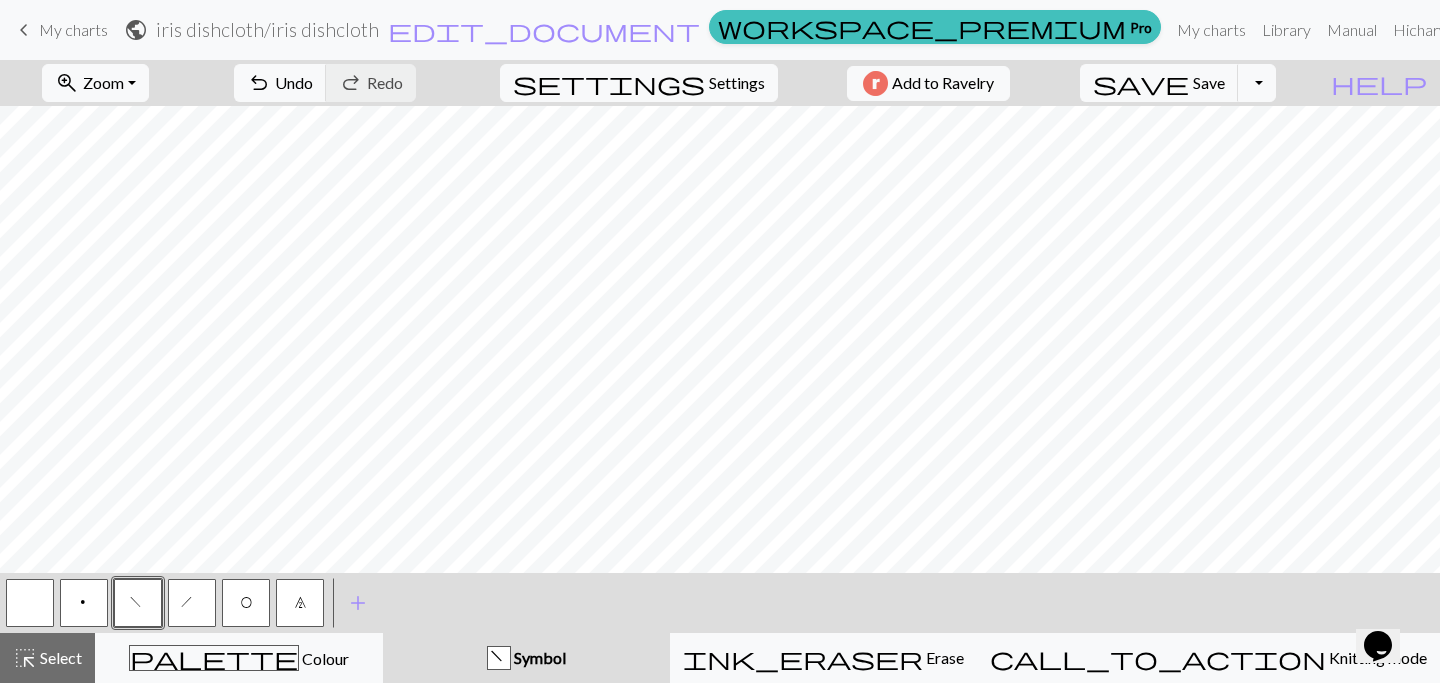 click at bounding box center [30, 603] 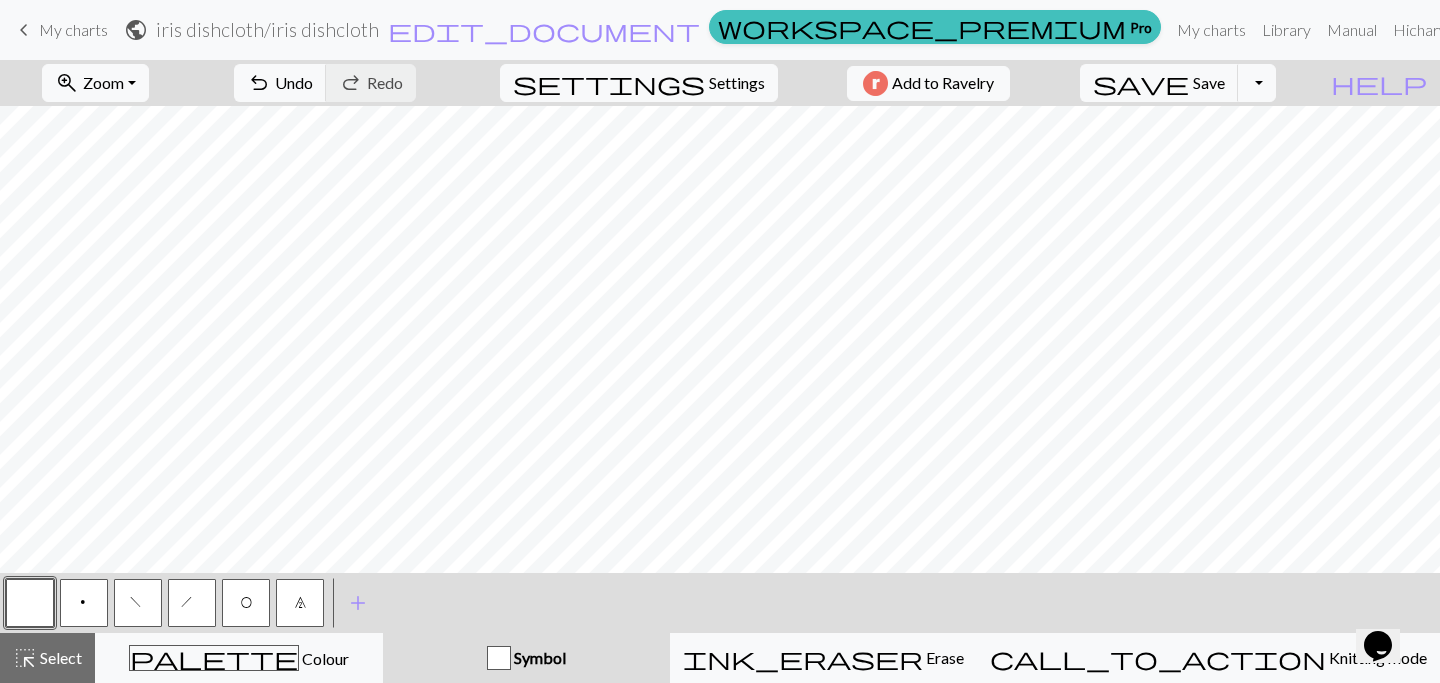 scroll, scrollTop: 0, scrollLeft: 0, axis: both 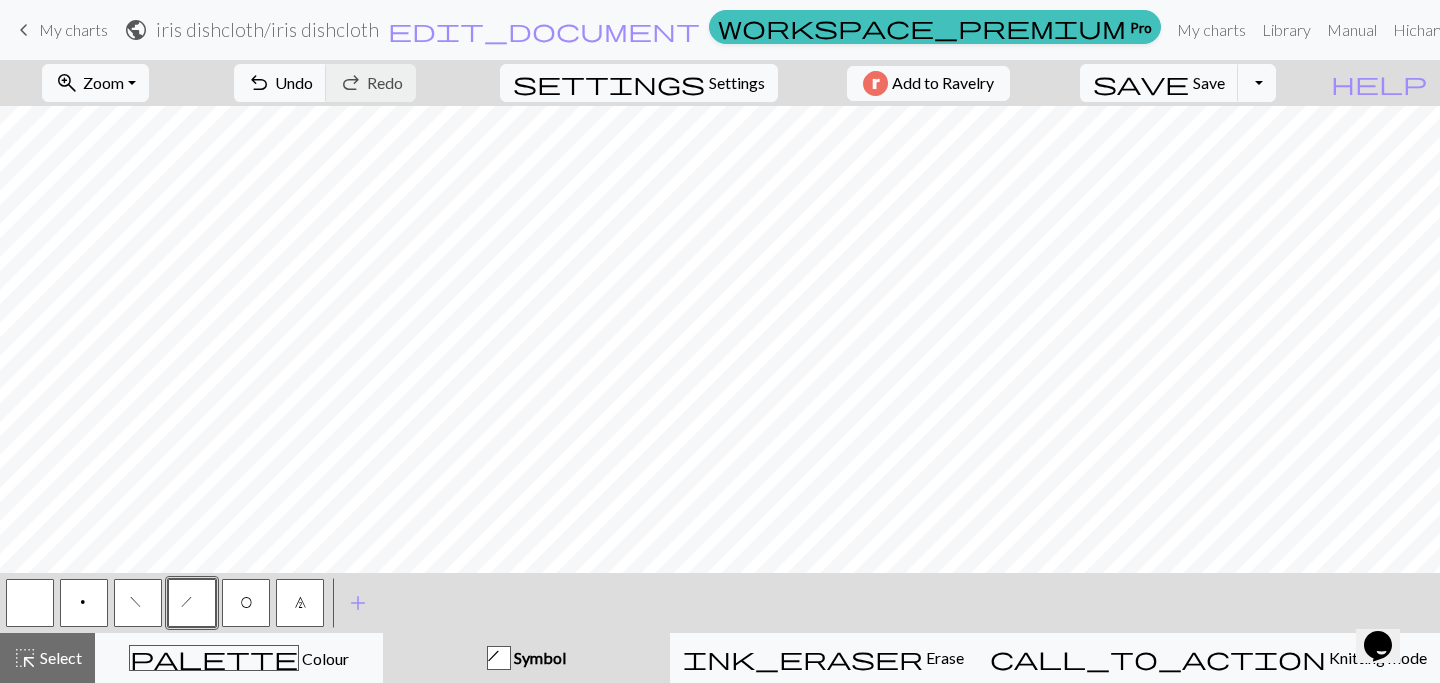 click at bounding box center (30, 603) 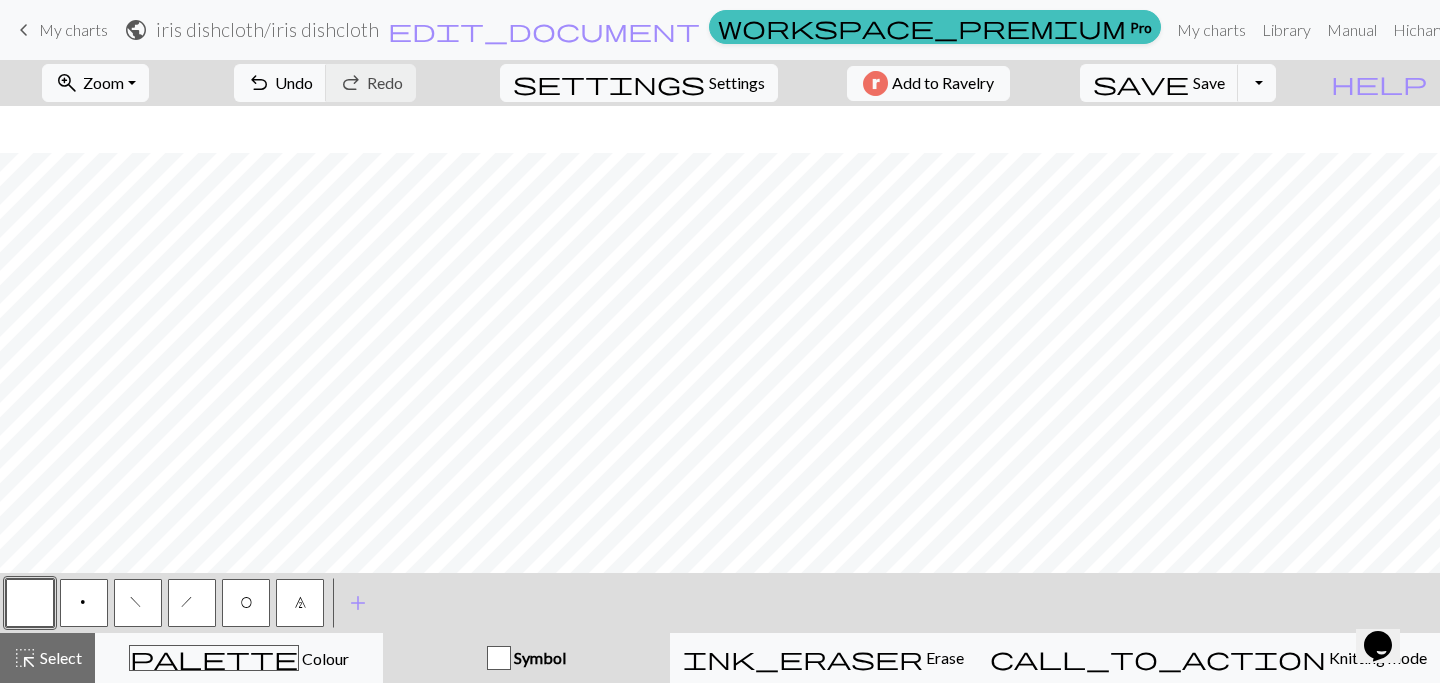scroll, scrollTop: 110, scrollLeft: 0, axis: vertical 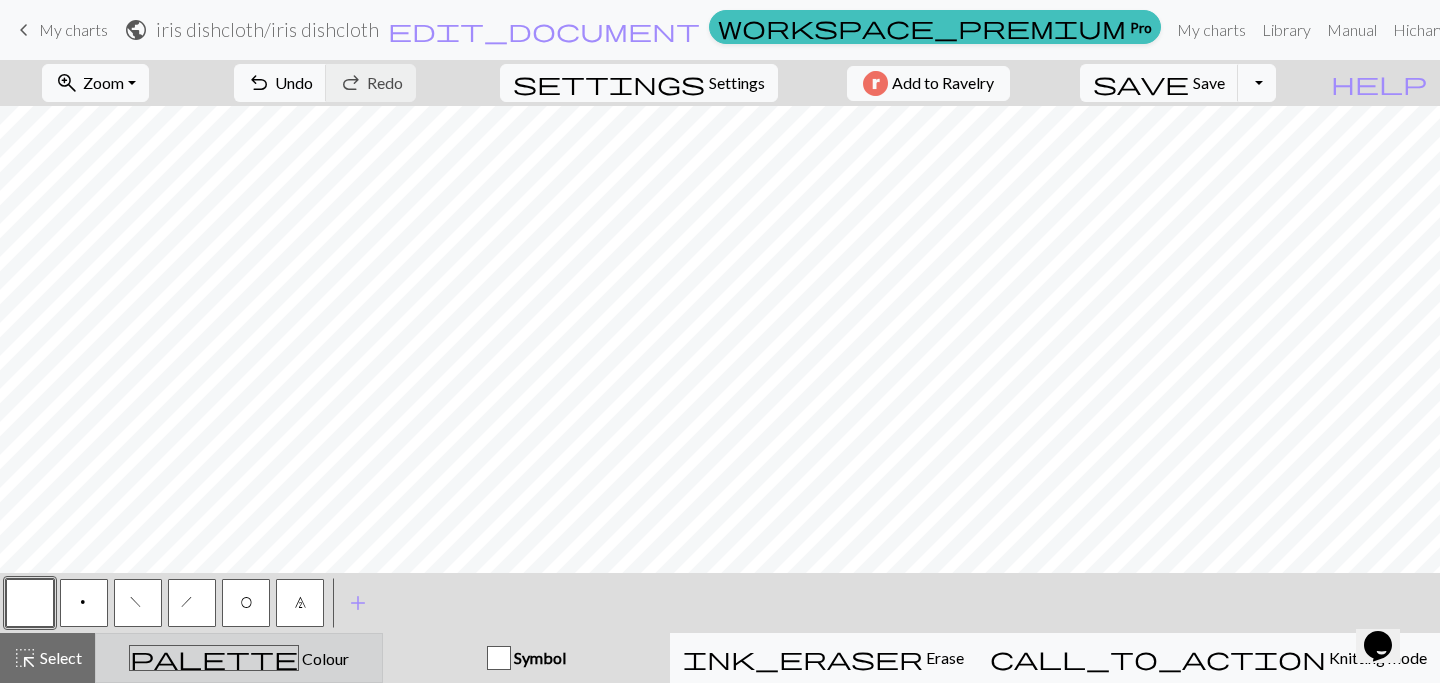 click on "palette   Colour   Colour" at bounding box center [239, 658] 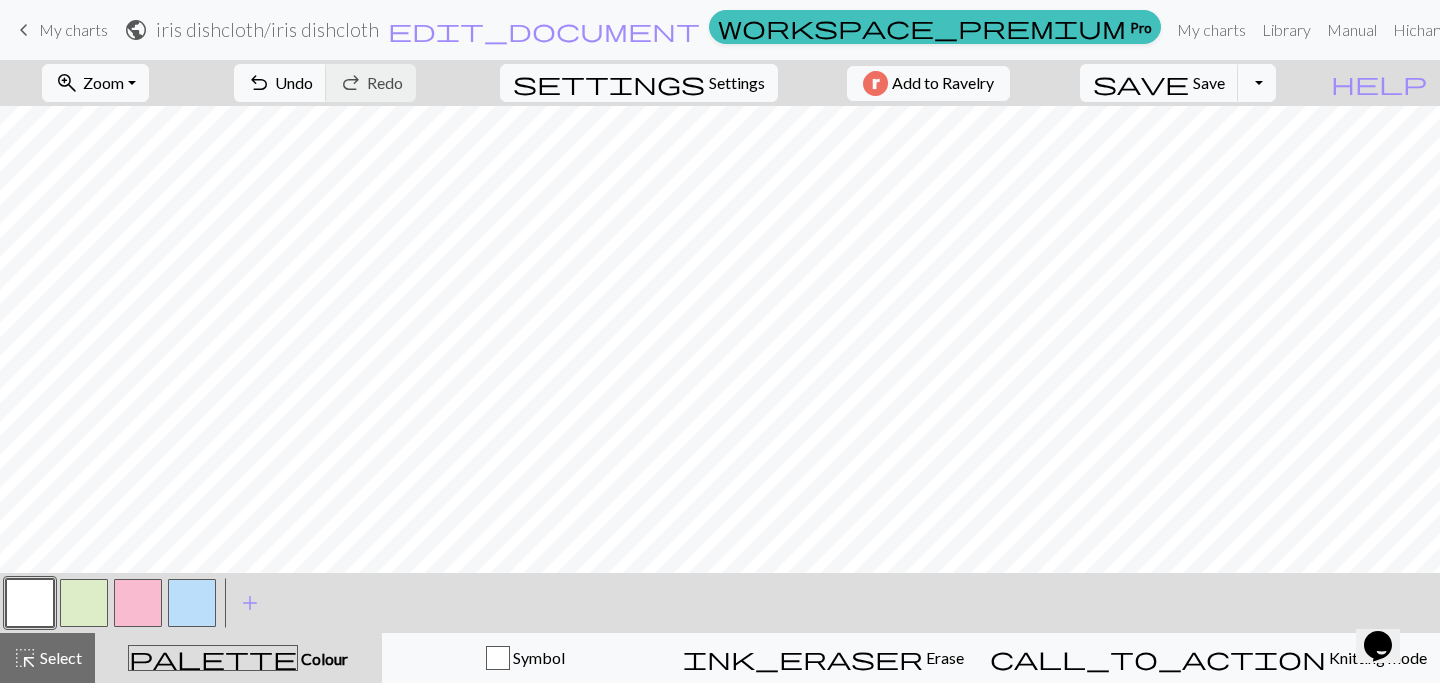 click at bounding box center [84, 603] 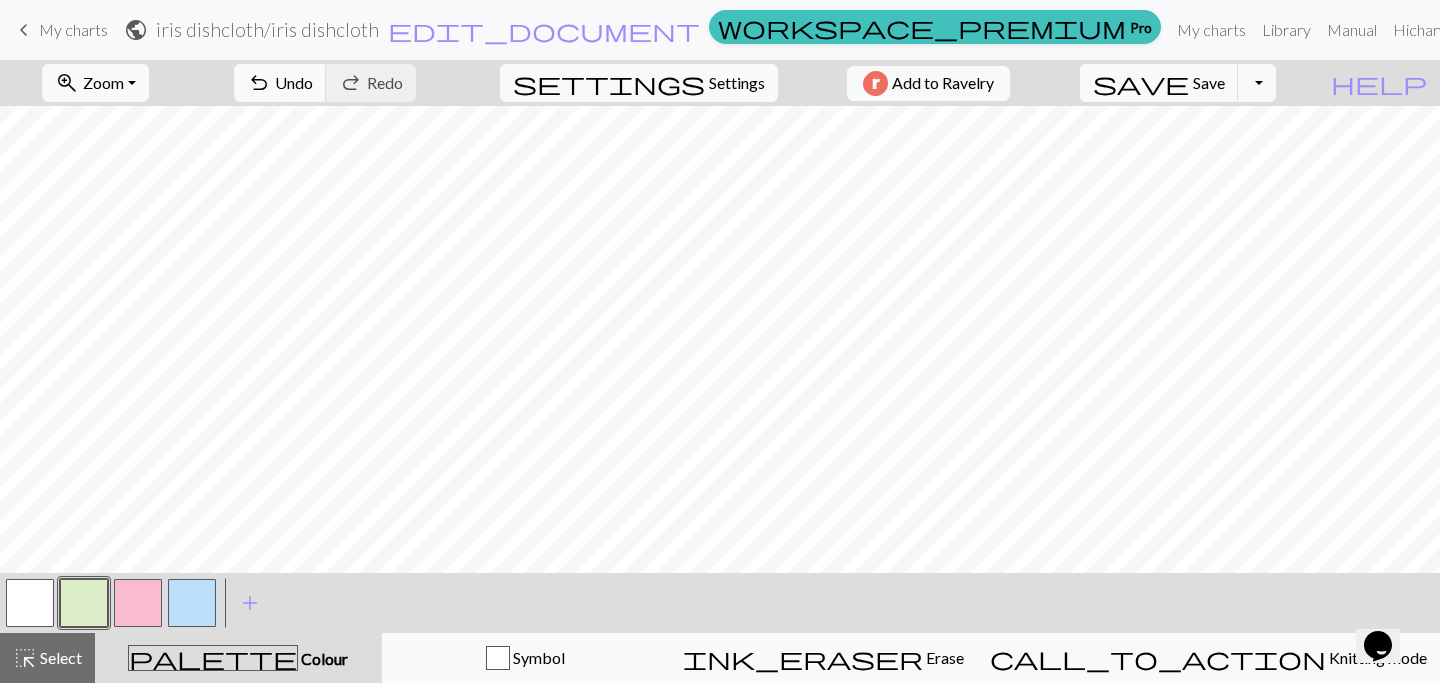 click at bounding box center [138, 603] 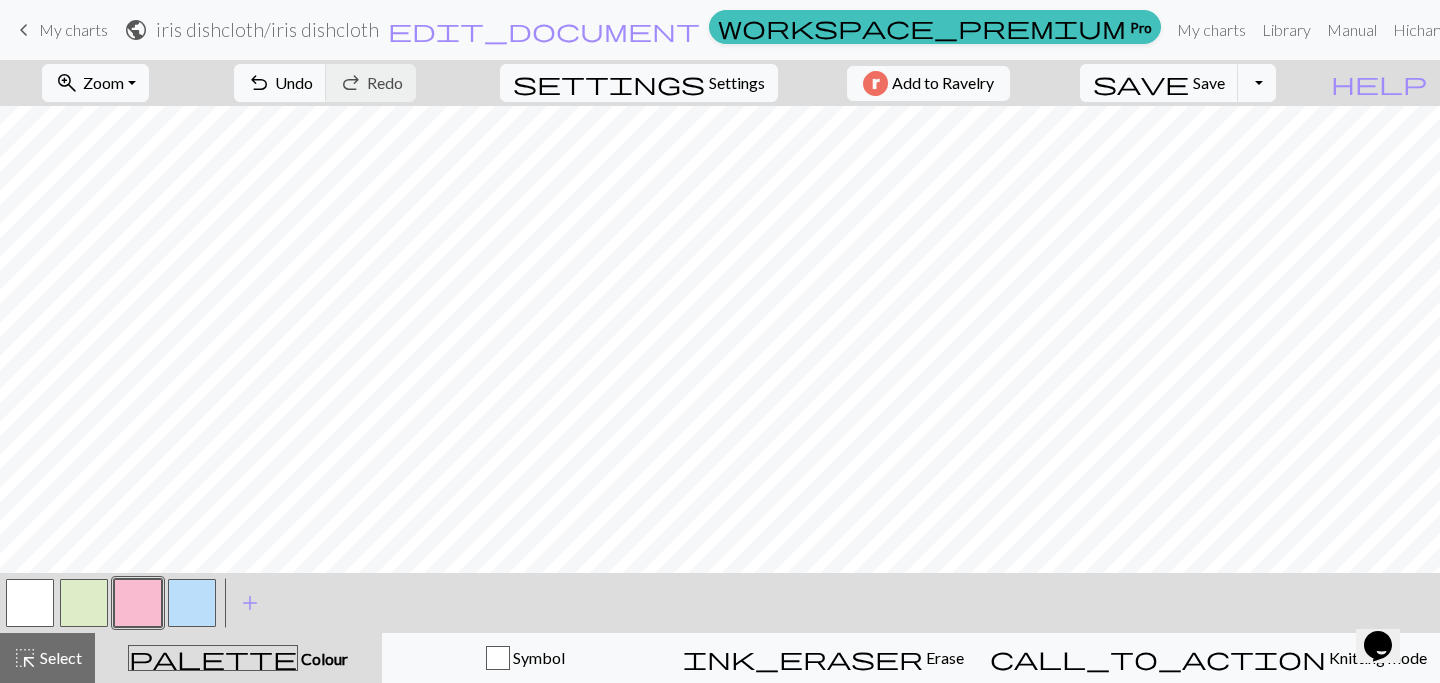 click at bounding box center (84, 603) 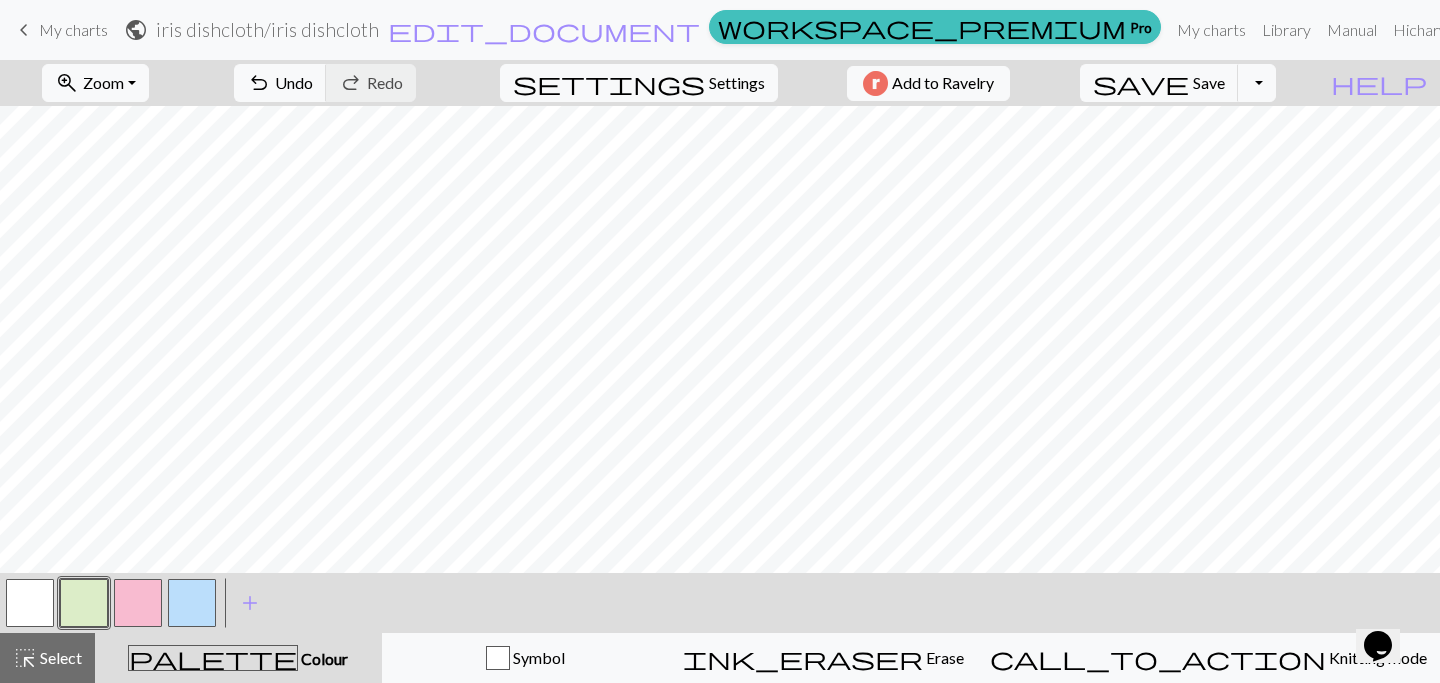 scroll, scrollTop: 54, scrollLeft: 0, axis: vertical 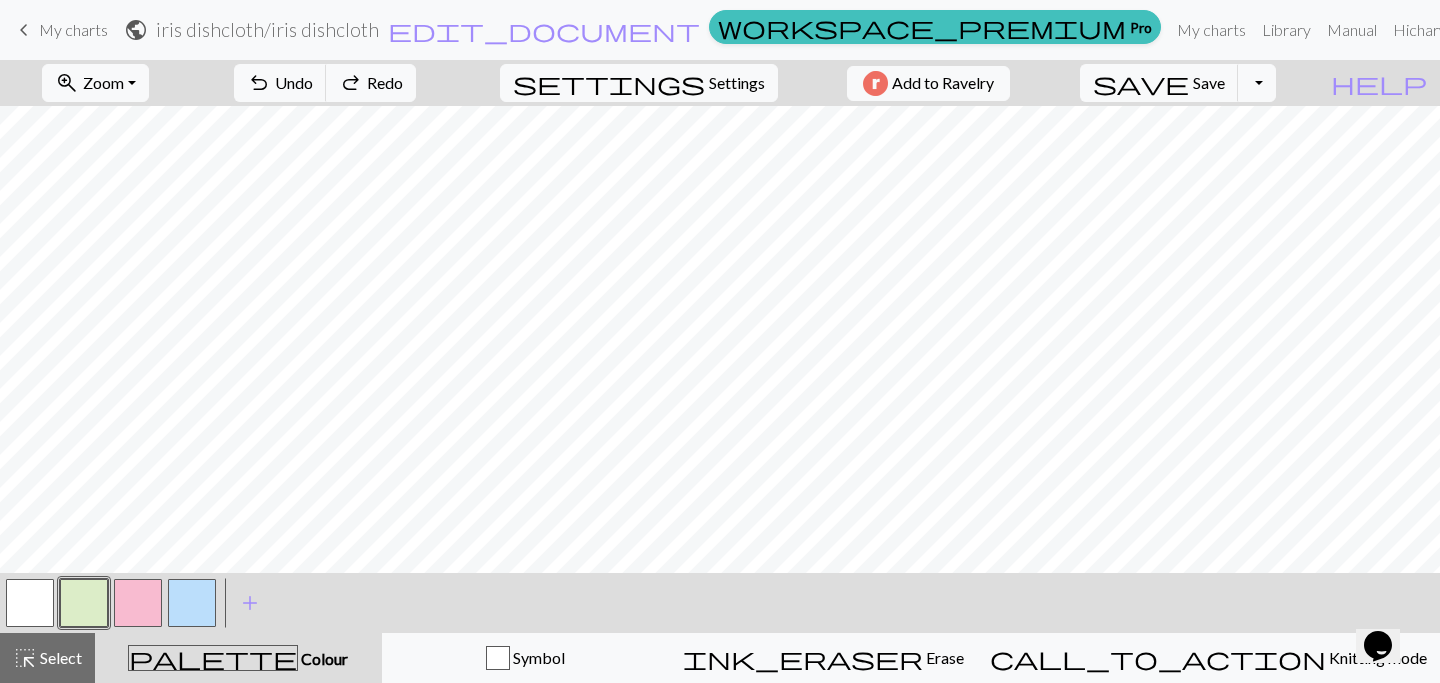 click at bounding box center (30, 603) 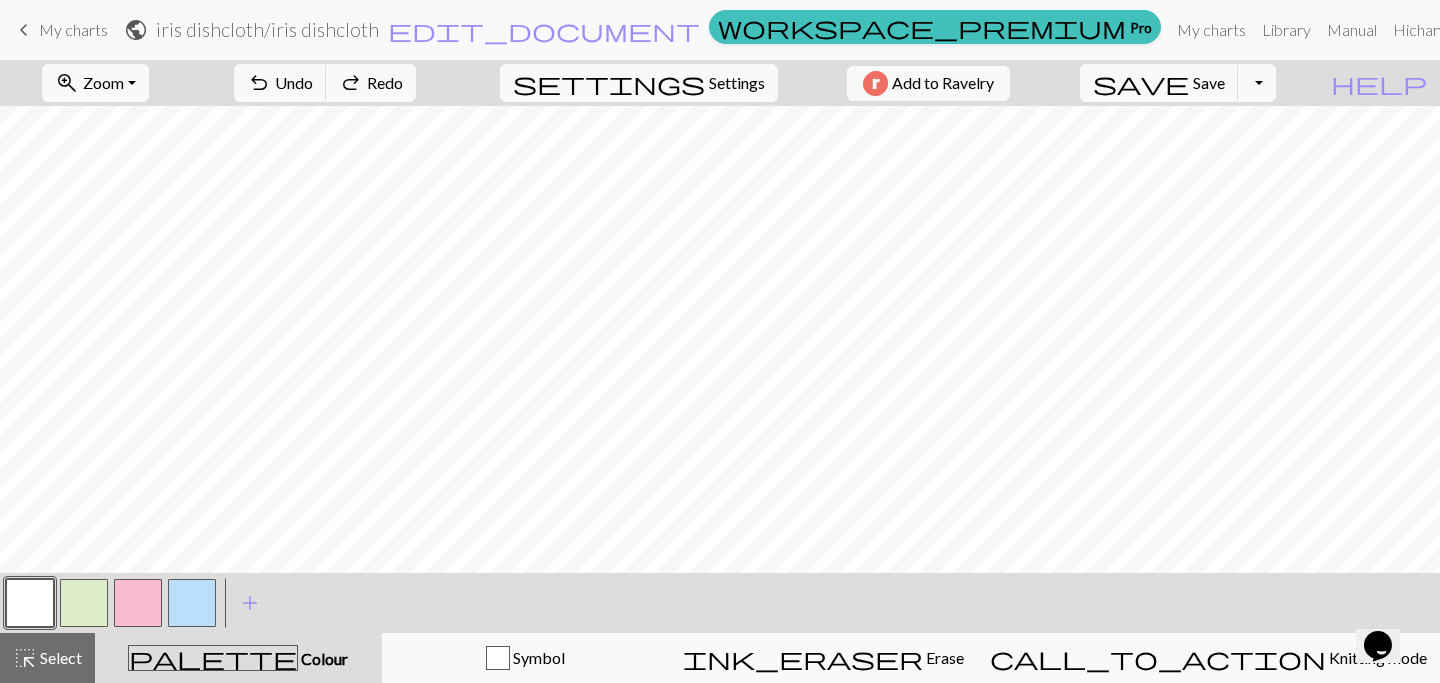 scroll, scrollTop: 166, scrollLeft: 0, axis: vertical 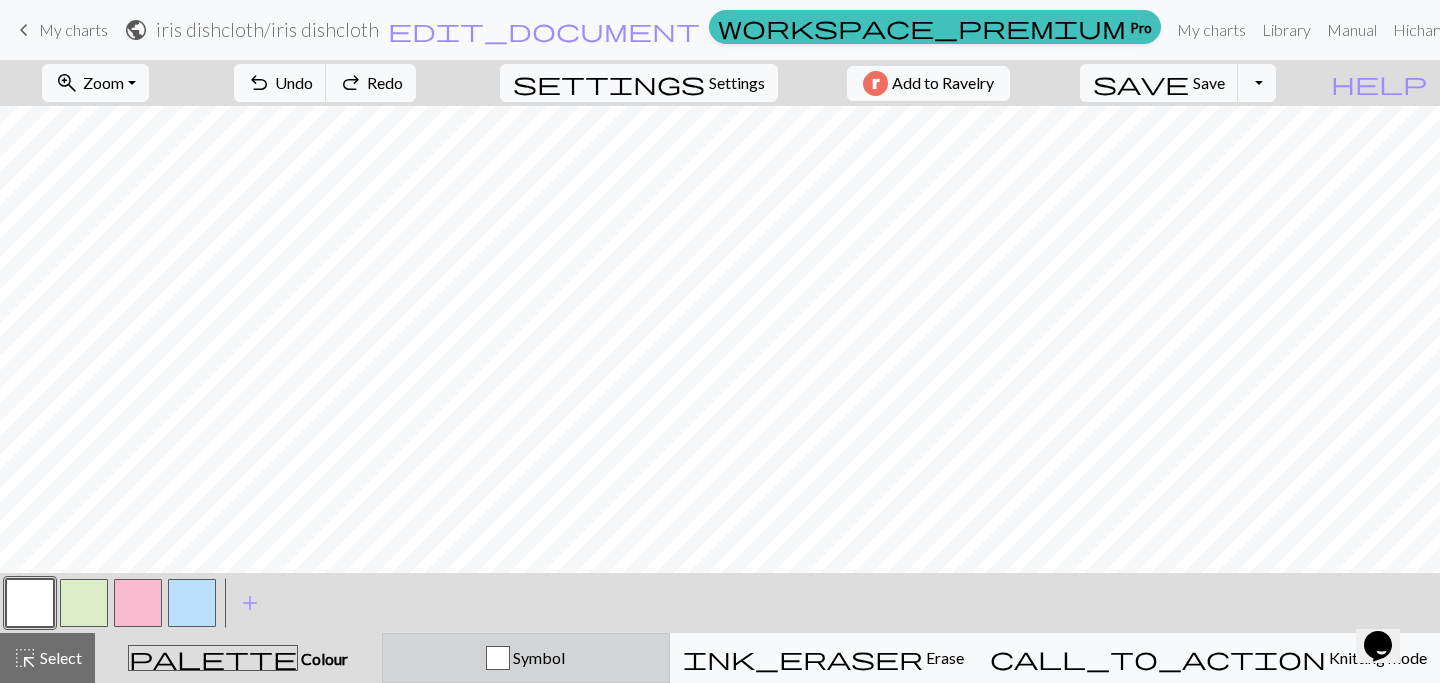 click on "Symbol" at bounding box center (537, 657) 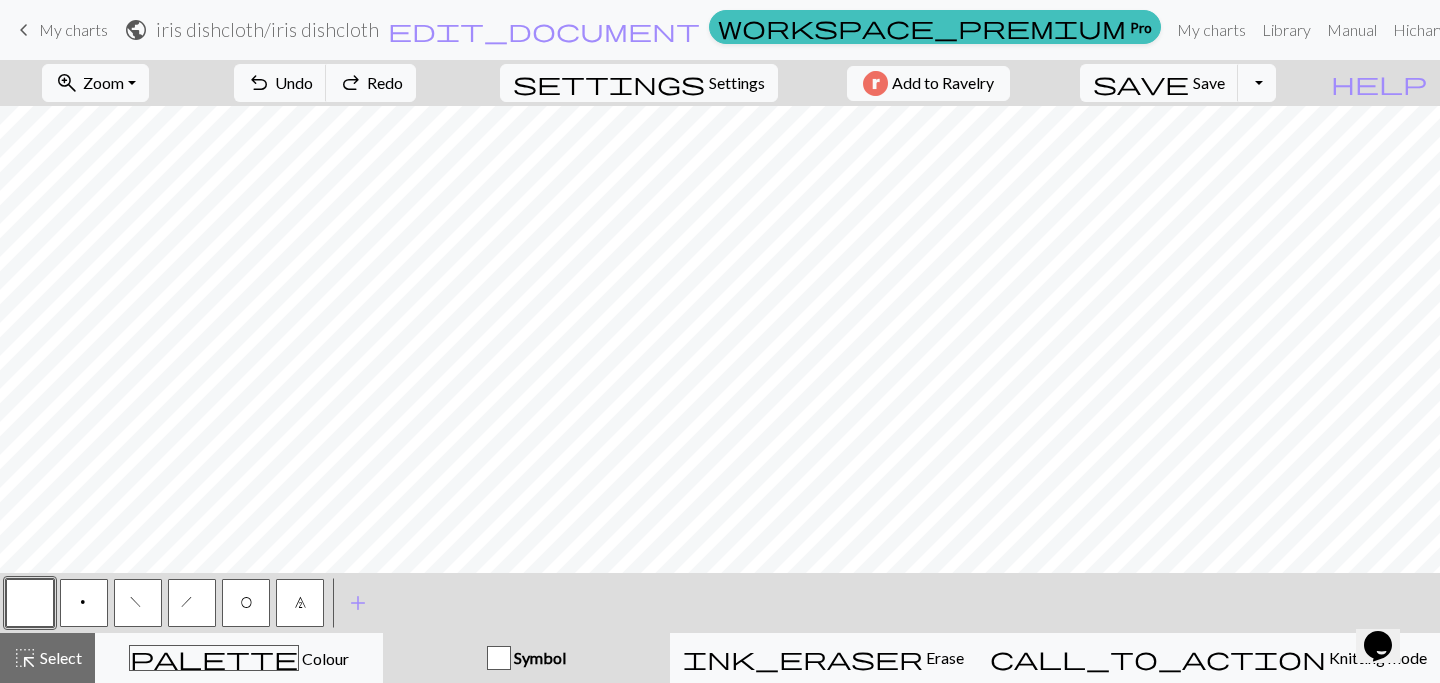 scroll, scrollTop: 128, scrollLeft: 0, axis: vertical 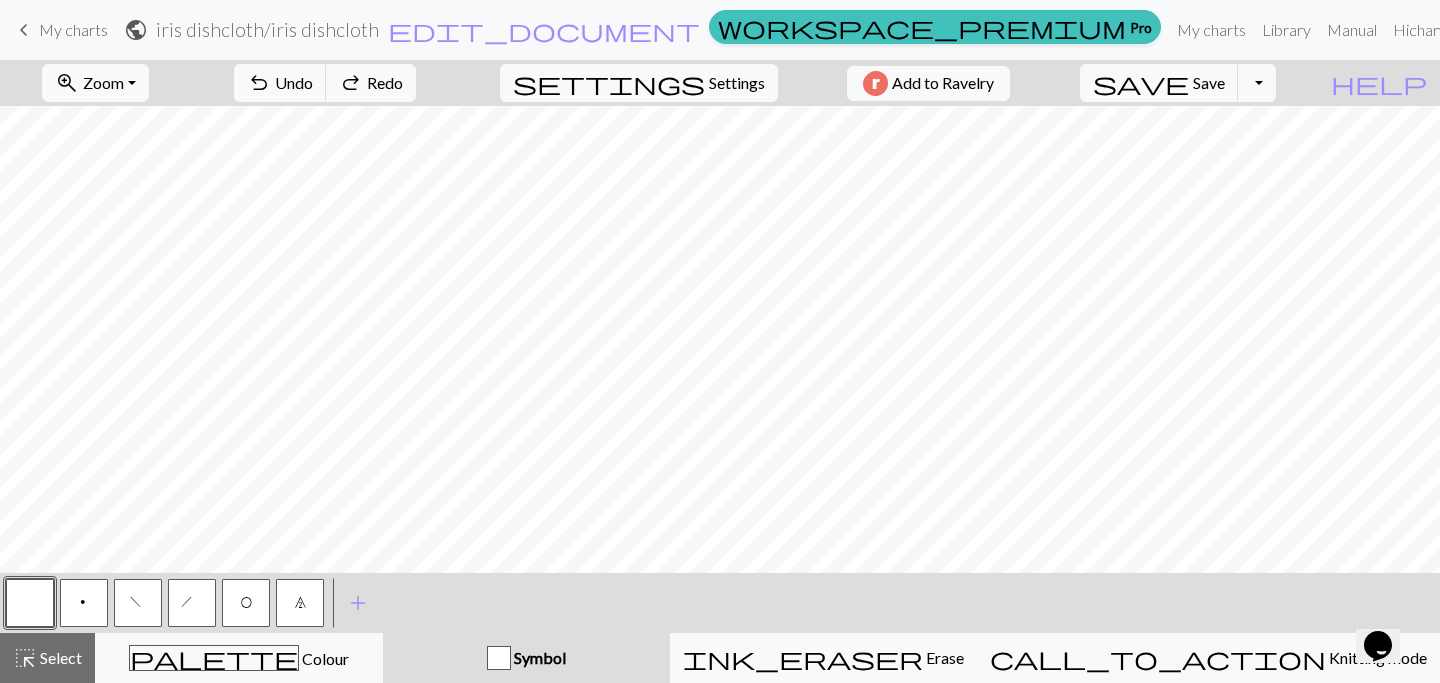 click on "p" at bounding box center [84, 603] 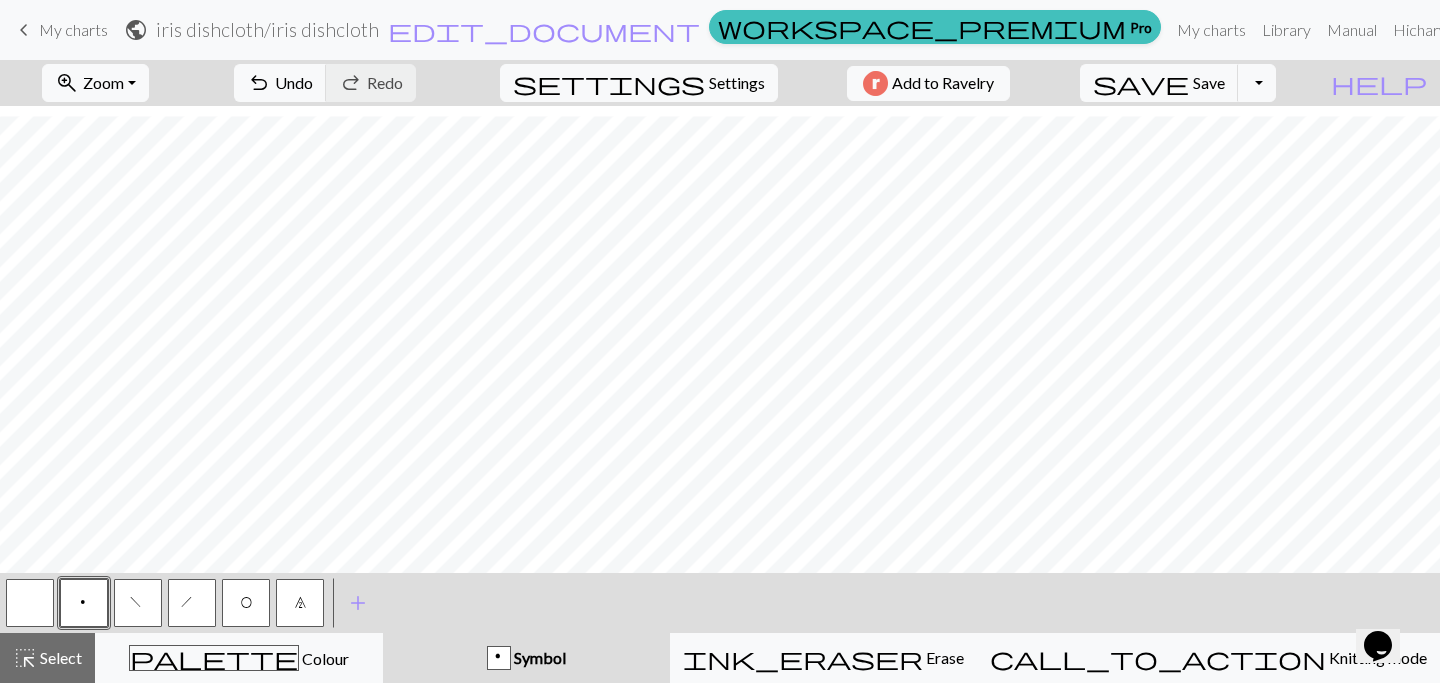 scroll, scrollTop: 35, scrollLeft: 0, axis: vertical 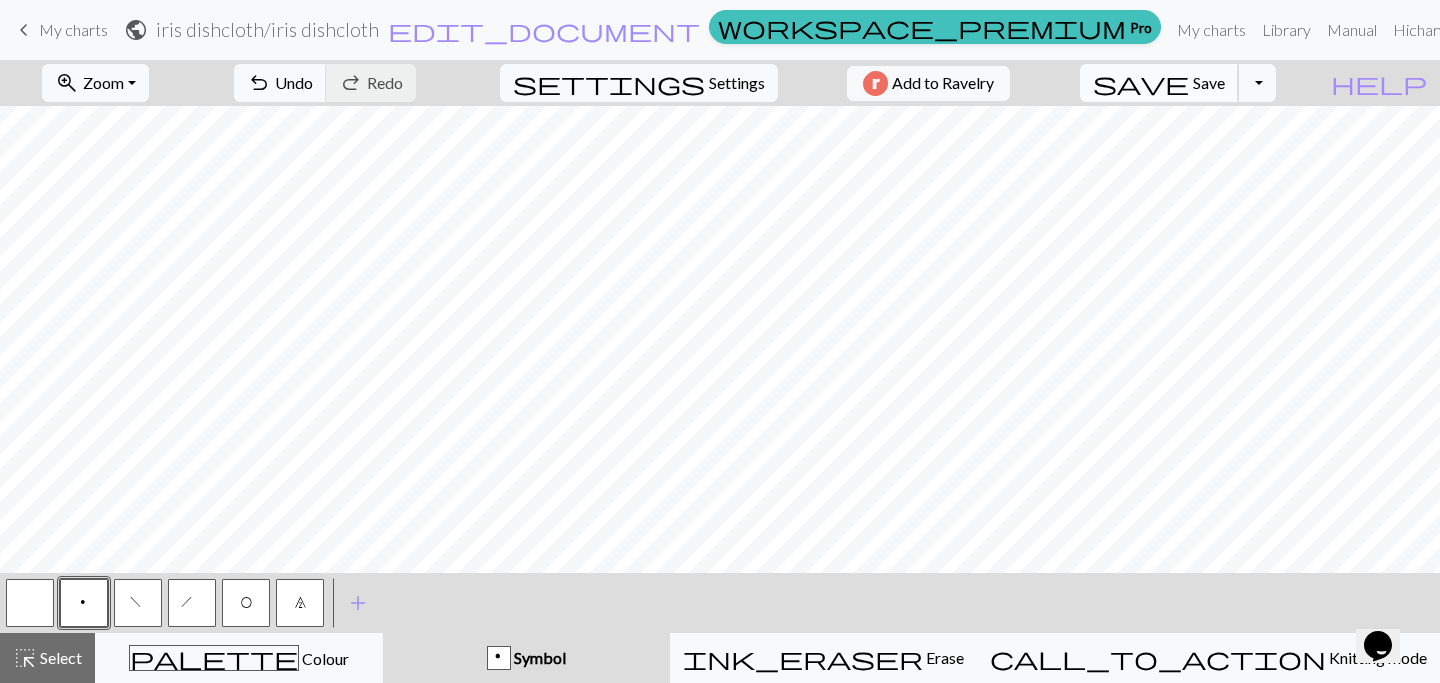 click on "save" at bounding box center [1141, 83] 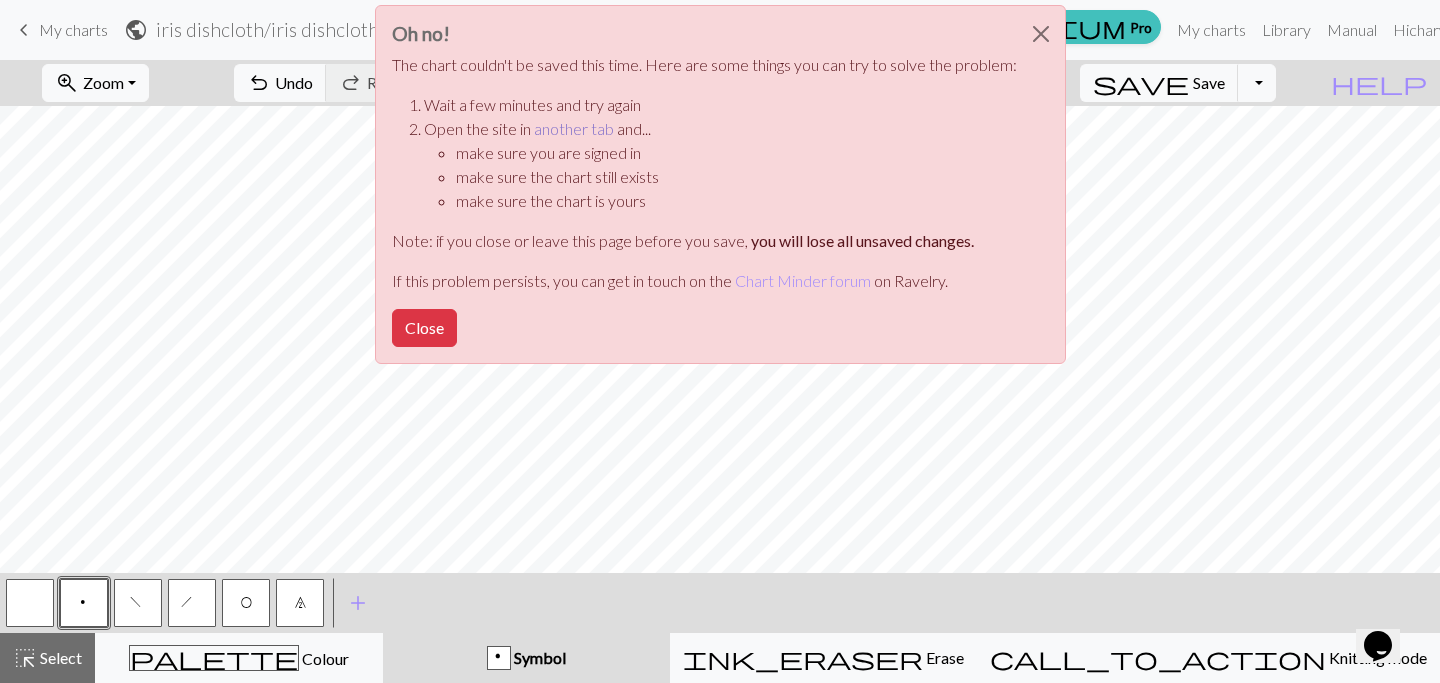 click on "another tab" at bounding box center [574, 128] 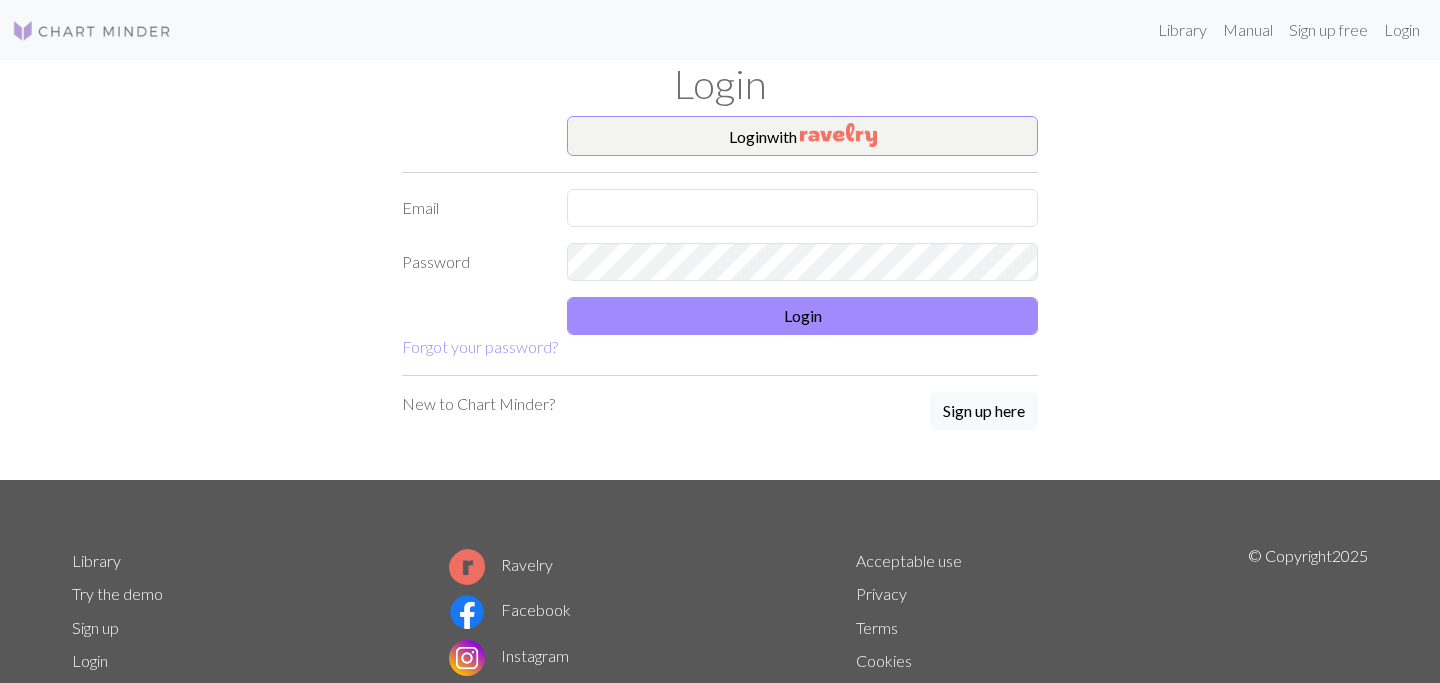 scroll, scrollTop: 0, scrollLeft: 0, axis: both 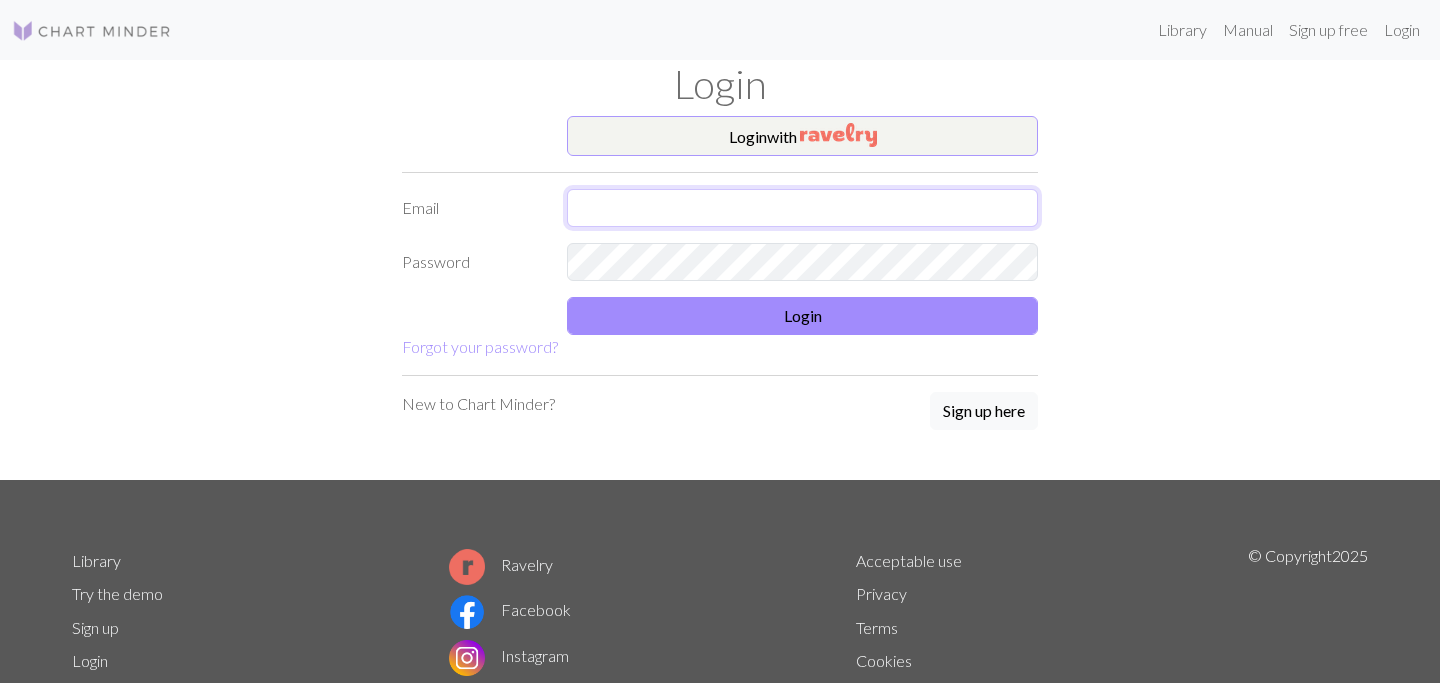 type on "[EMAIL_ADDRESS][DOMAIN_NAME]" 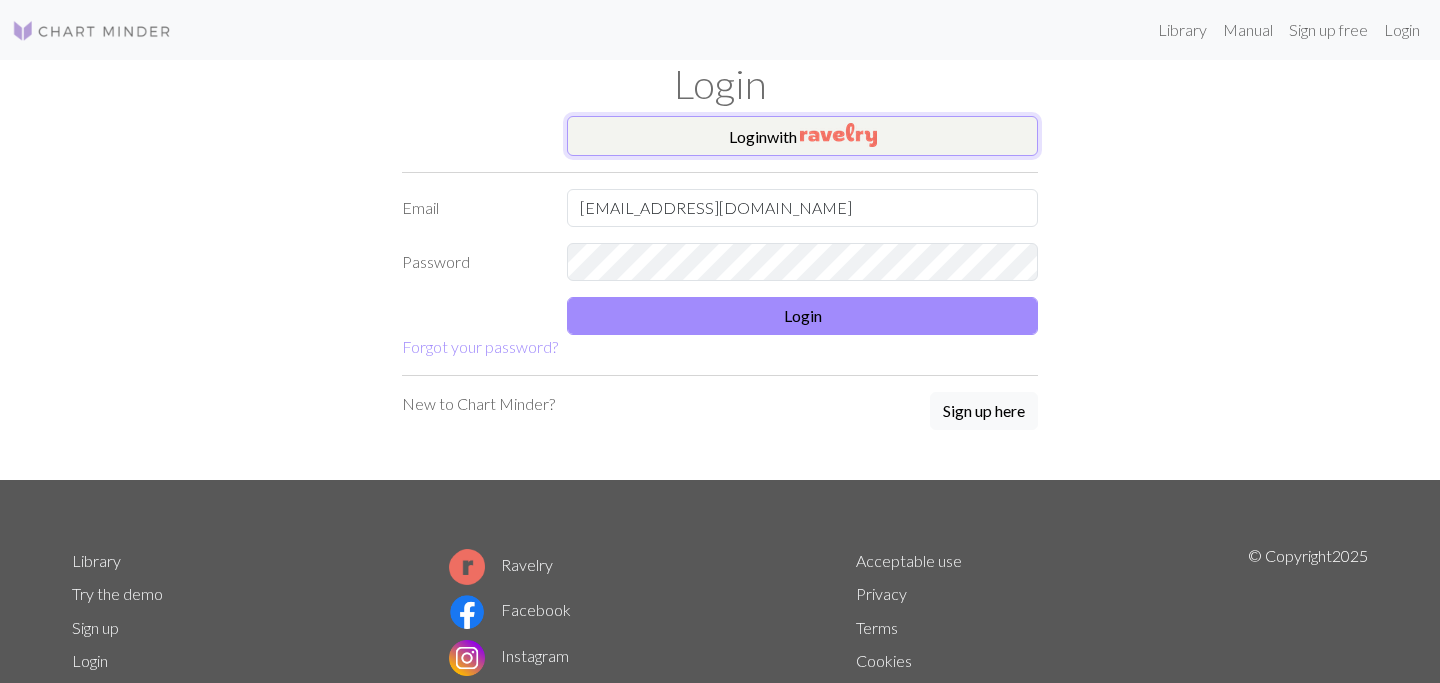 click on "Login  with" at bounding box center [802, 136] 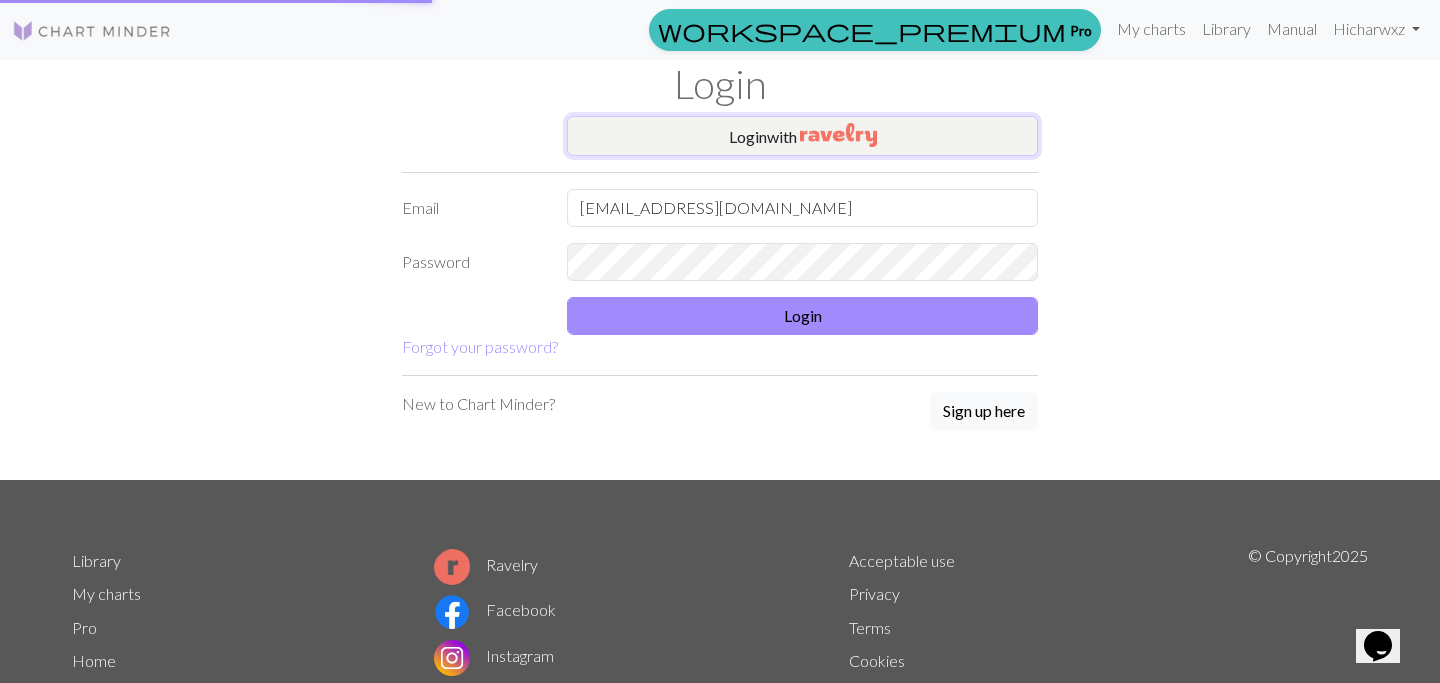 scroll, scrollTop: 0, scrollLeft: 0, axis: both 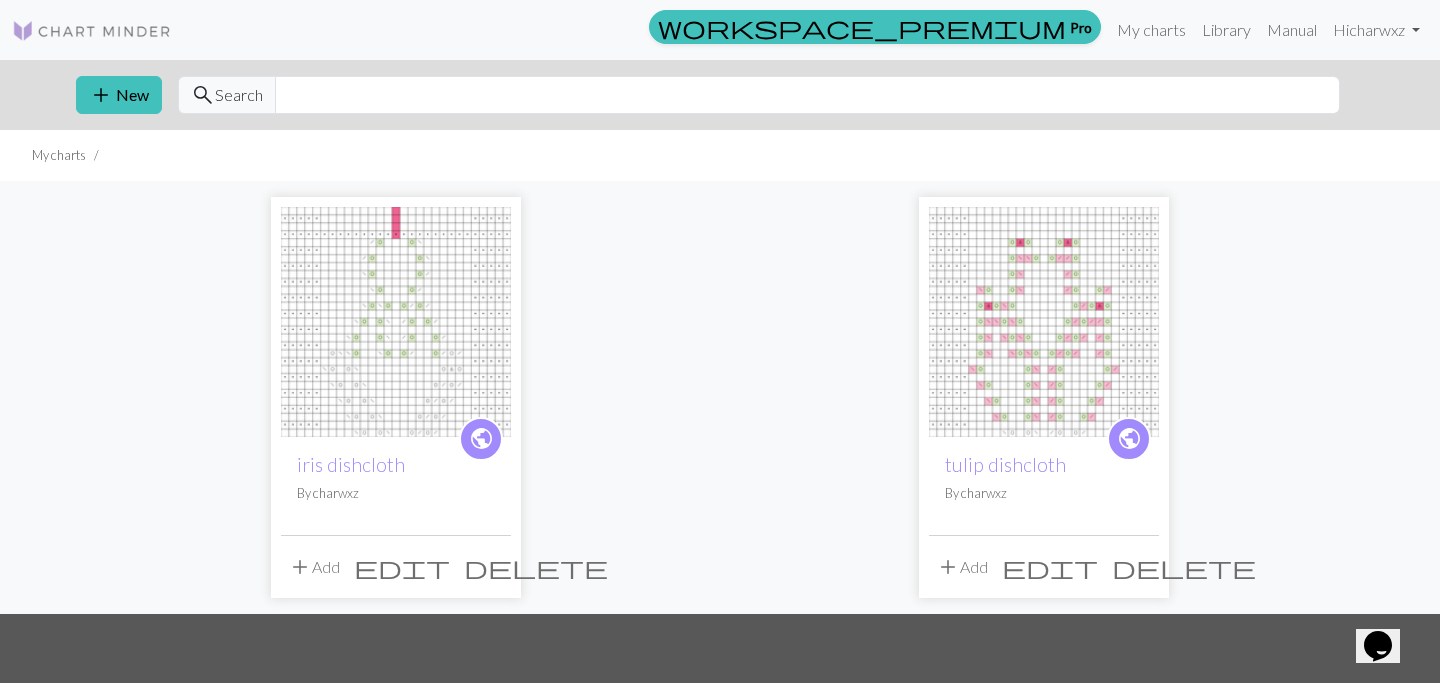 click at bounding box center [396, 322] 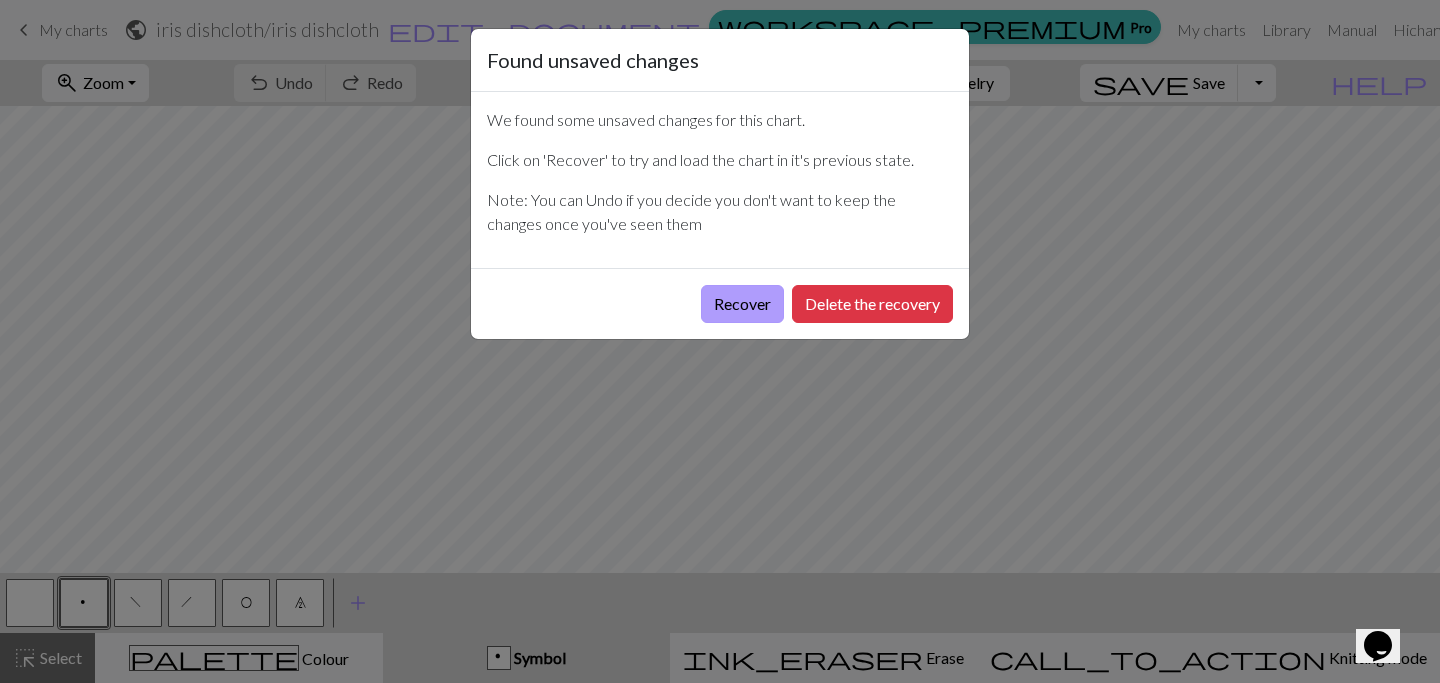 click on "Recover" at bounding box center (742, 304) 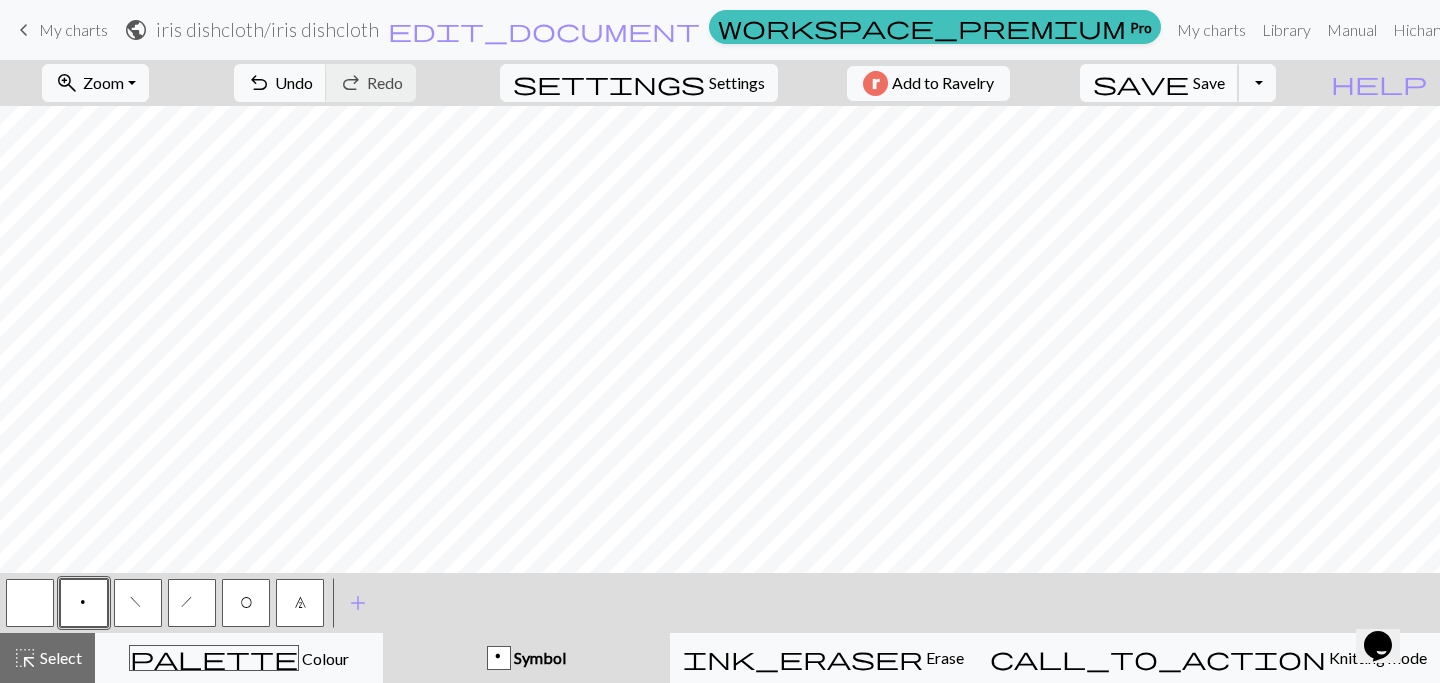 click on "save" at bounding box center [1141, 83] 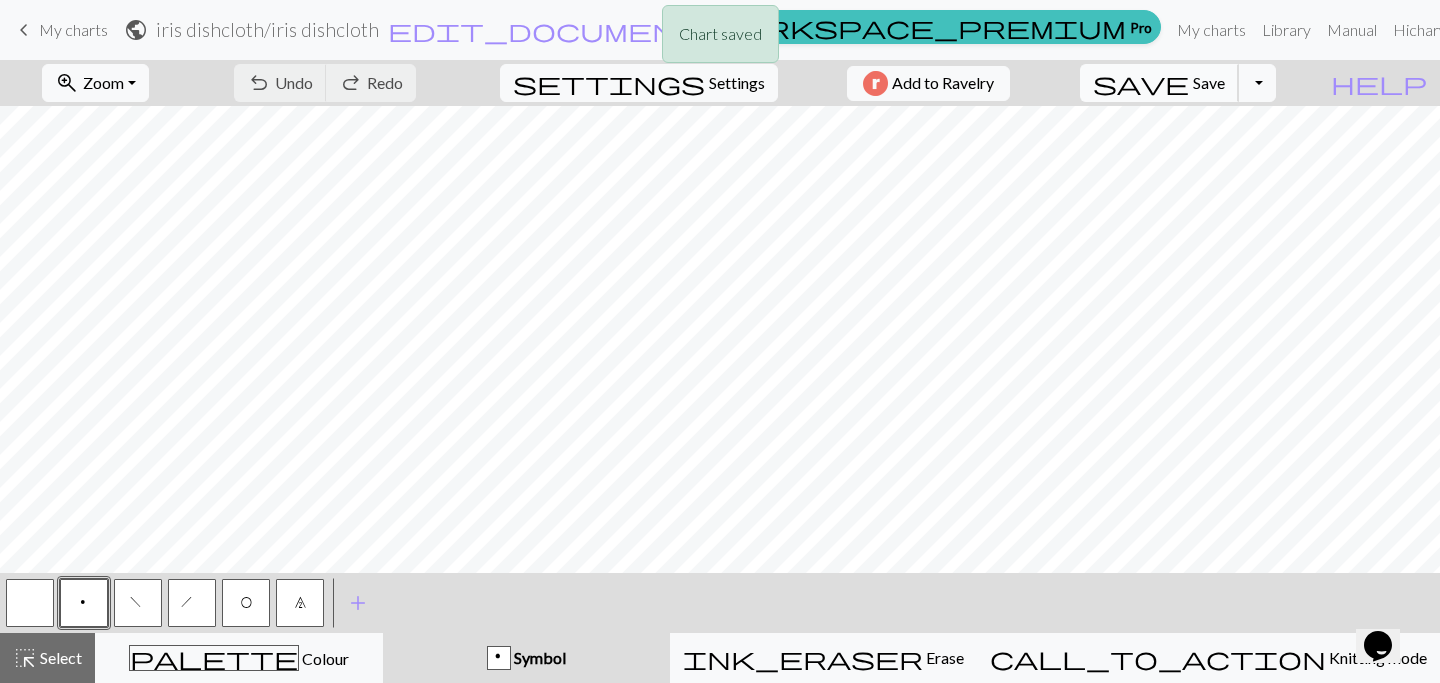 click on "save" at bounding box center (1141, 83) 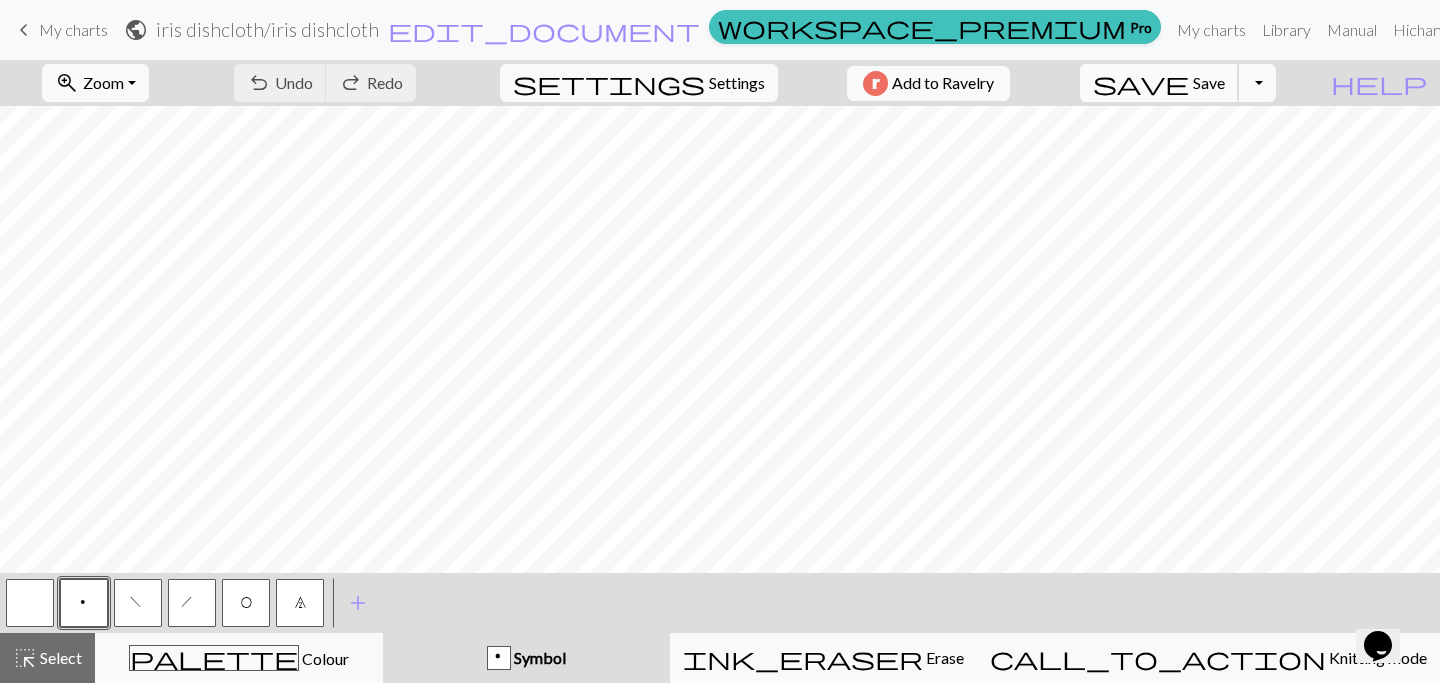 click on "save Save Save" at bounding box center (1159, 83) 